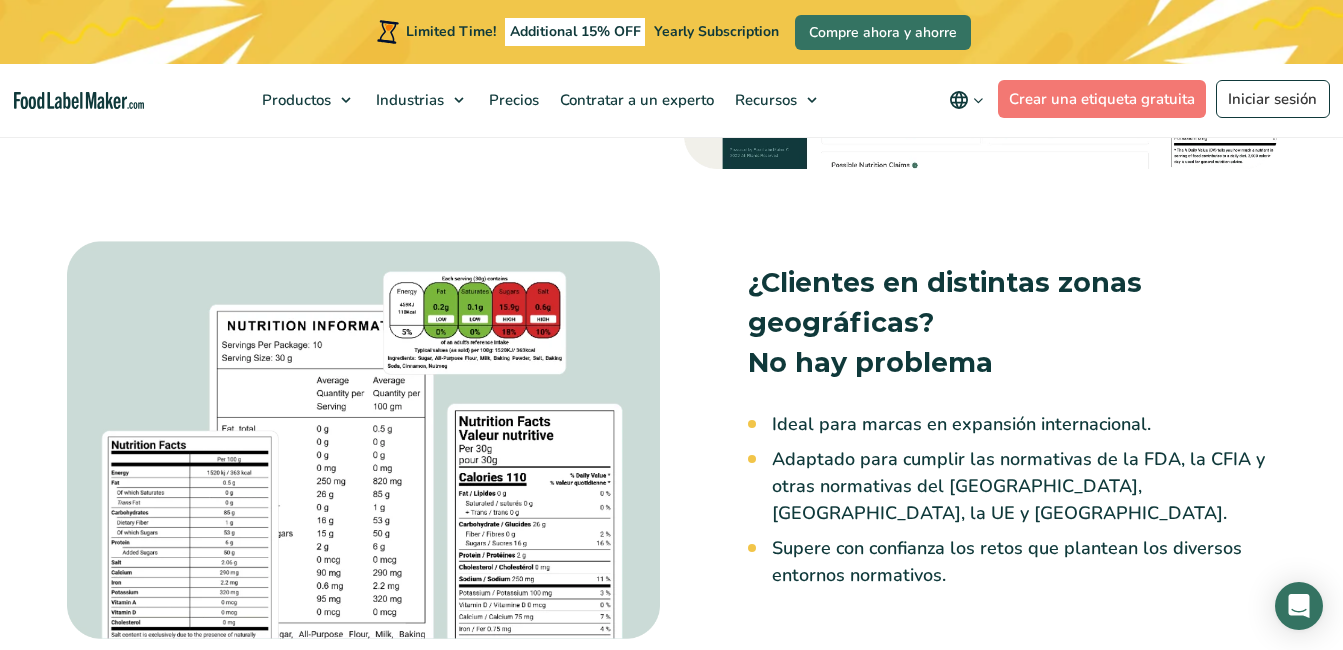 scroll, scrollTop: 0, scrollLeft: 0, axis: both 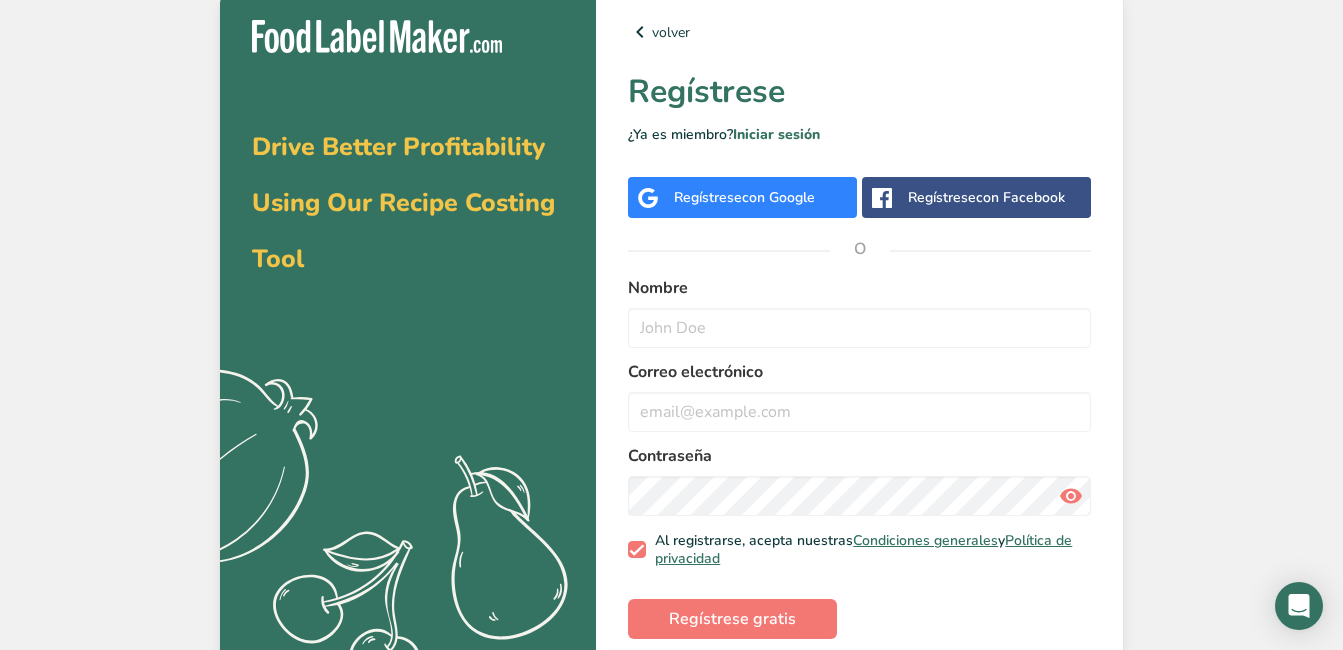 click on "con Facebook" at bounding box center [1020, 197] 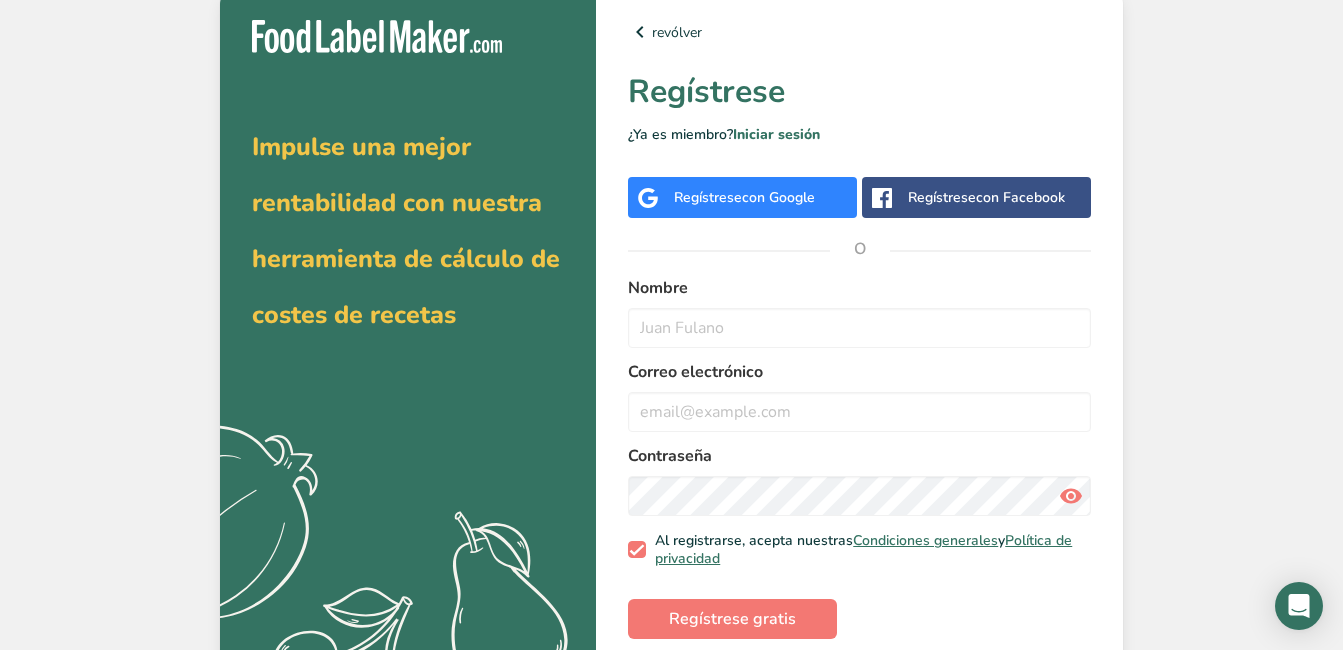 scroll, scrollTop: 0, scrollLeft: 0, axis: both 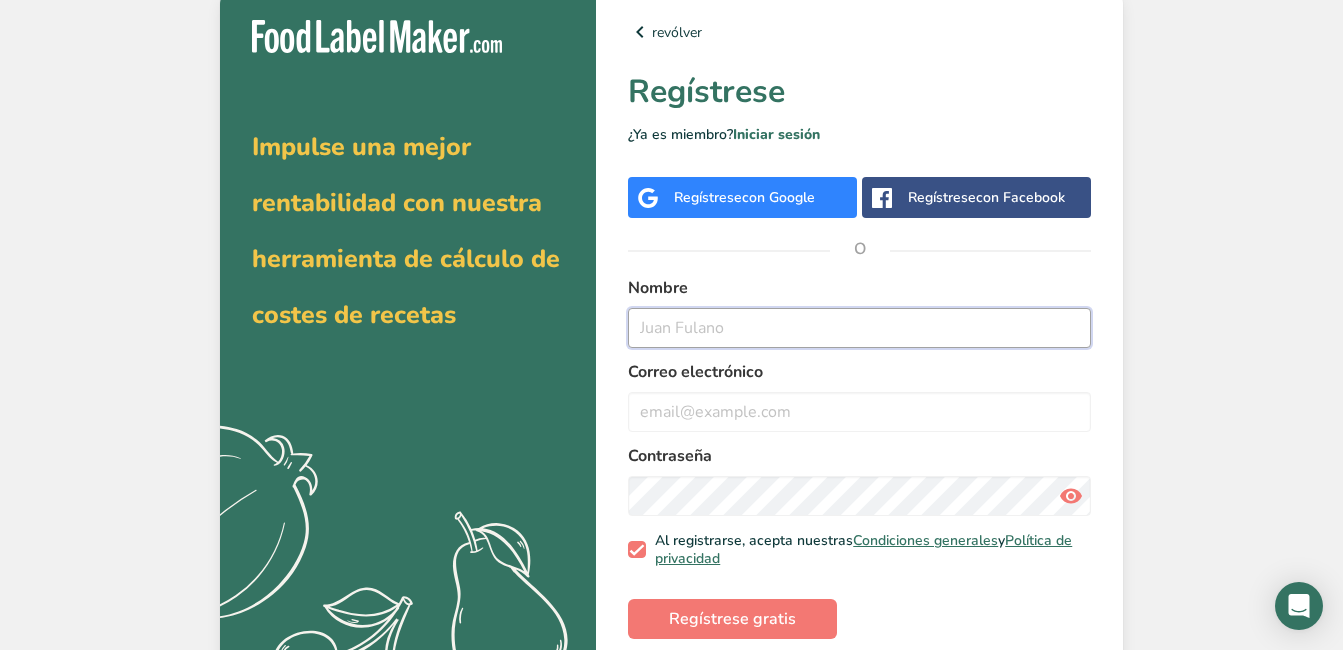 click at bounding box center (859, 328) 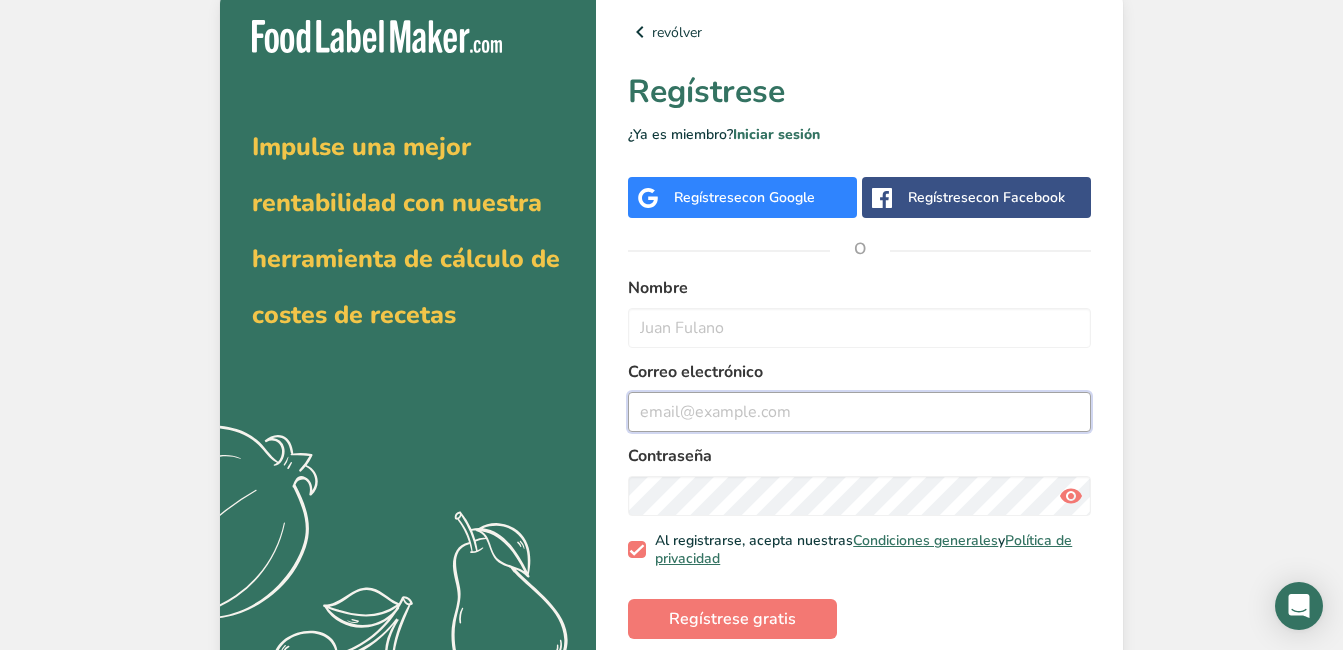 click at bounding box center (859, 412) 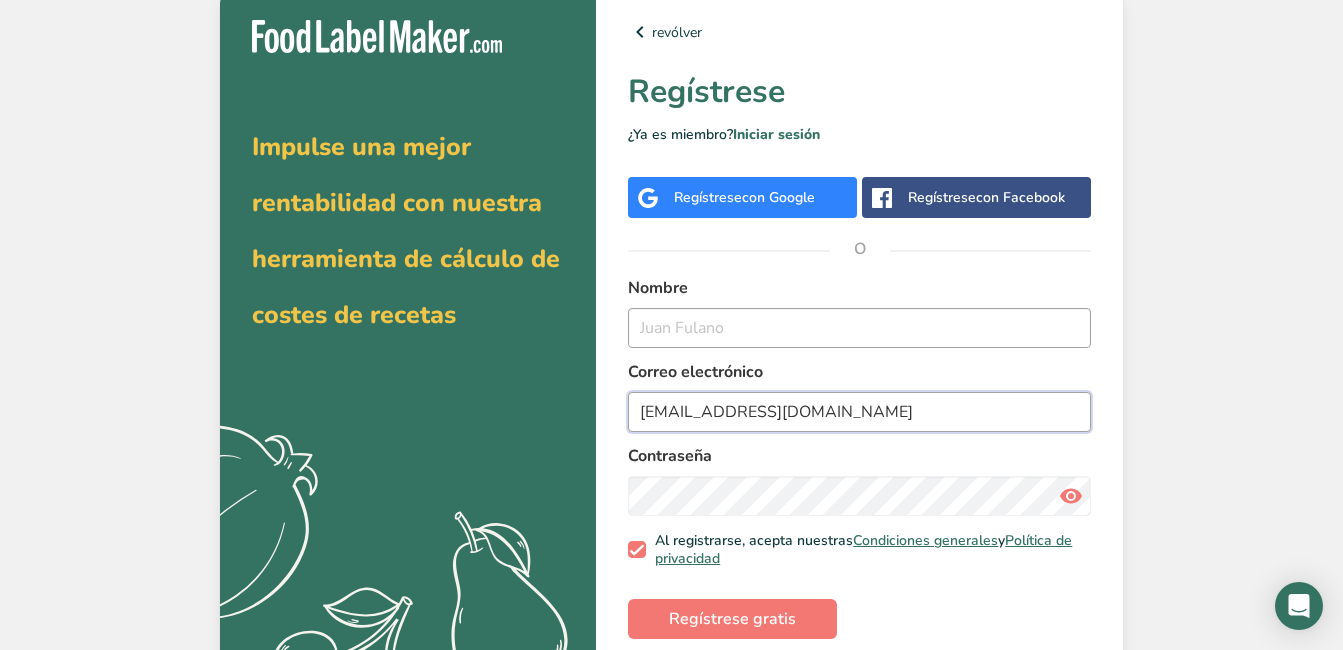 type on "yairis_morales@ulam.mx" 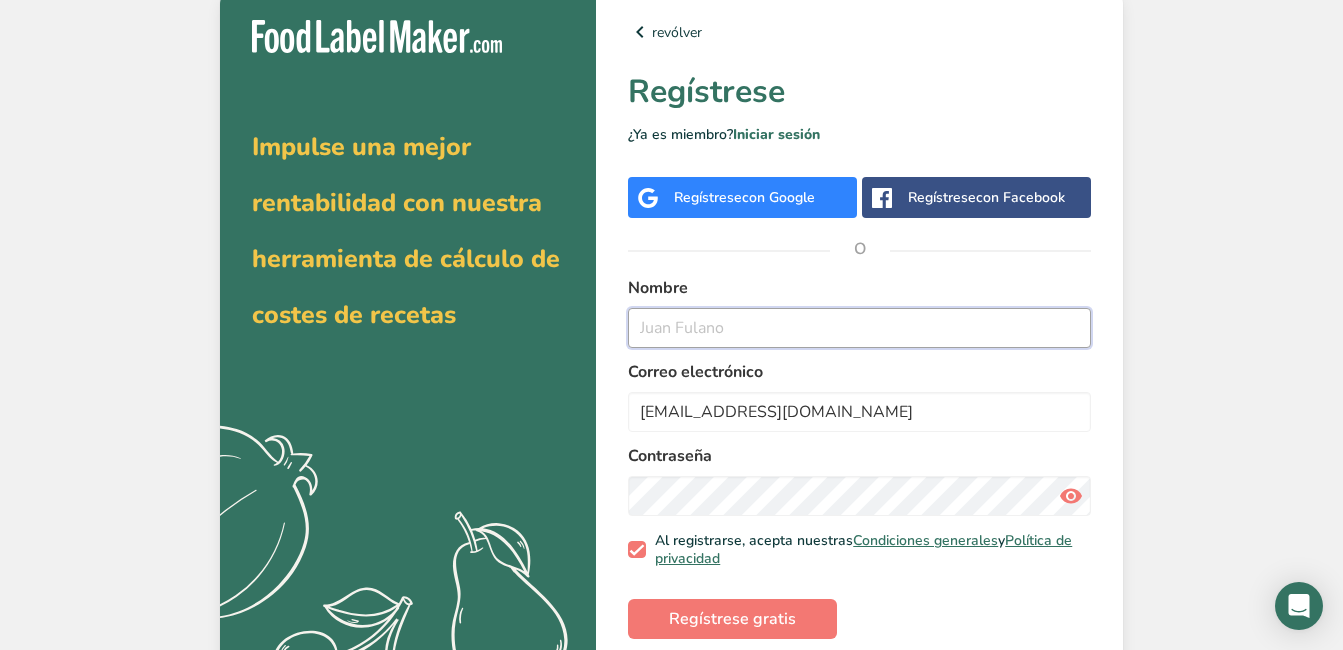 click at bounding box center (859, 328) 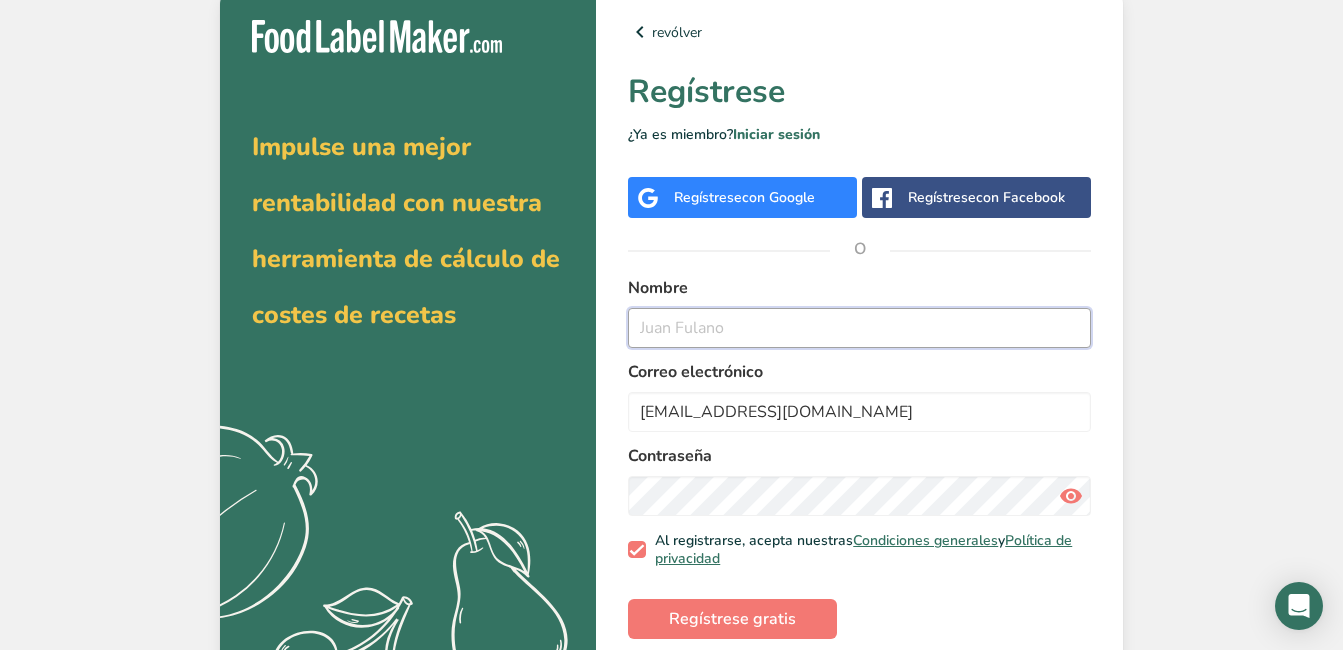 click at bounding box center (859, 328) 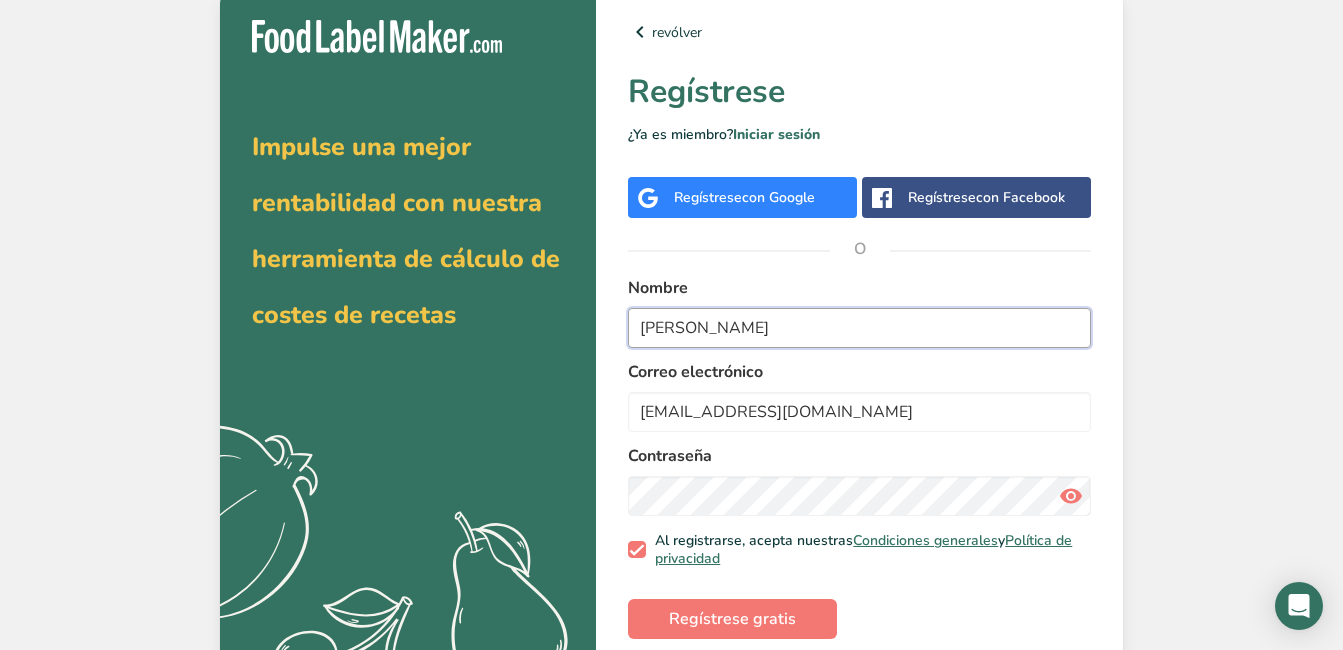 type on "Yairis Garcia" 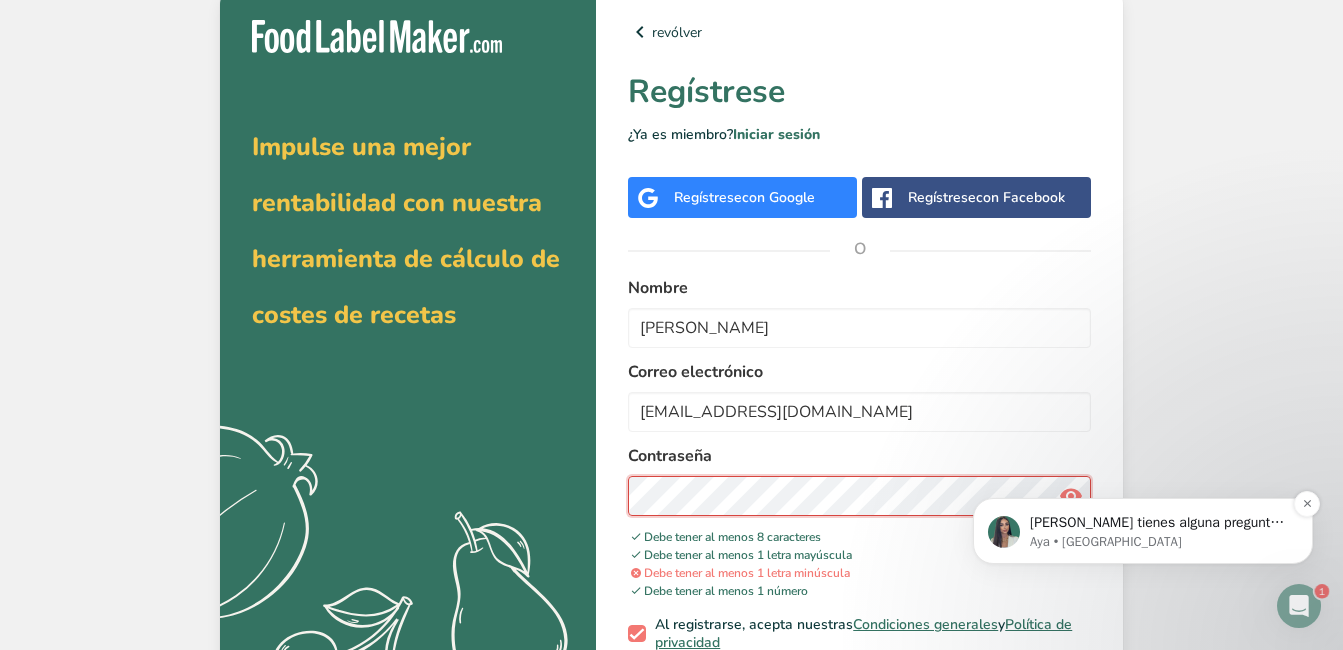 scroll, scrollTop: 0, scrollLeft: 0, axis: both 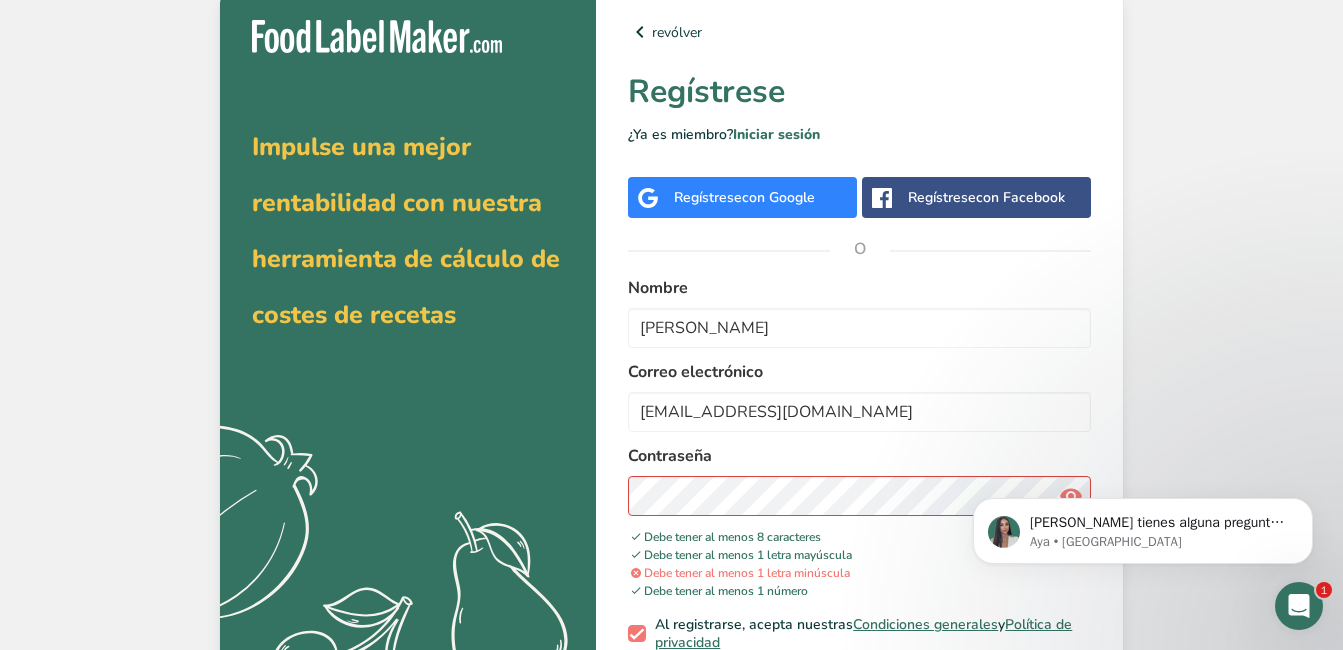 click on "Si tienes alguna pregunta no dudes en consultarnos. ¡Estamos aquí para ayudarte! 😊 Aya • Ahora" at bounding box center [1143, 439] 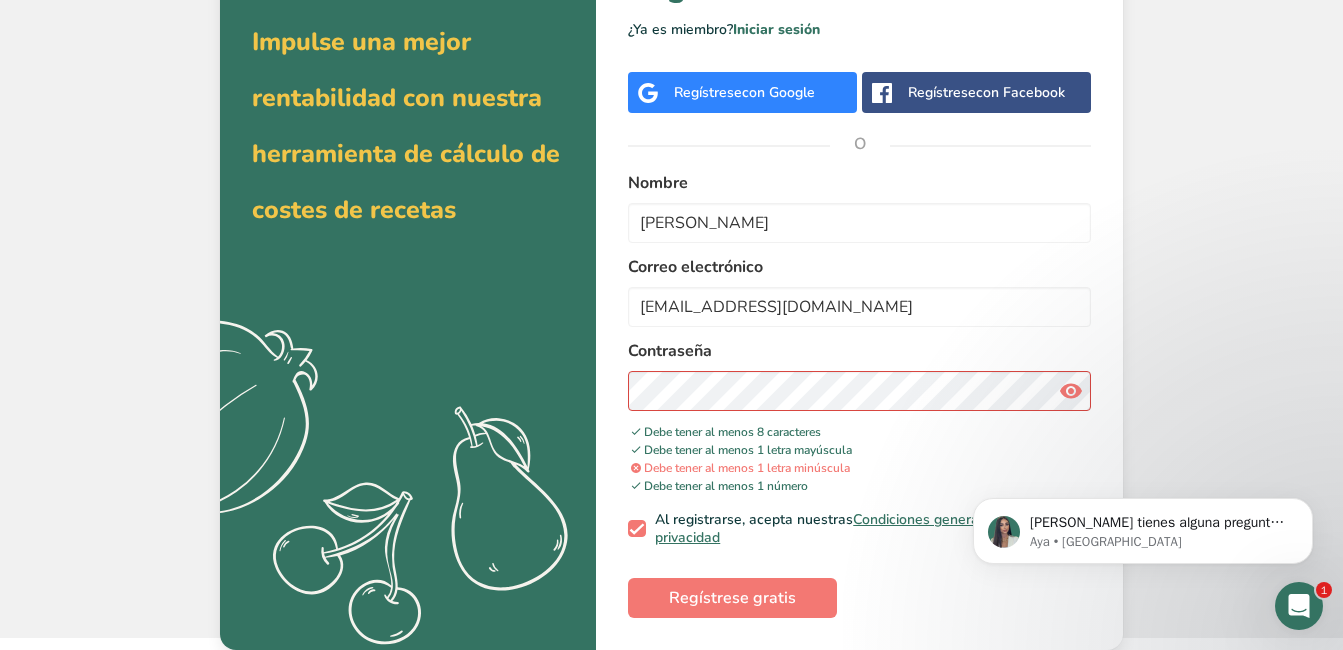 click at bounding box center (1071, 391) 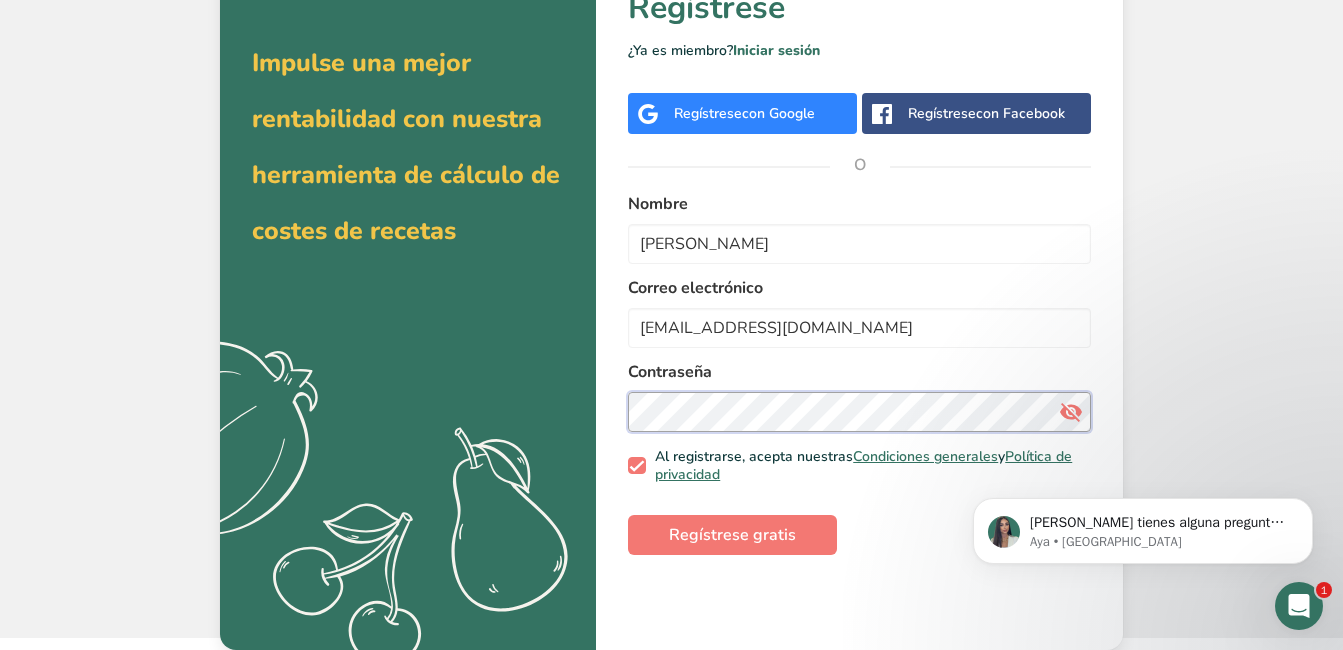 scroll, scrollTop: 84, scrollLeft: 0, axis: vertical 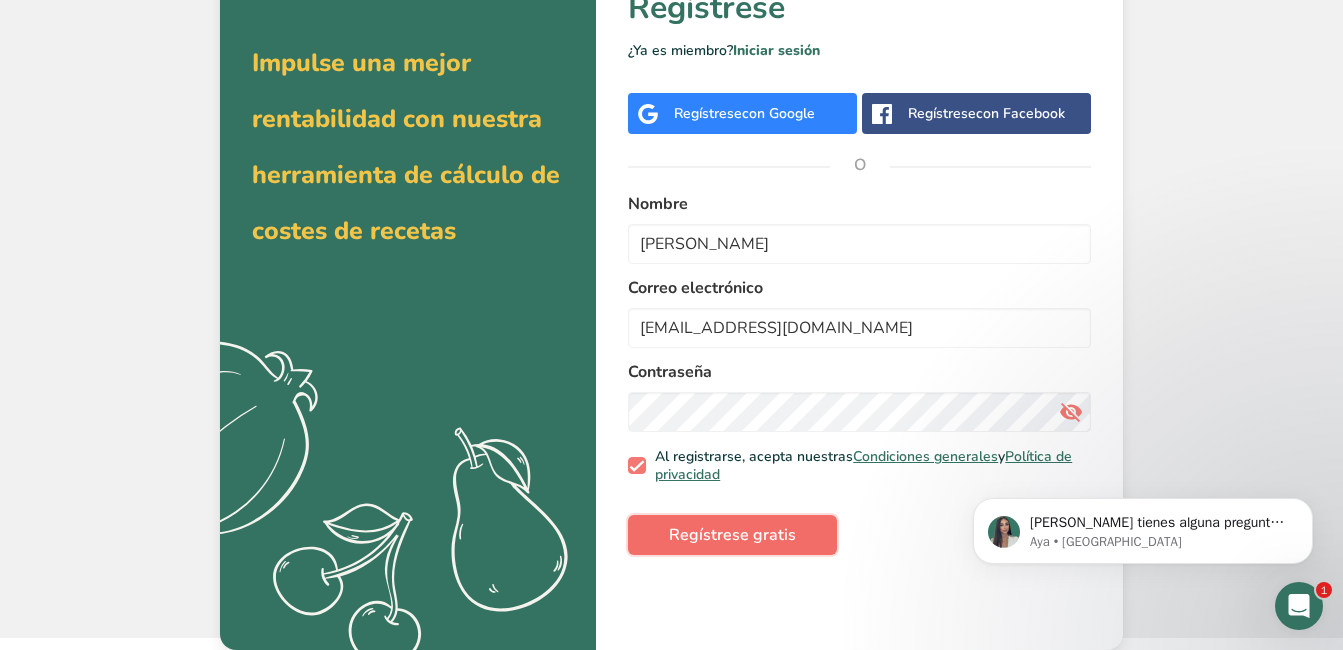 click on "Regístrese gratis" at bounding box center [732, 535] 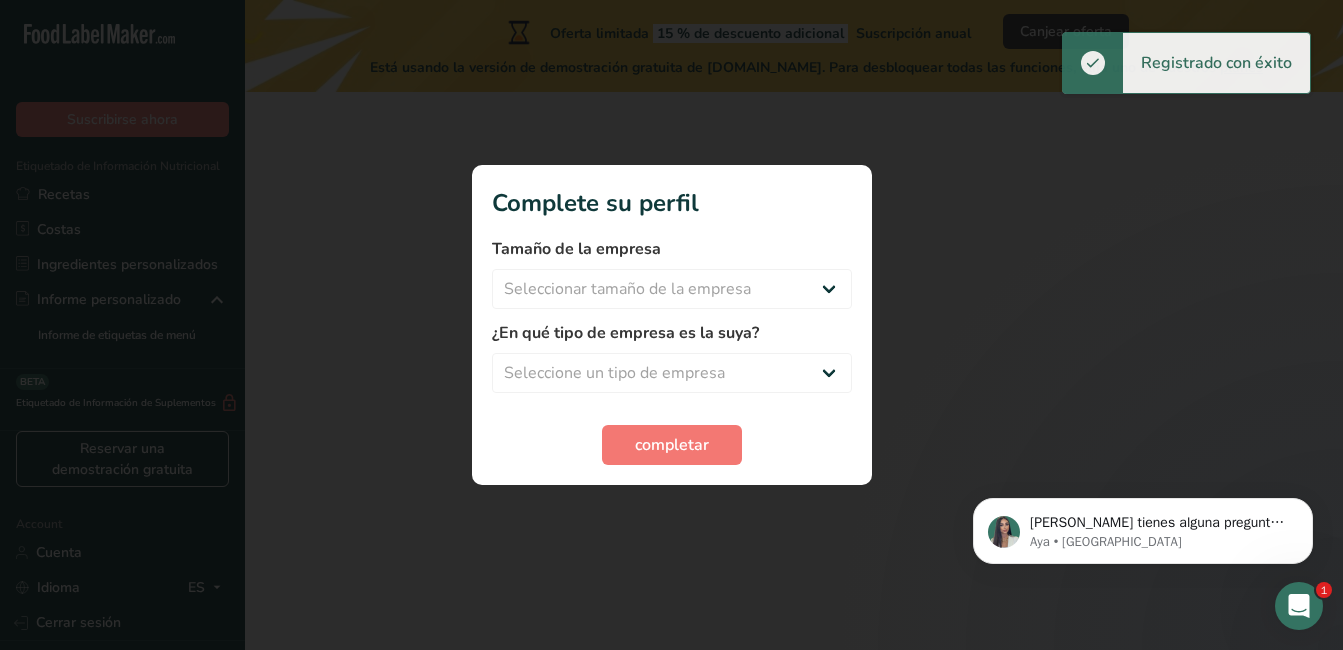 scroll, scrollTop: 0, scrollLeft: 0, axis: both 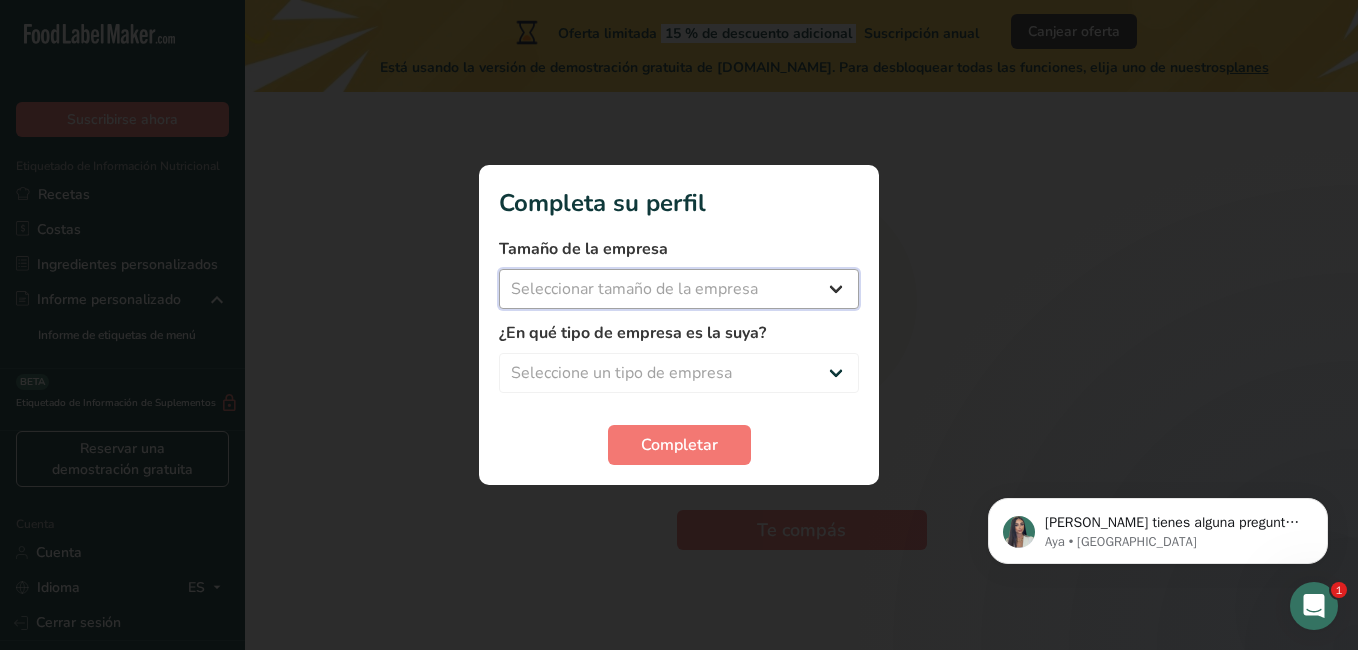 click on "Seleccionar tamaño de la empresa
Menos de 10 empleados
De 10 a 50 empleados
De 51 a 500 empleados
Más de 500 empleados" at bounding box center [679, 289] 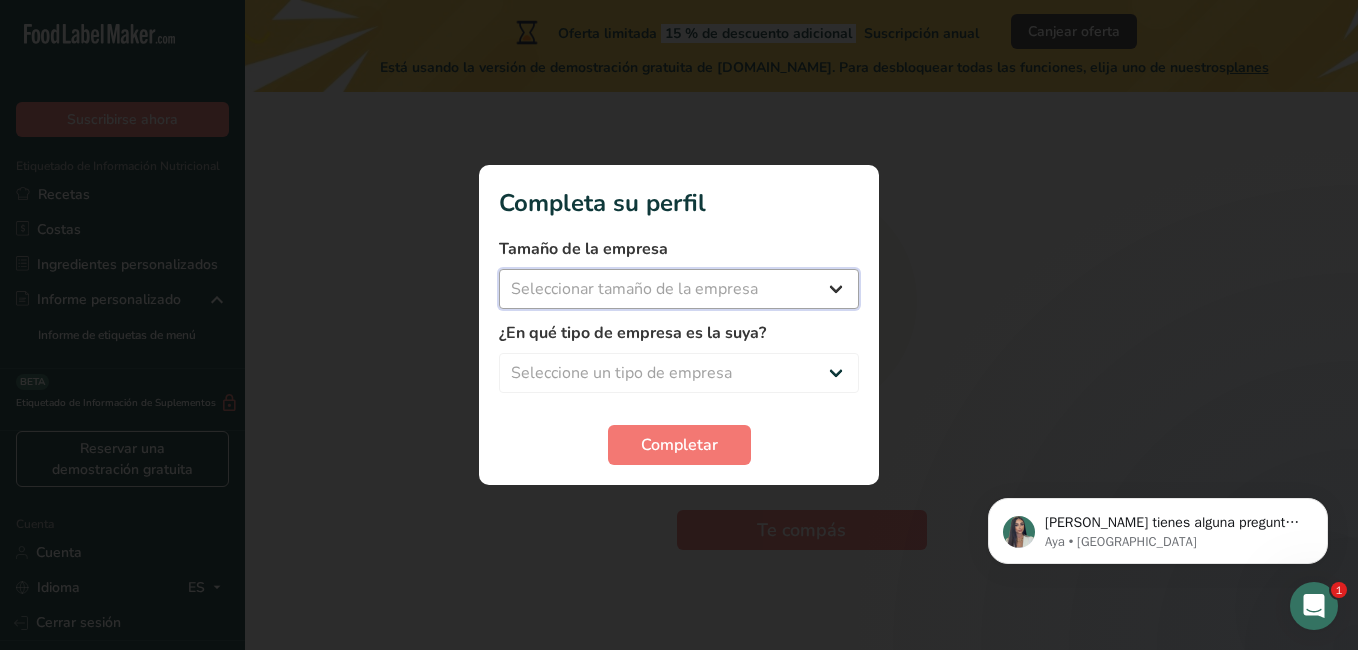 select on "1" 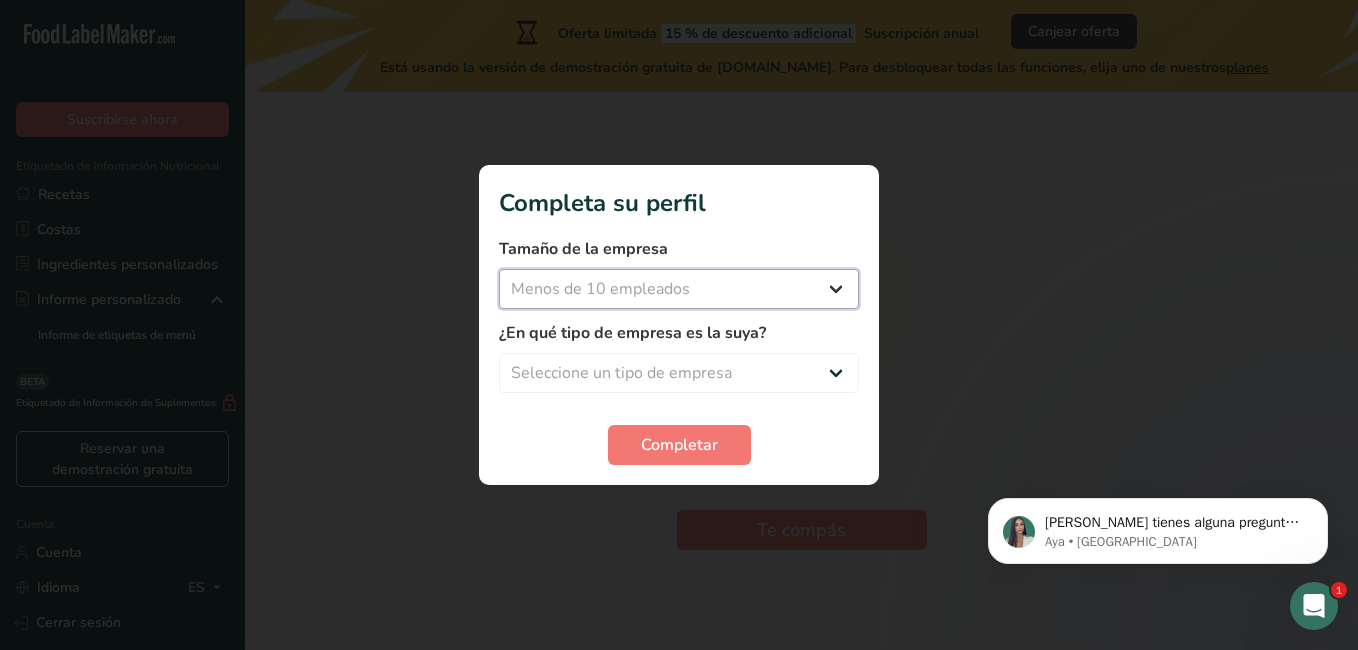 click on "Seleccionar tamaño de la empresa
Menos de 10 empleados
De 10 a 50 empleados
De 51 a 500 empleados
Más de 500 empleados" at bounding box center (679, 289) 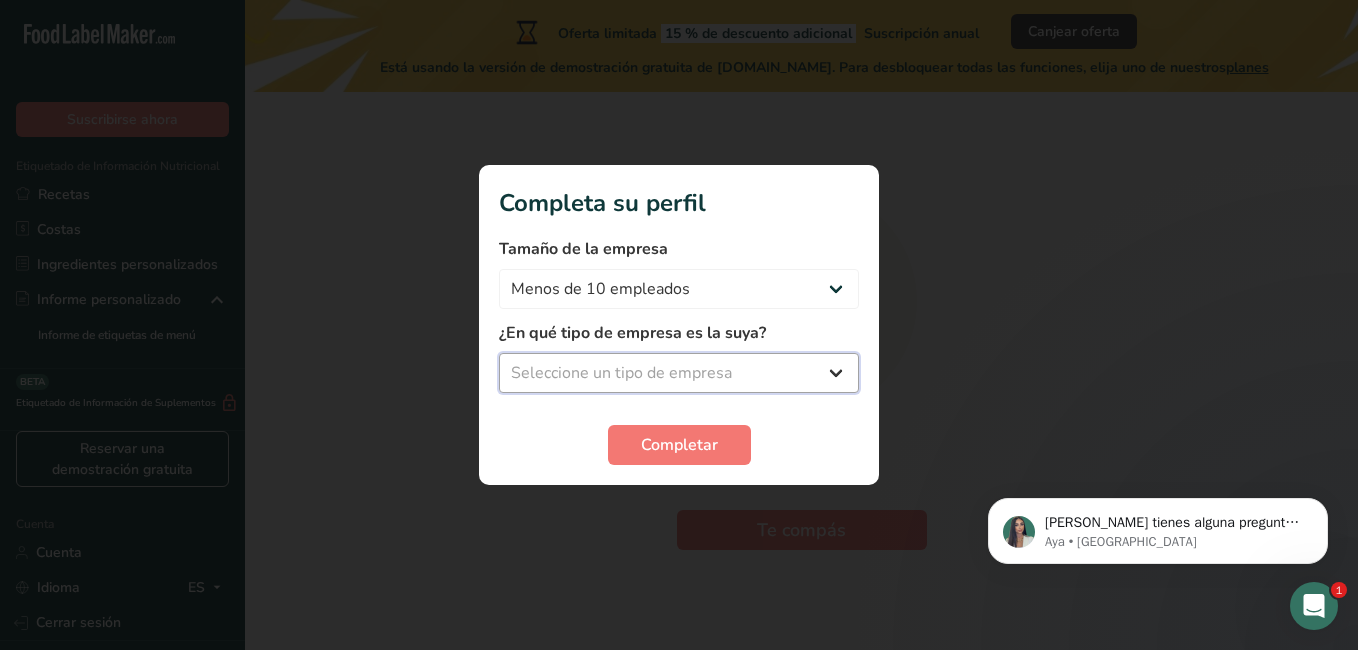 click on "Seleccione un tipo de empresa
Fabricante de alimentos envasados
Restaurante y cafetería
Panadería
Empresa de comidas preparadas y cáterin
Nutricionista
Bloguero gastronómico
Entrenador personal
Otro" at bounding box center [679, 373] 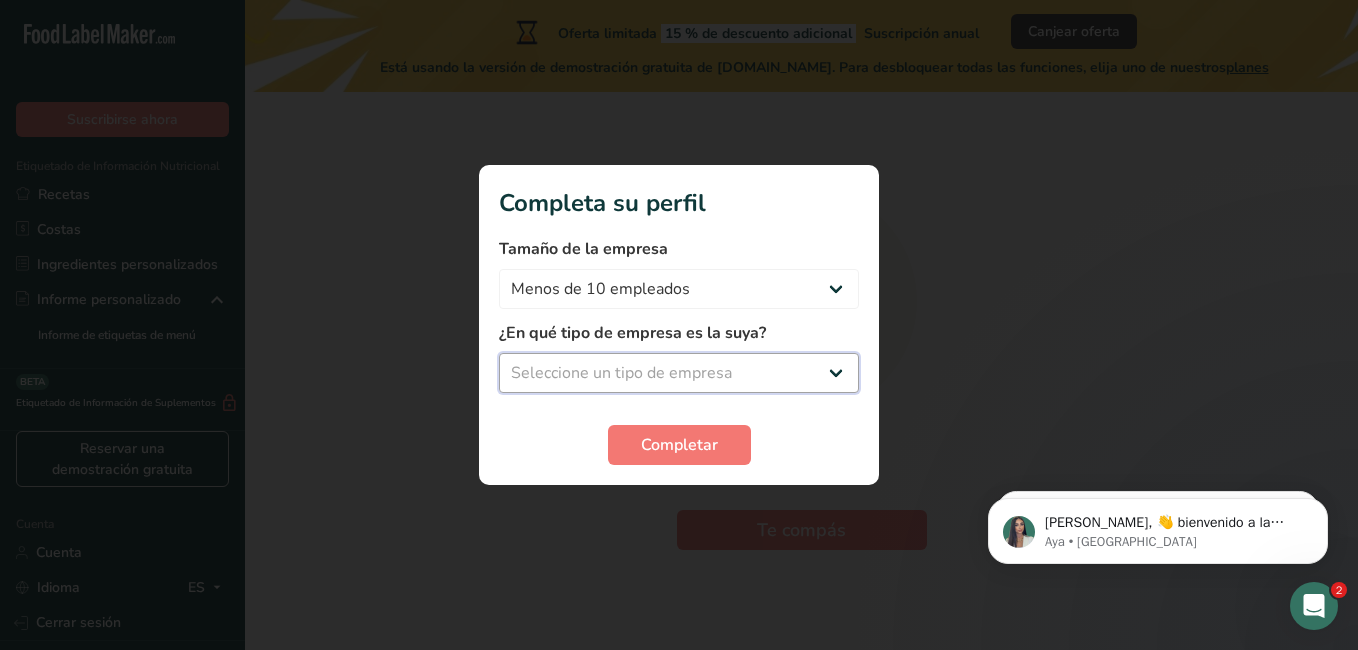 select on "5" 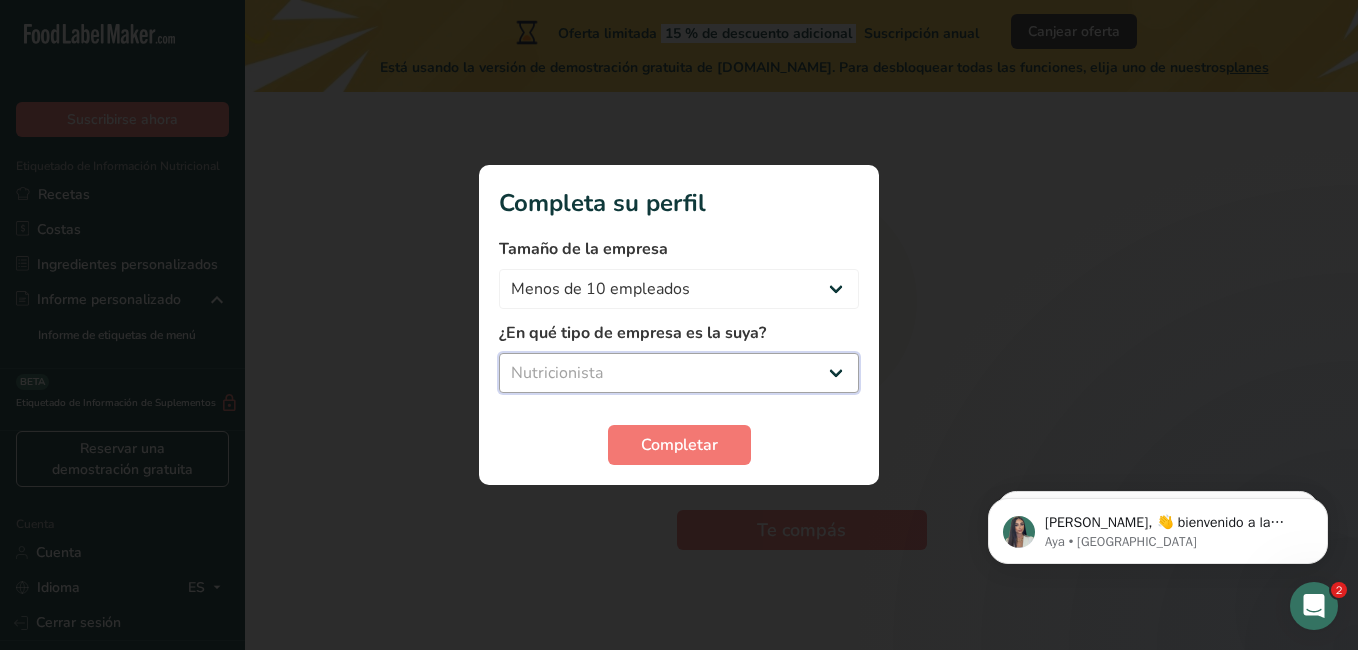 click on "Seleccione un tipo de empresa
Fabricante de alimentos envasados
Restaurante y cafetería
Panadería
Empresa de comidas preparadas y cáterin
Nutricionista
Bloguero gastronómico
Entrenador personal
Otro" at bounding box center [679, 373] 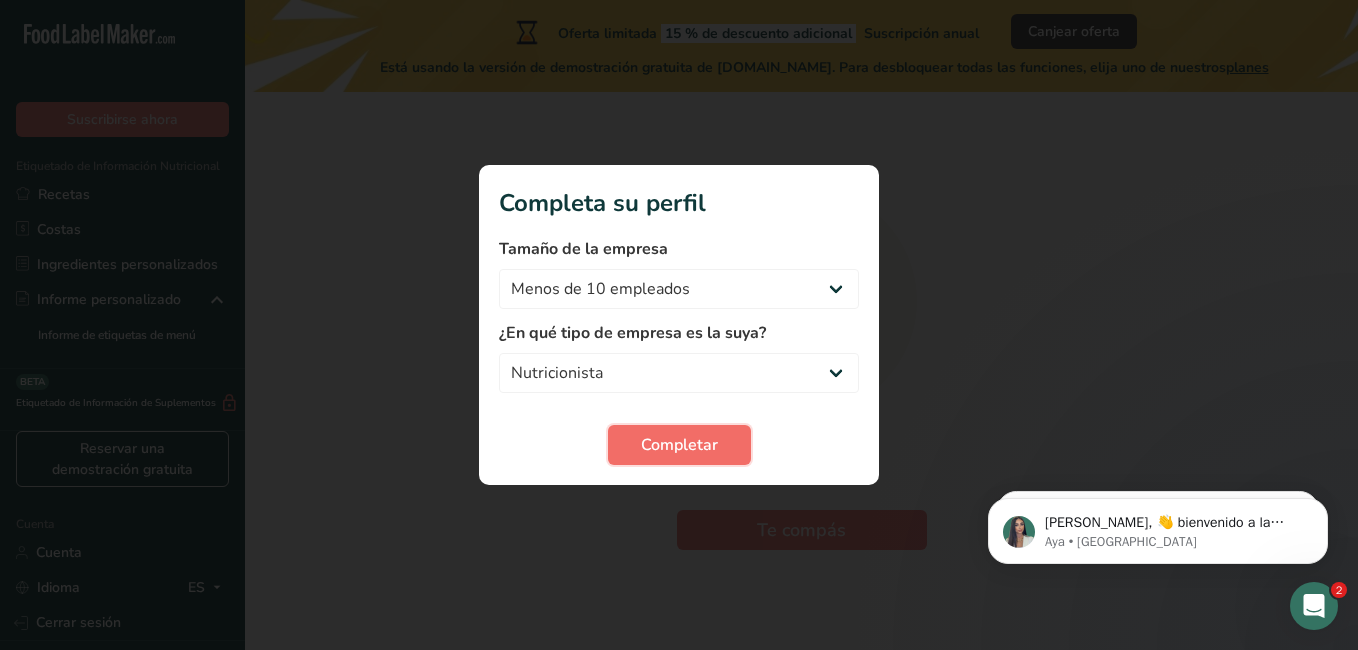 click on "Completar" at bounding box center (679, 445) 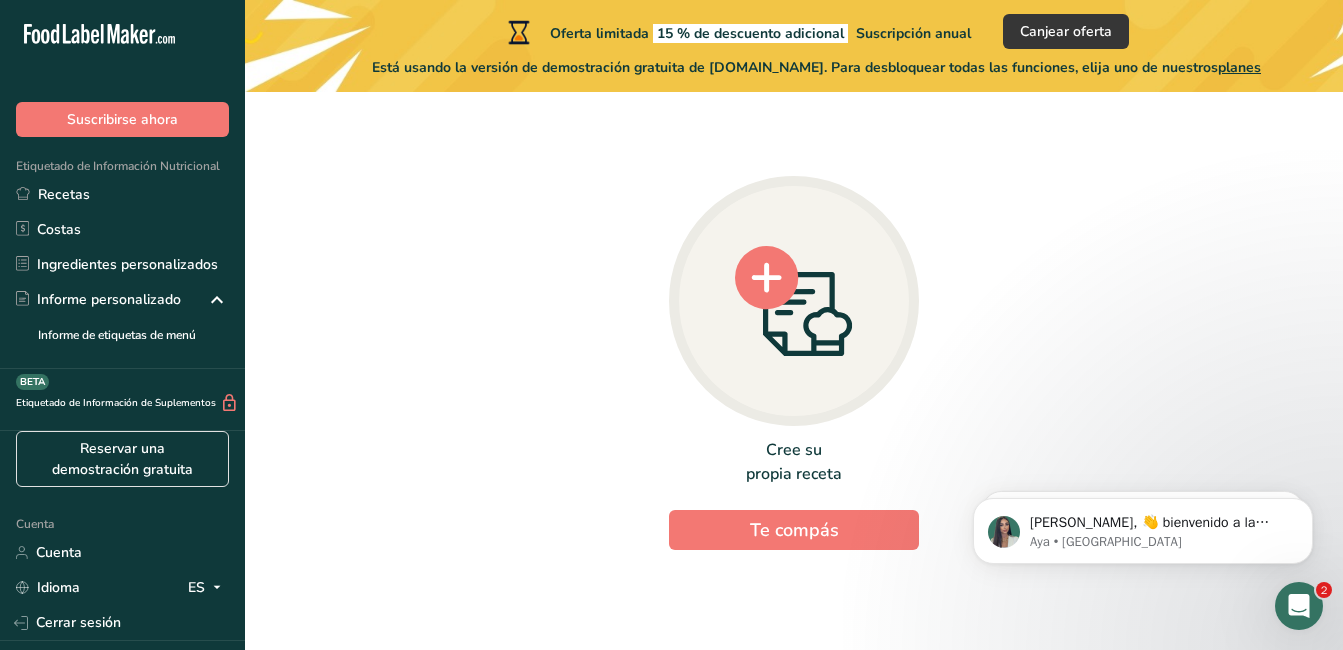 click 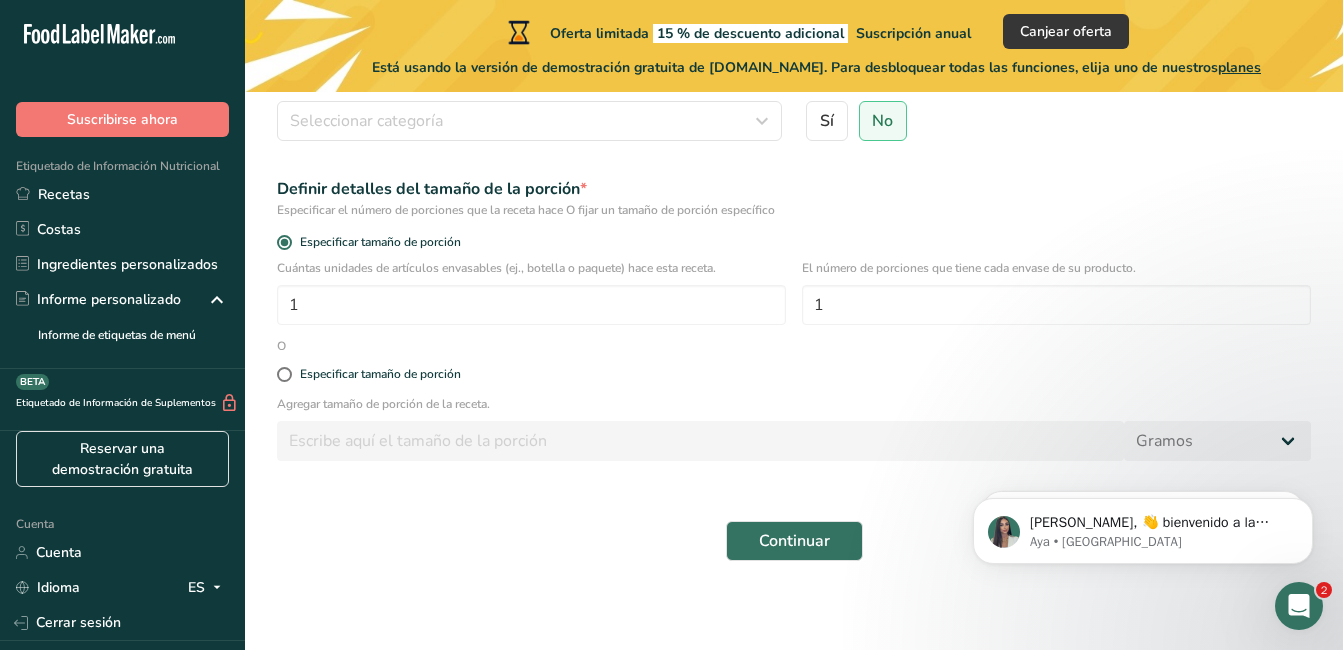 scroll, scrollTop: 261, scrollLeft: 0, axis: vertical 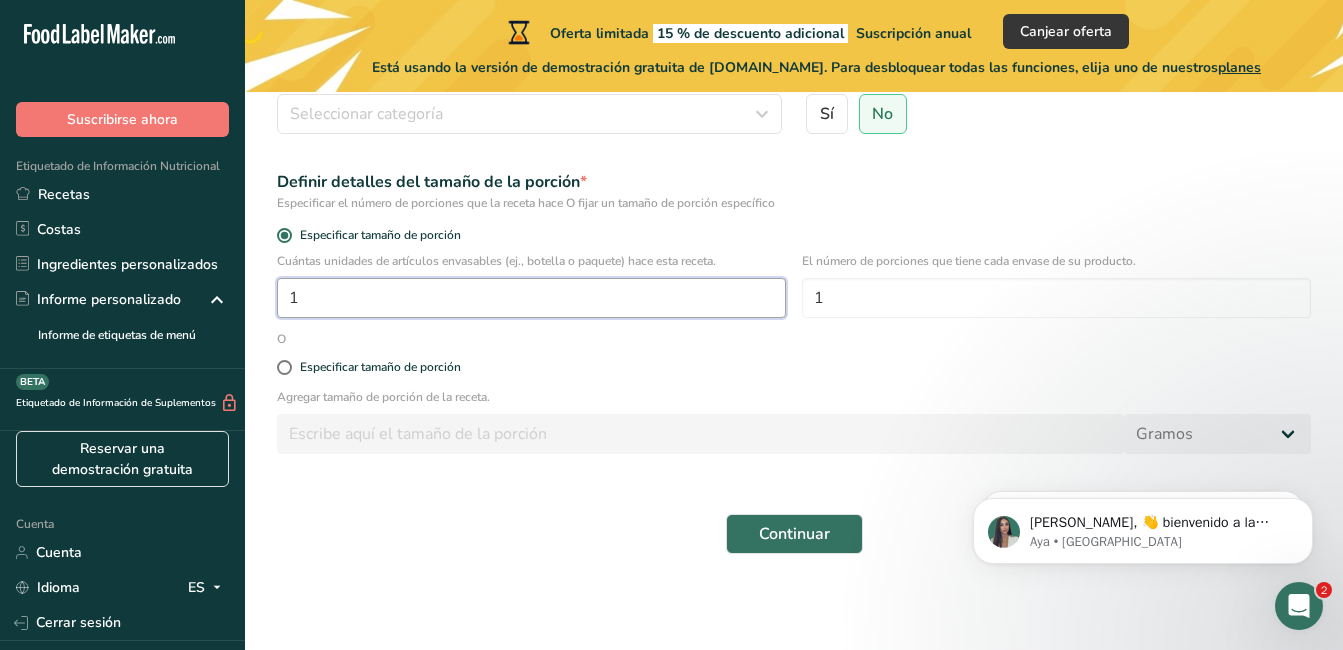 click on "1" at bounding box center (531, 298) 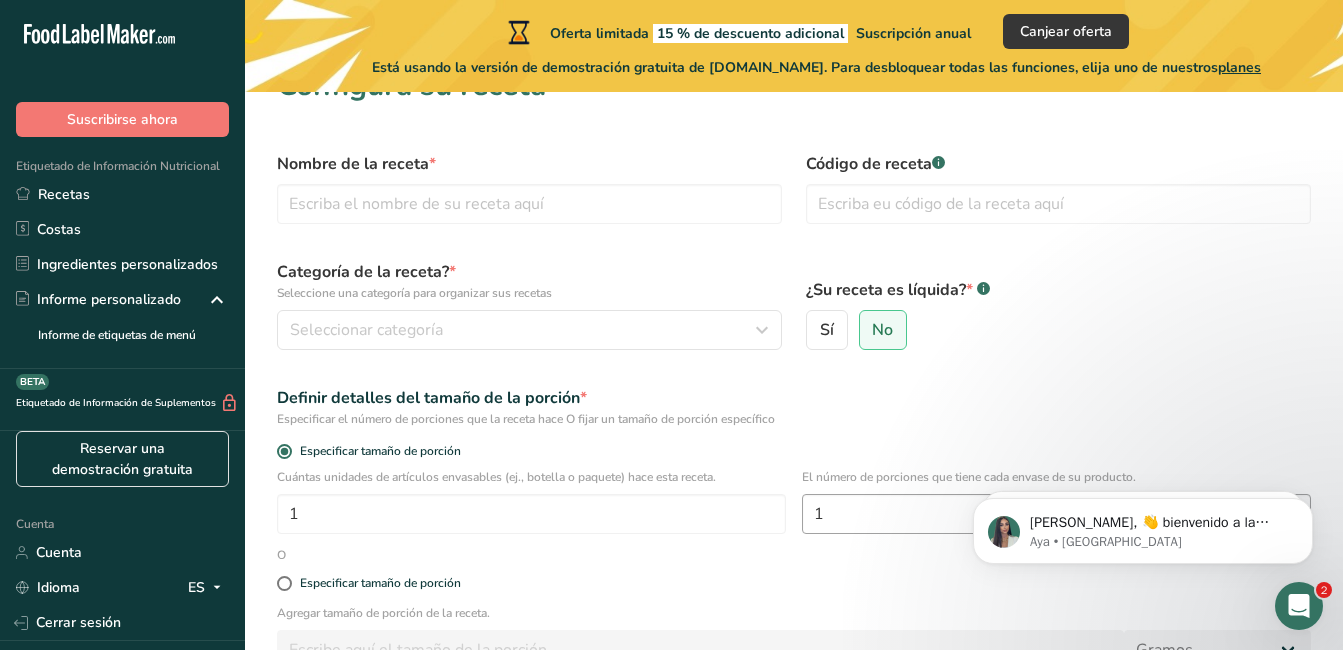 scroll, scrollTop: 0, scrollLeft: 0, axis: both 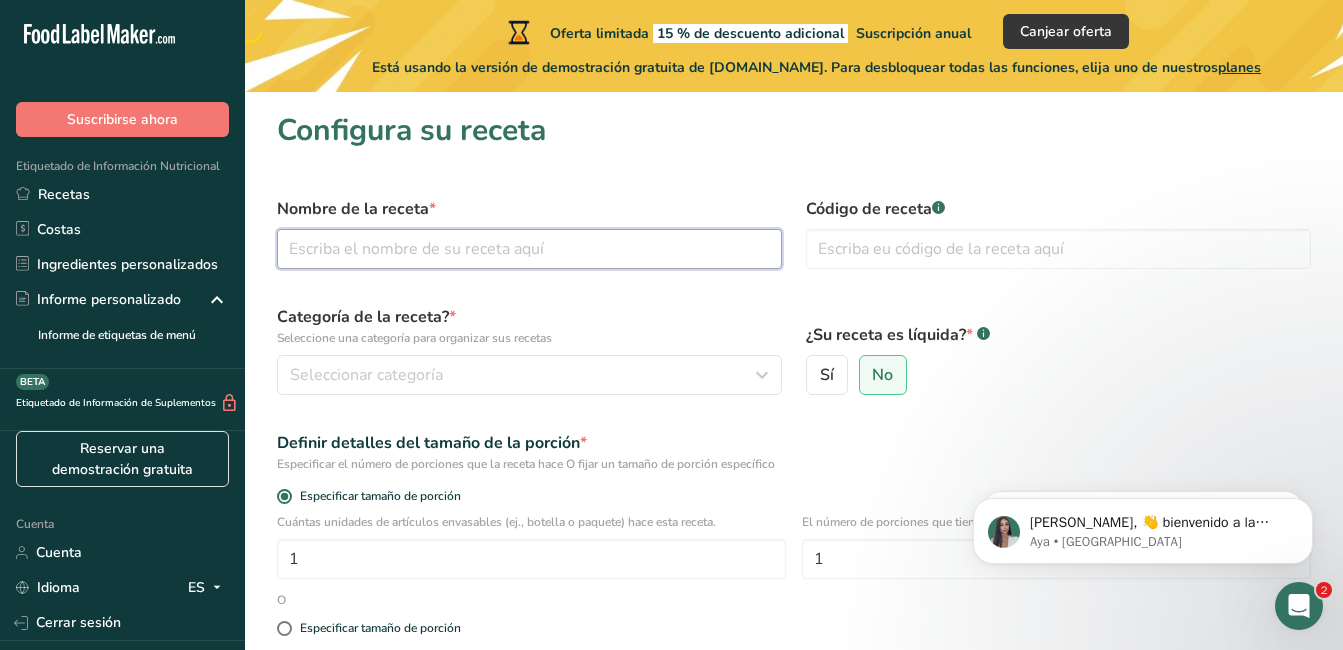 click at bounding box center [529, 249] 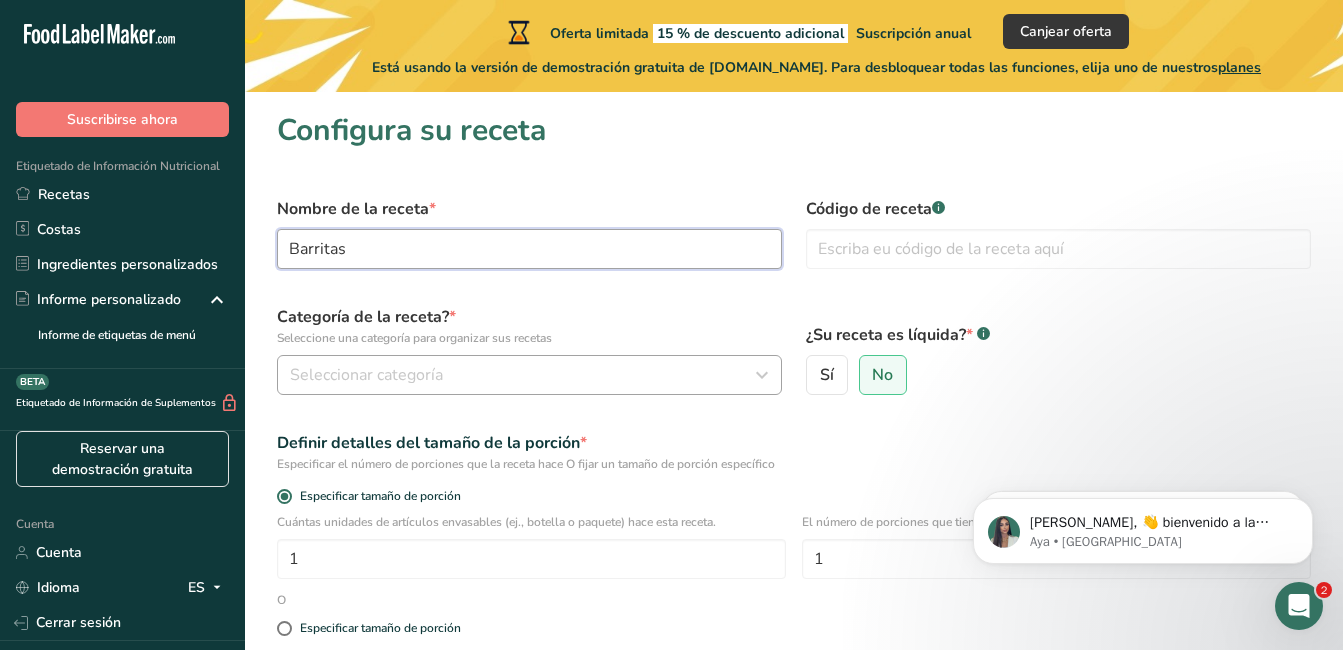 type on "Barritas" 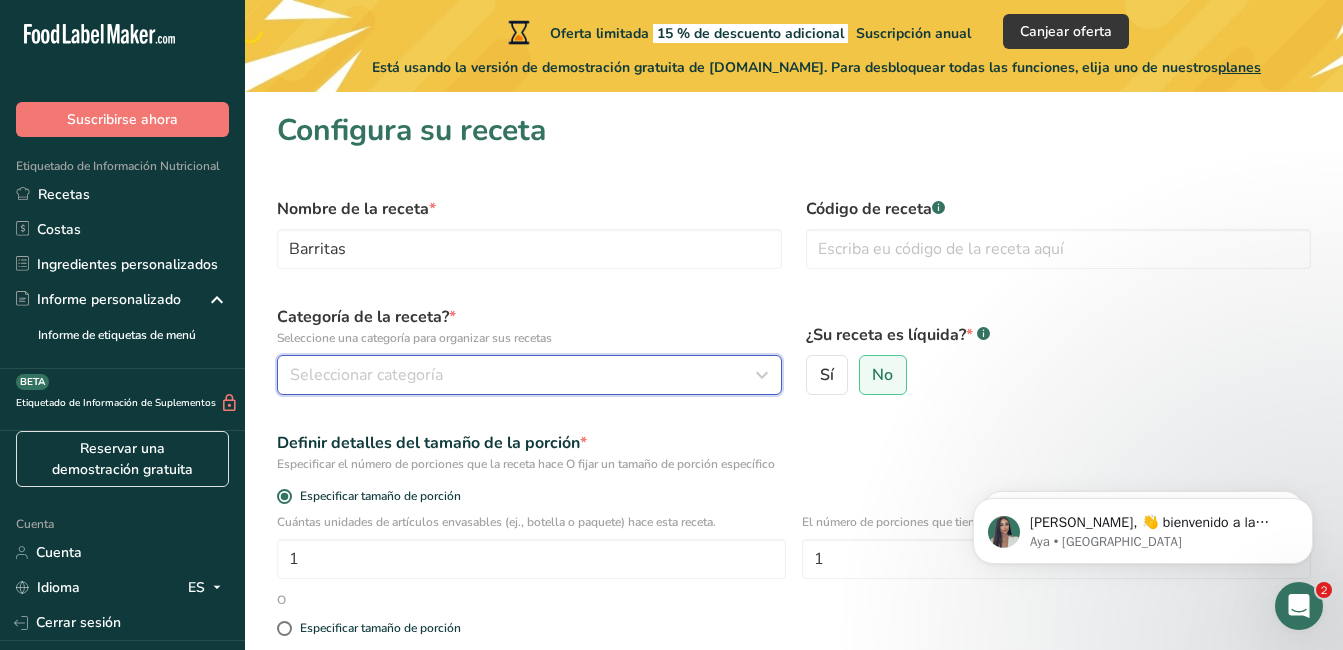 click on "Seleccionar categoría" at bounding box center (523, 375) 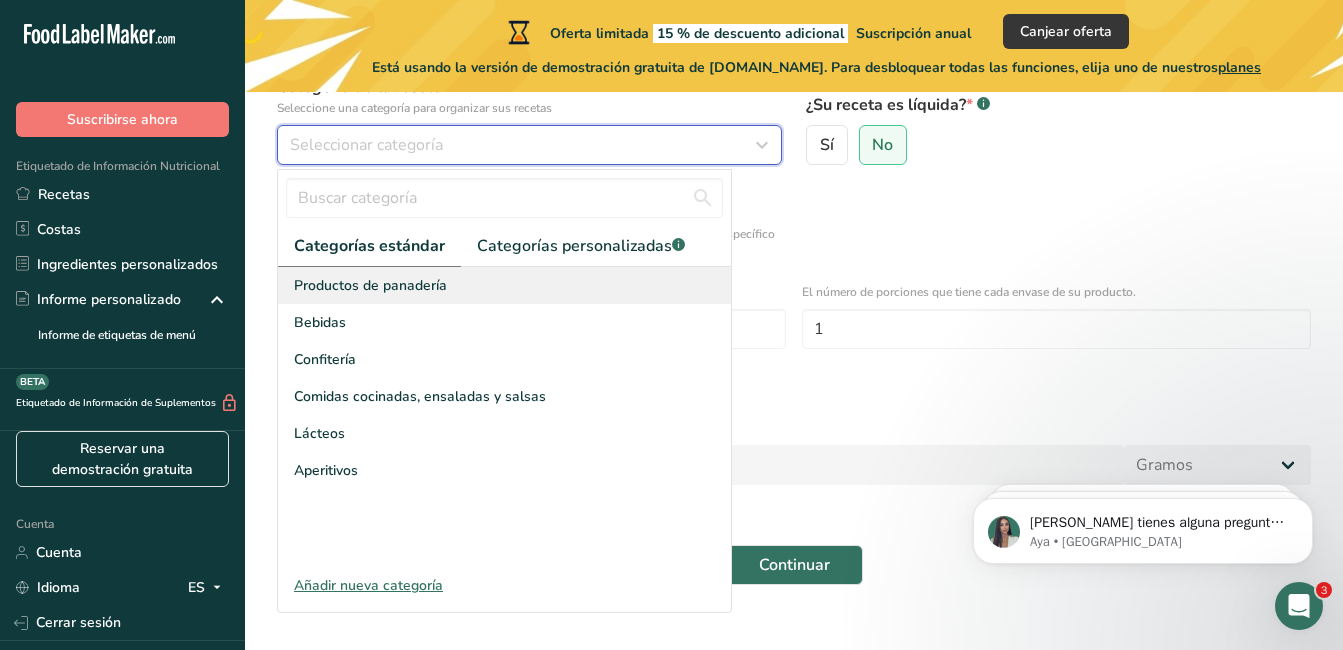 scroll, scrollTop: 231, scrollLeft: 0, axis: vertical 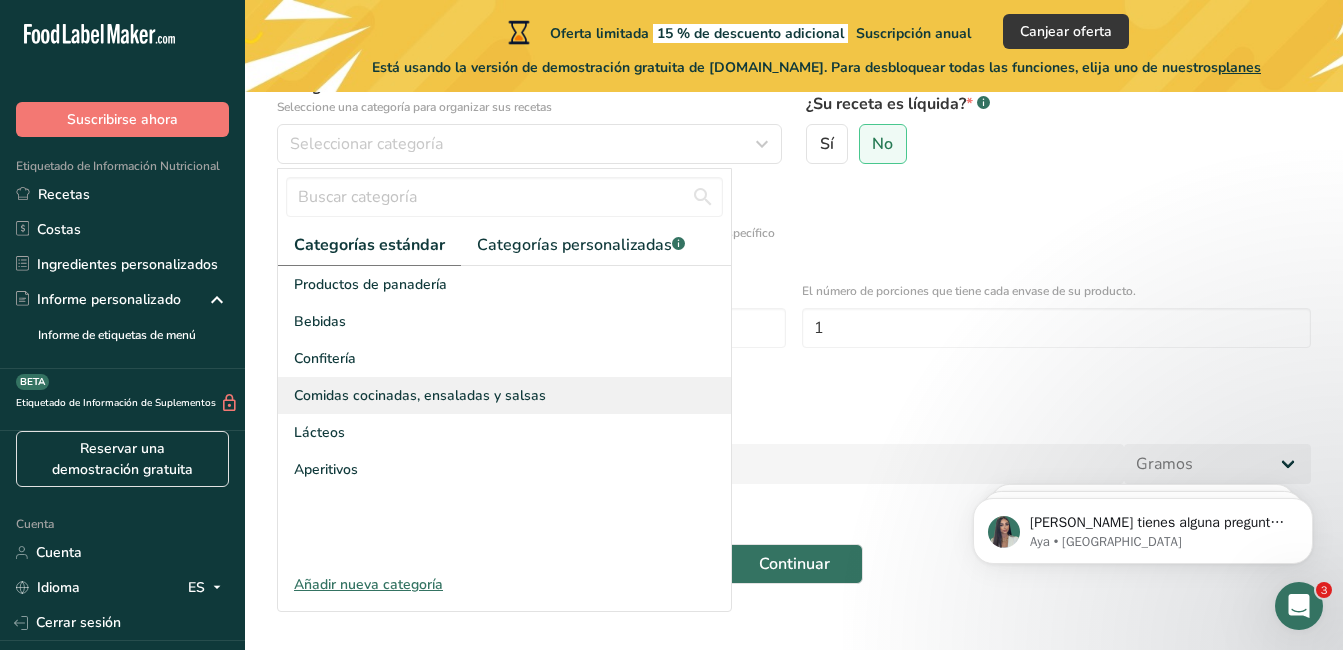 click on "Comidas cocinadas, ensaladas y salsas" at bounding box center (420, 395) 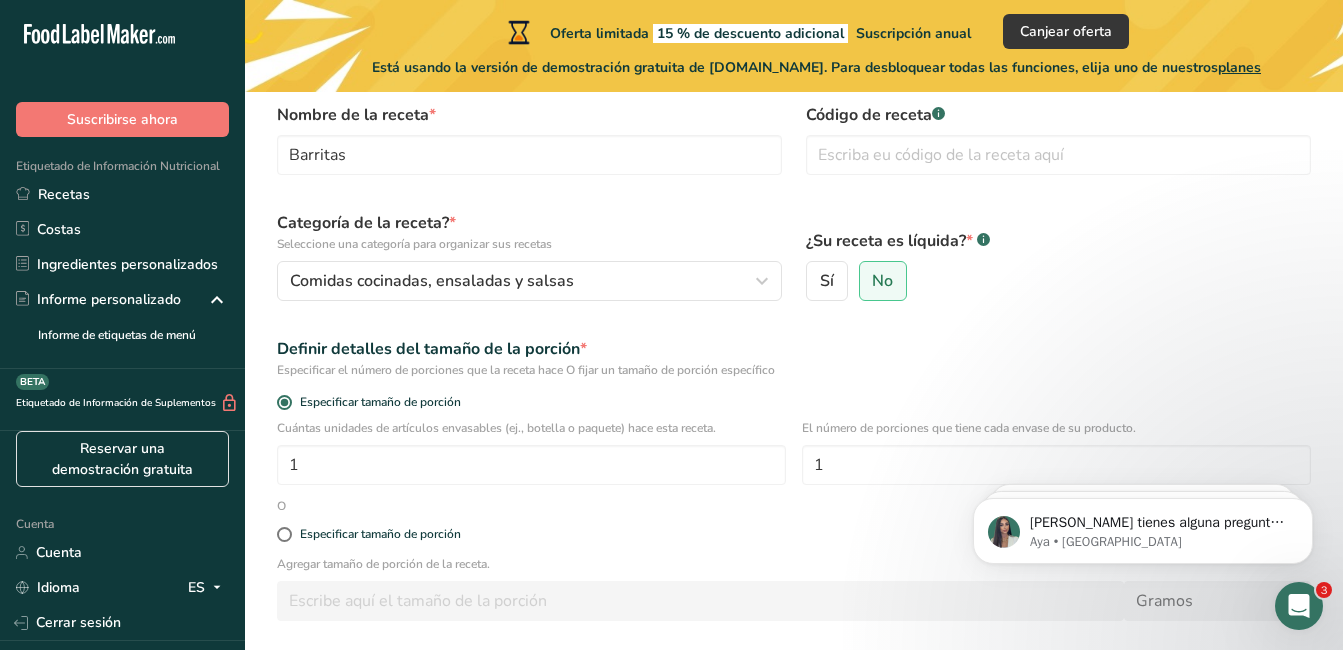 scroll, scrollTop: 93, scrollLeft: 0, axis: vertical 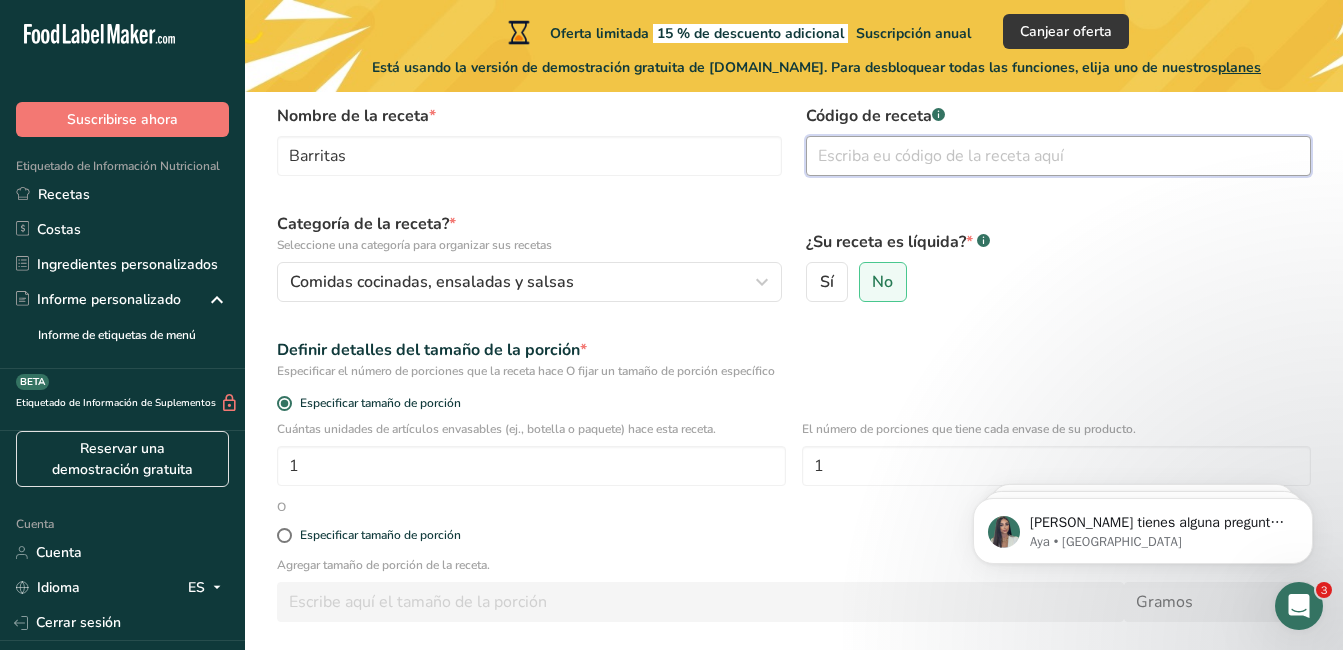 click at bounding box center [1058, 156] 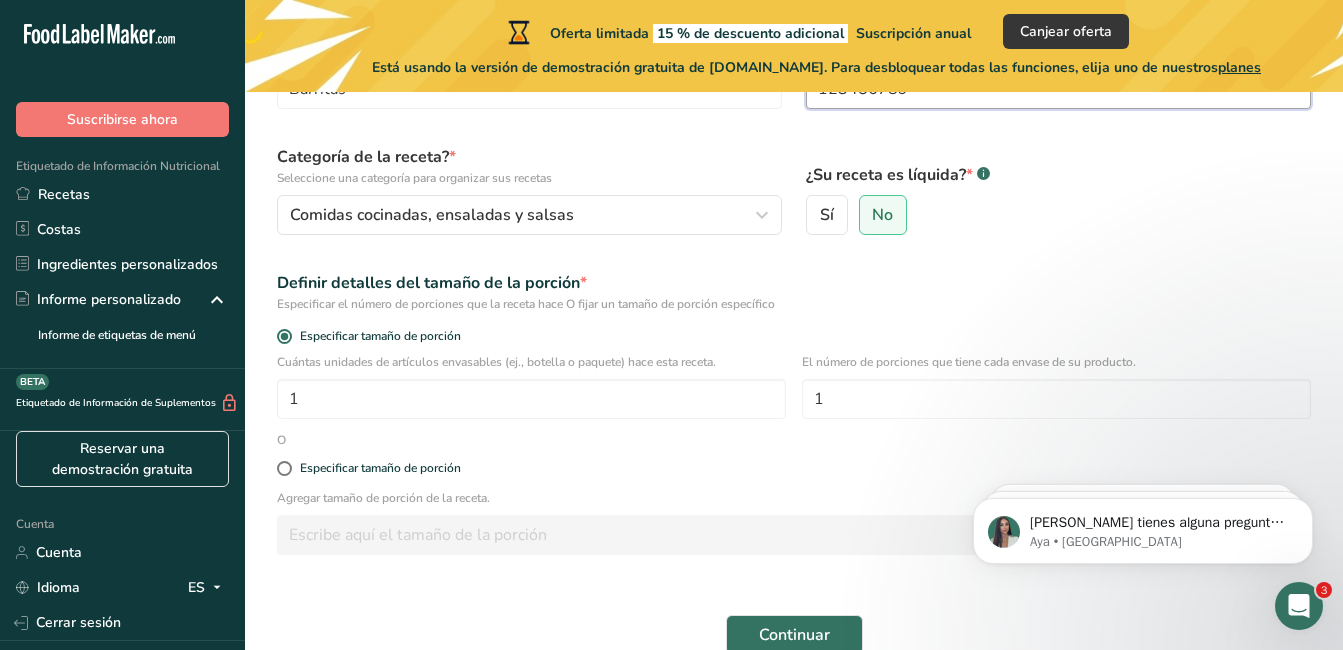 scroll, scrollTop: 163, scrollLeft: 0, axis: vertical 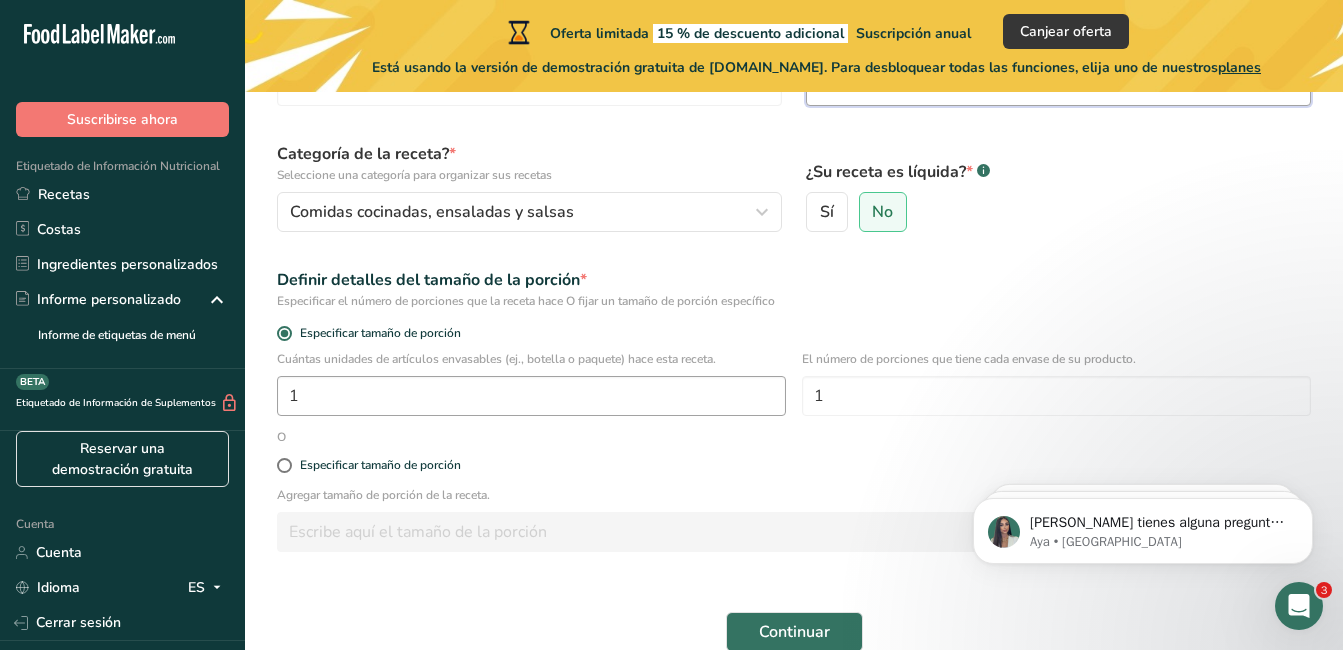 type on "123456789" 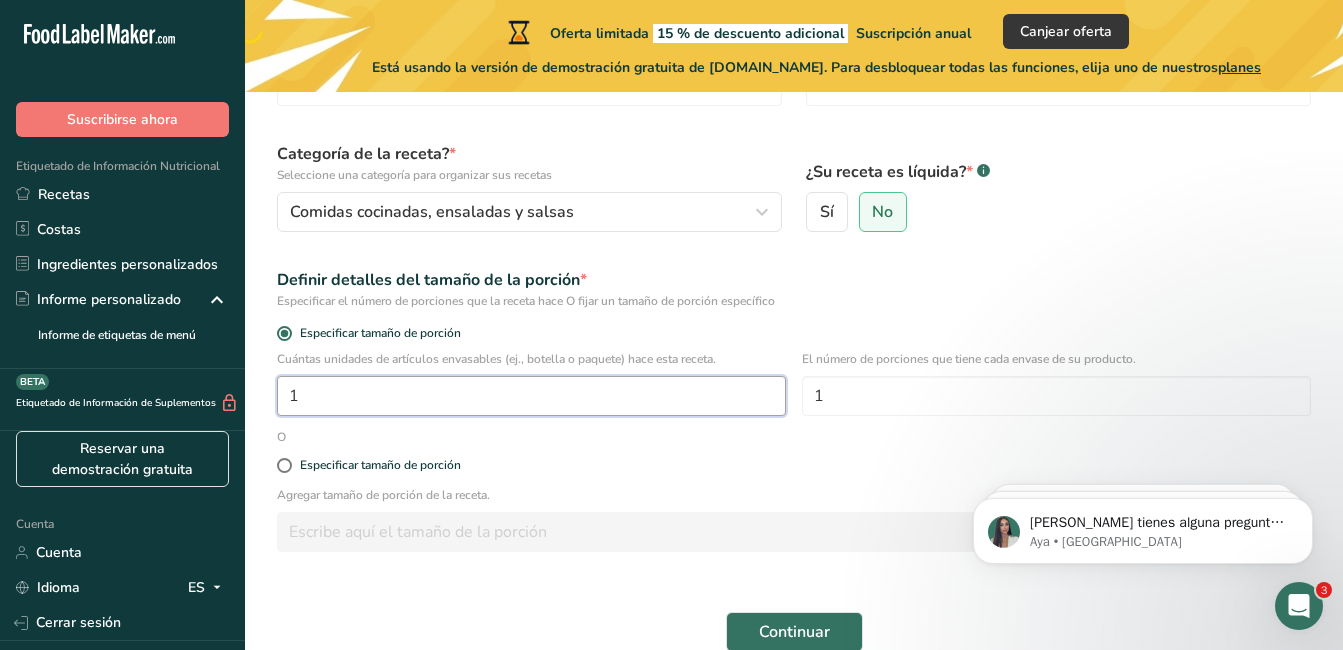 click on "1" at bounding box center (531, 396) 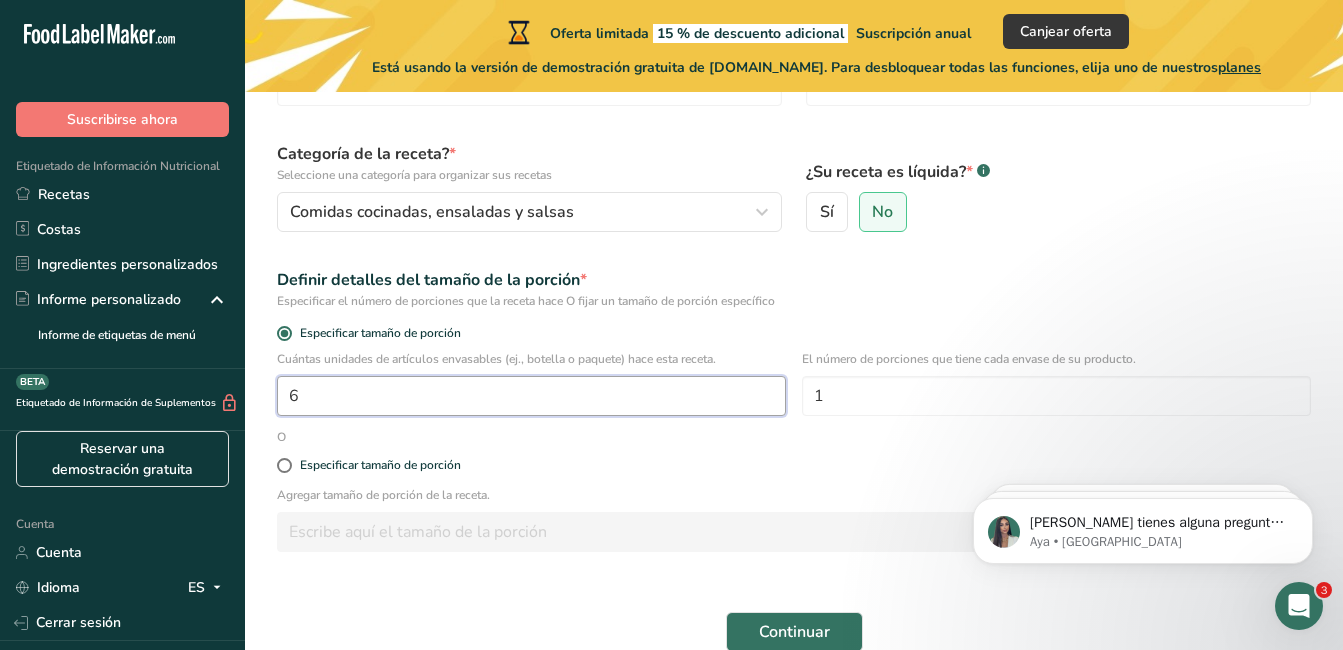 click on "Continuar" at bounding box center [794, 632] 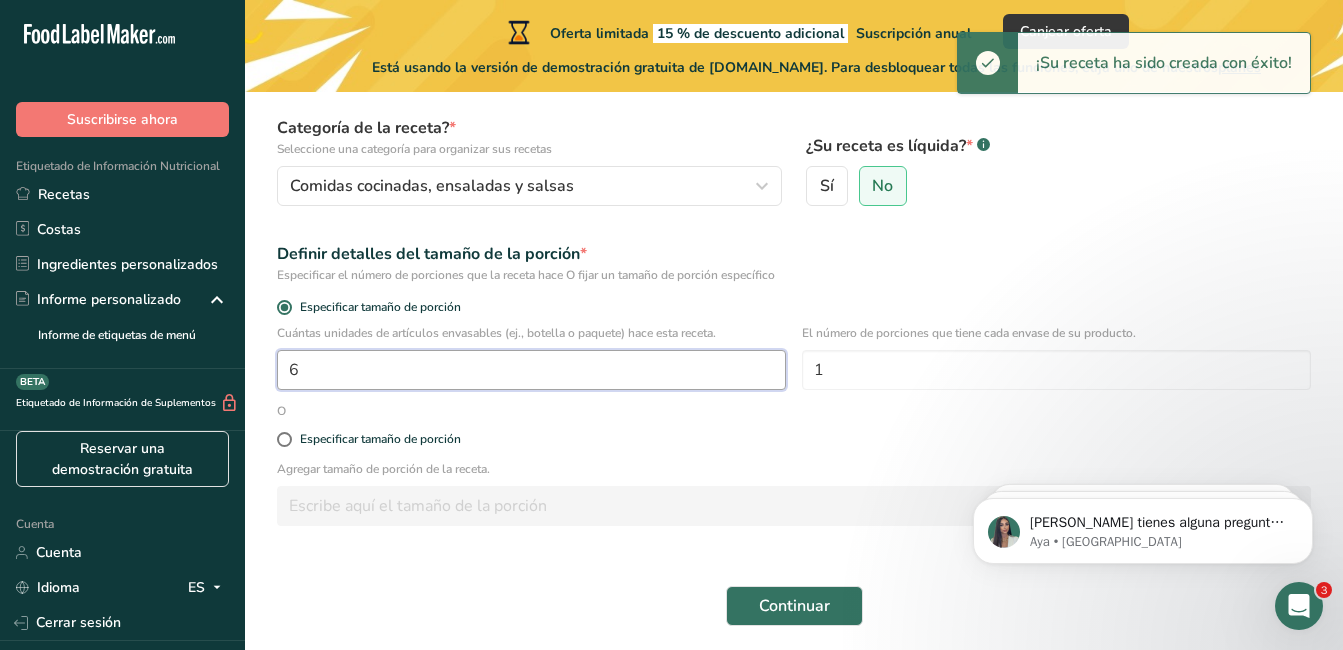 type on "5.998" 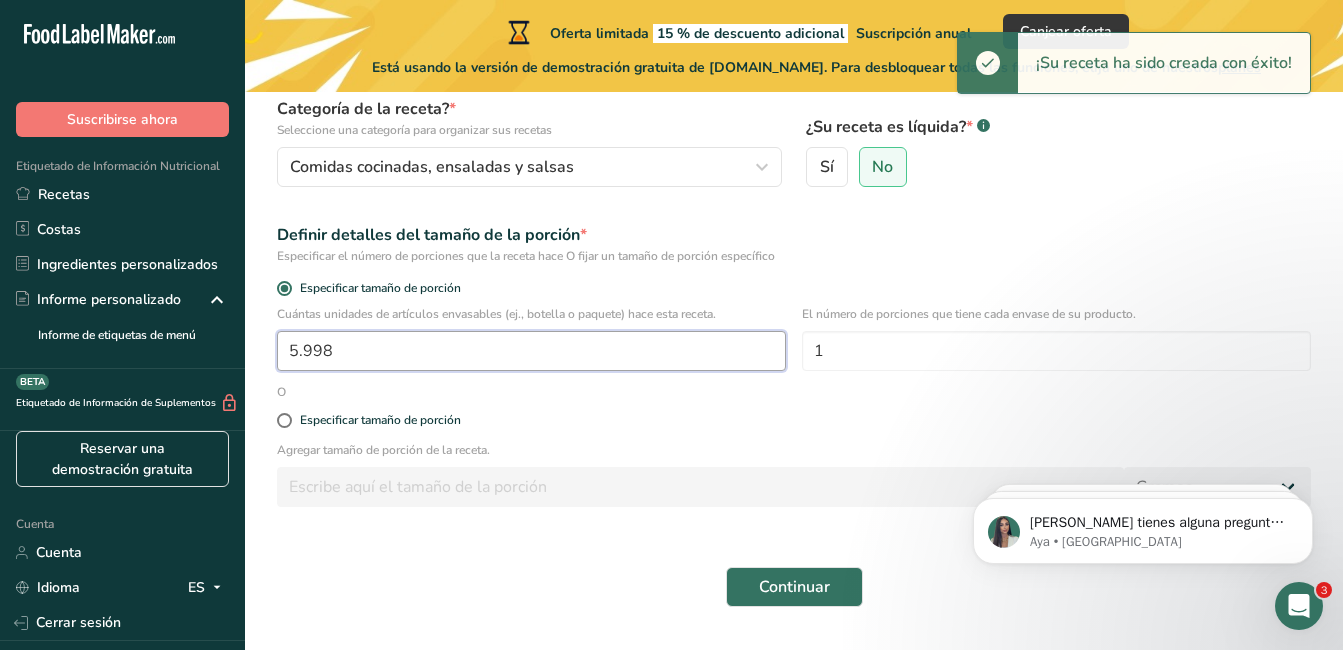scroll, scrollTop: 210, scrollLeft: 0, axis: vertical 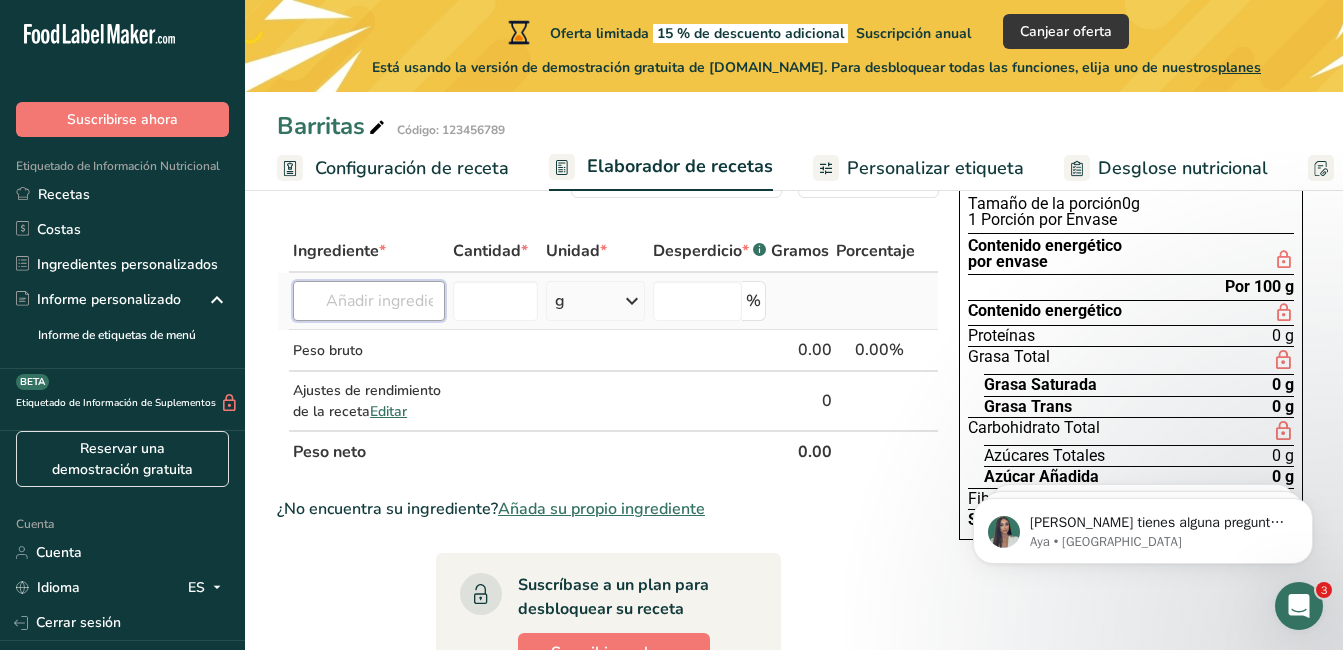 click at bounding box center [369, 301] 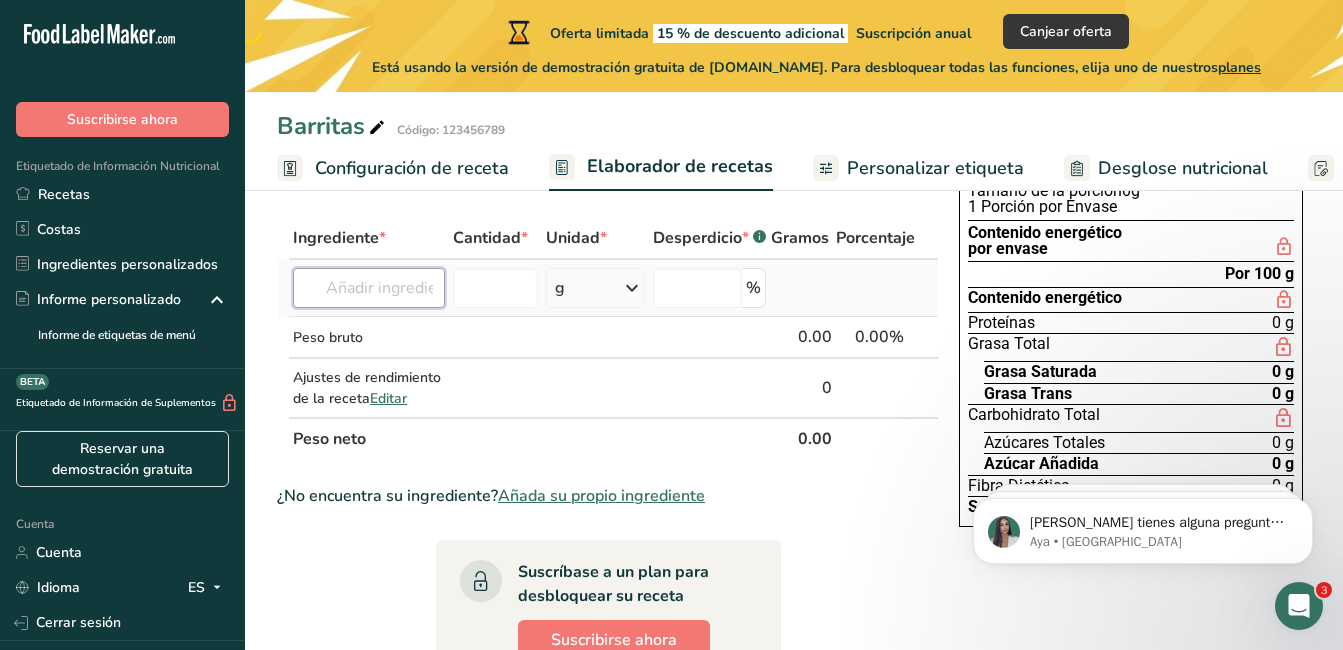 scroll, scrollTop: 92, scrollLeft: 0, axis: vertical 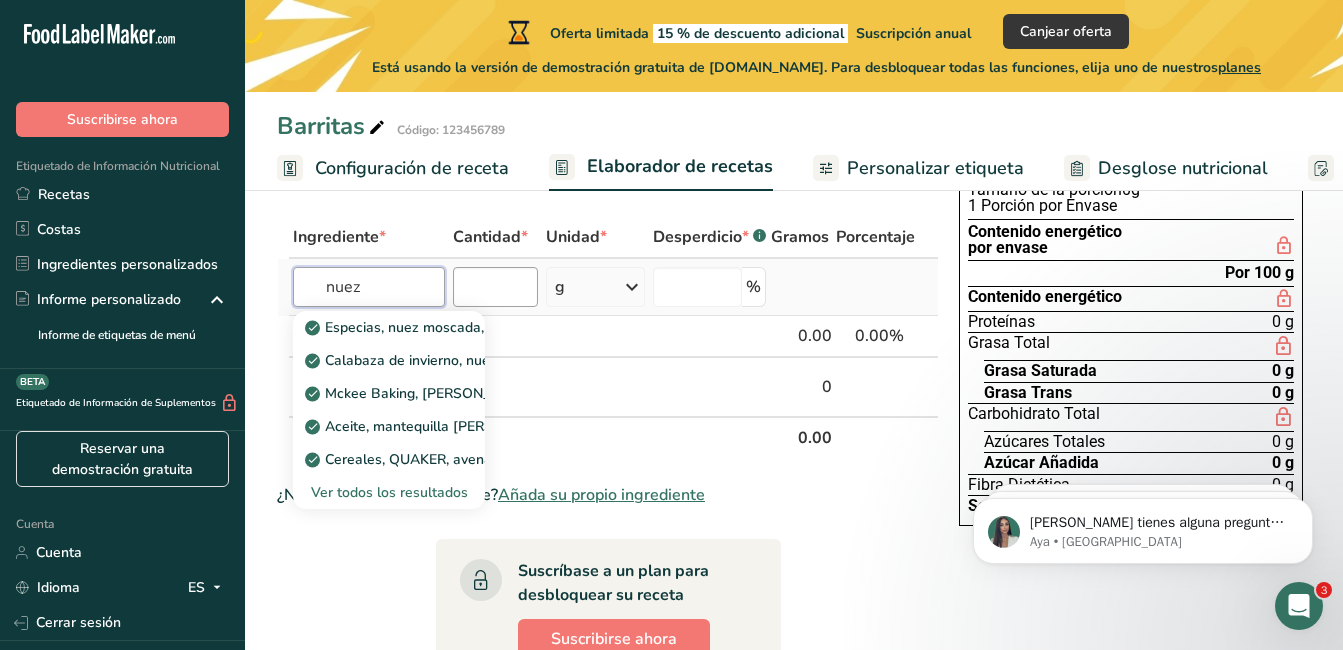 type on "nuez" 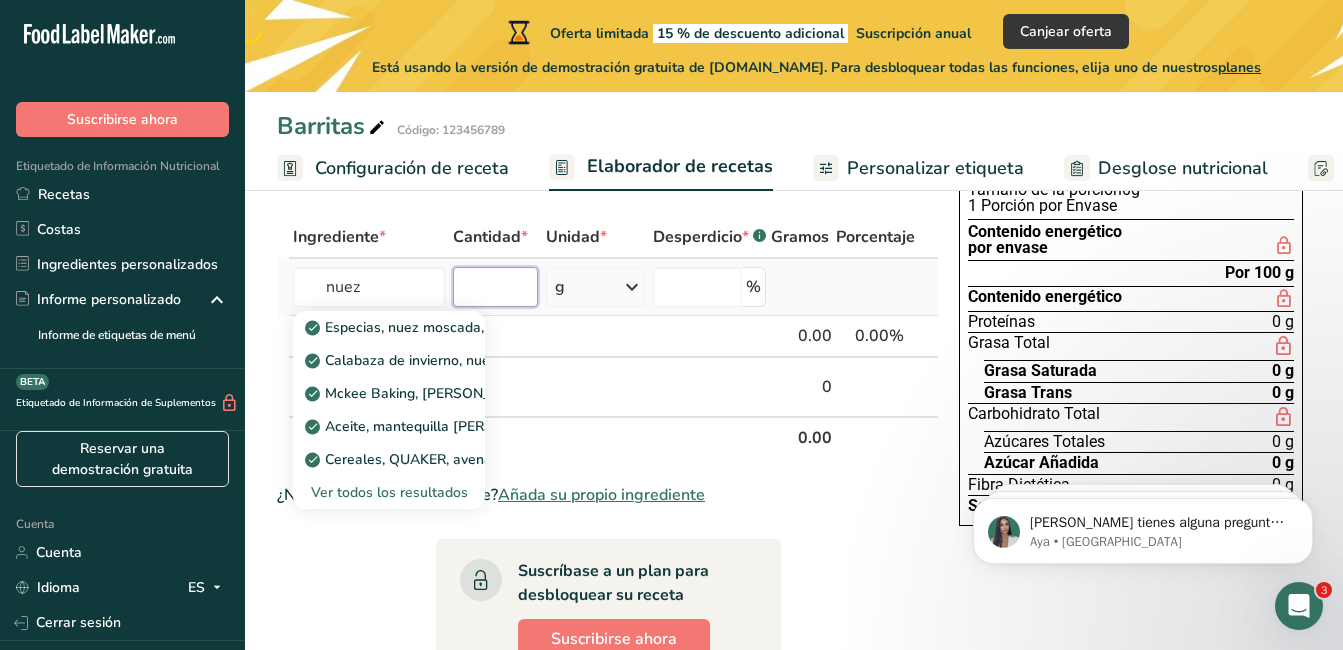 type 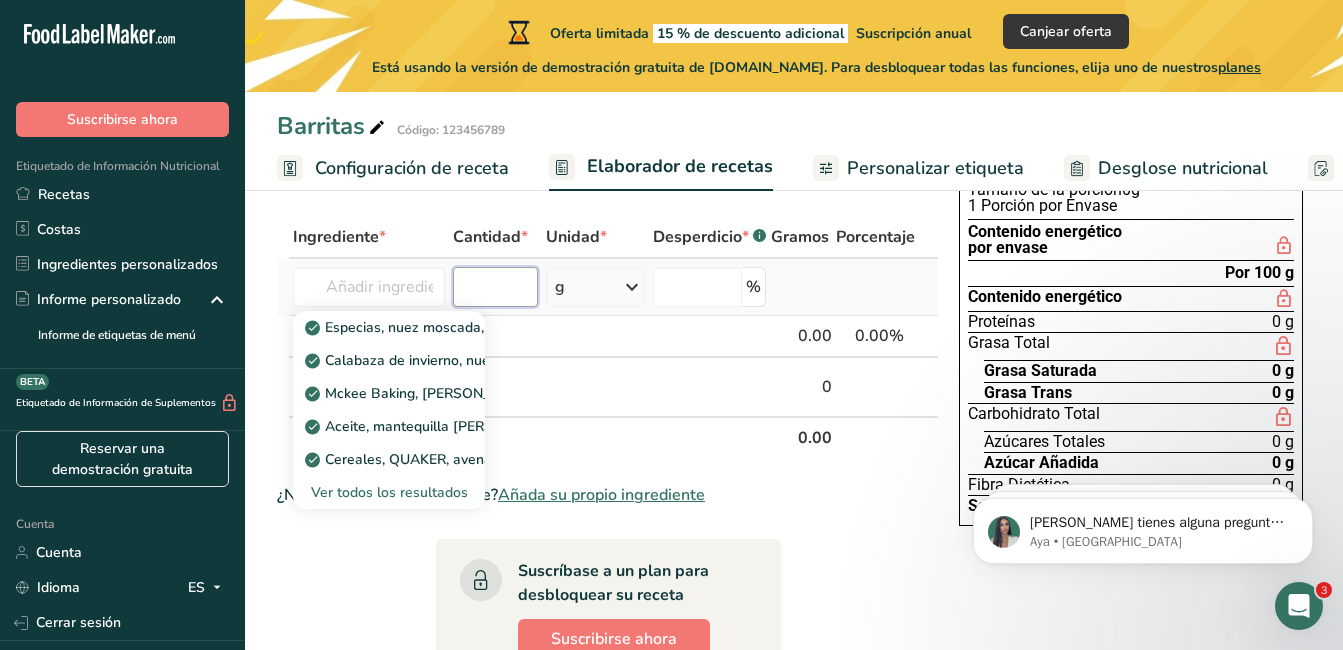 click at bounding box center (495, 287) 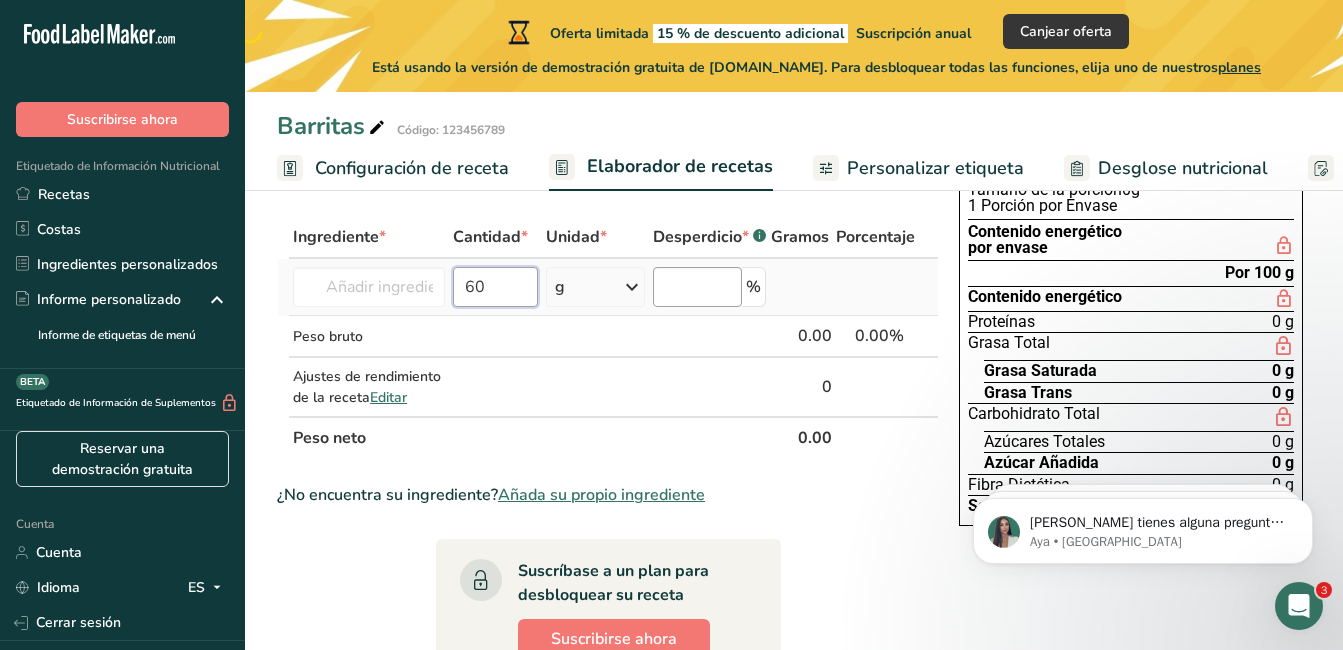 type on "60" 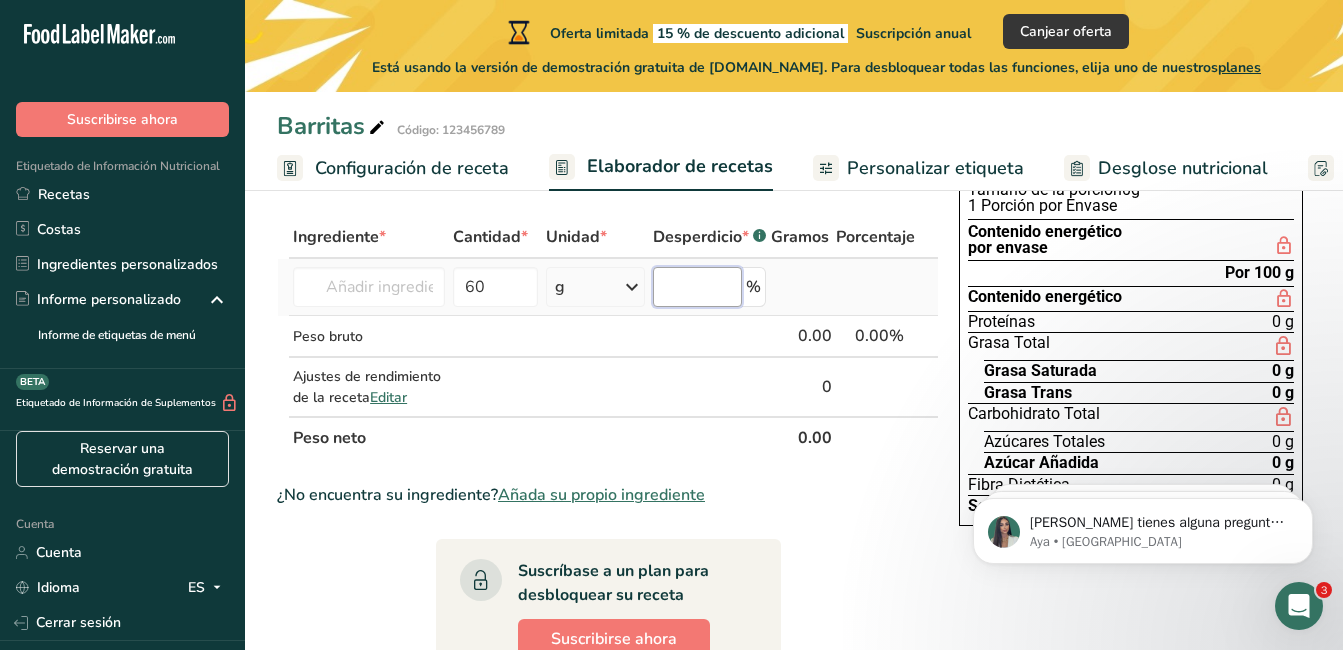 click at bounding box center (697, 287) 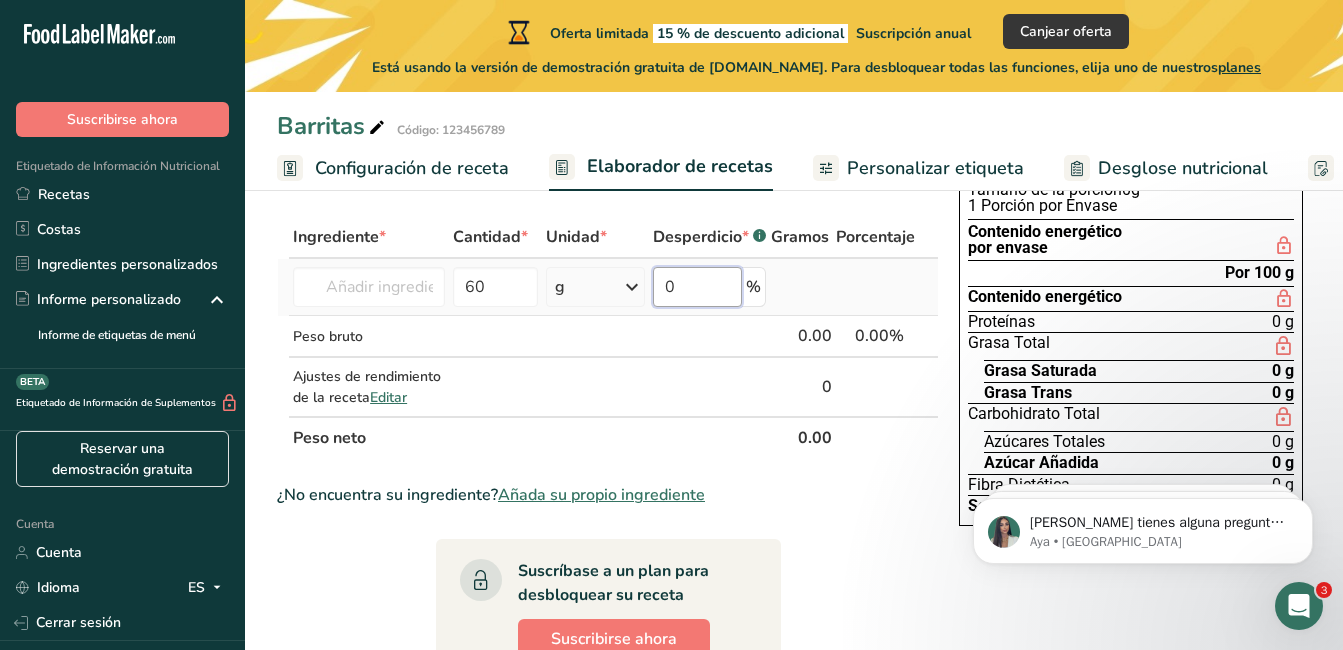 type 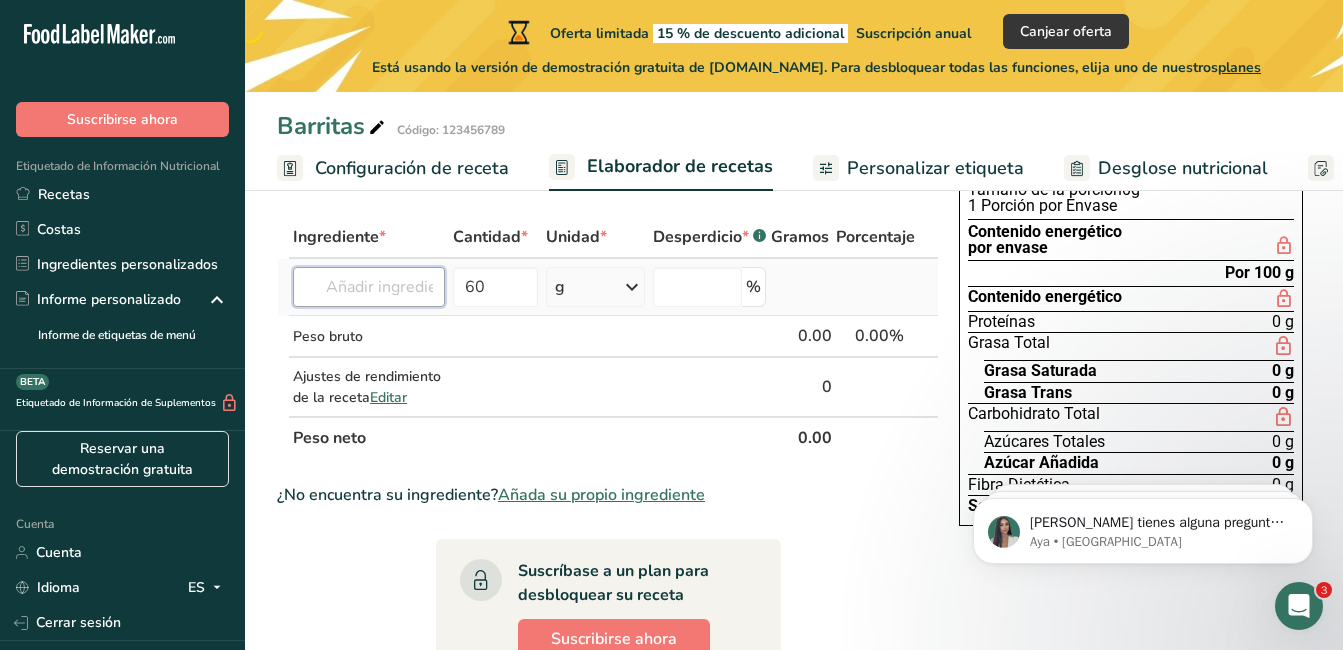 click at bounding box center [369, 287] 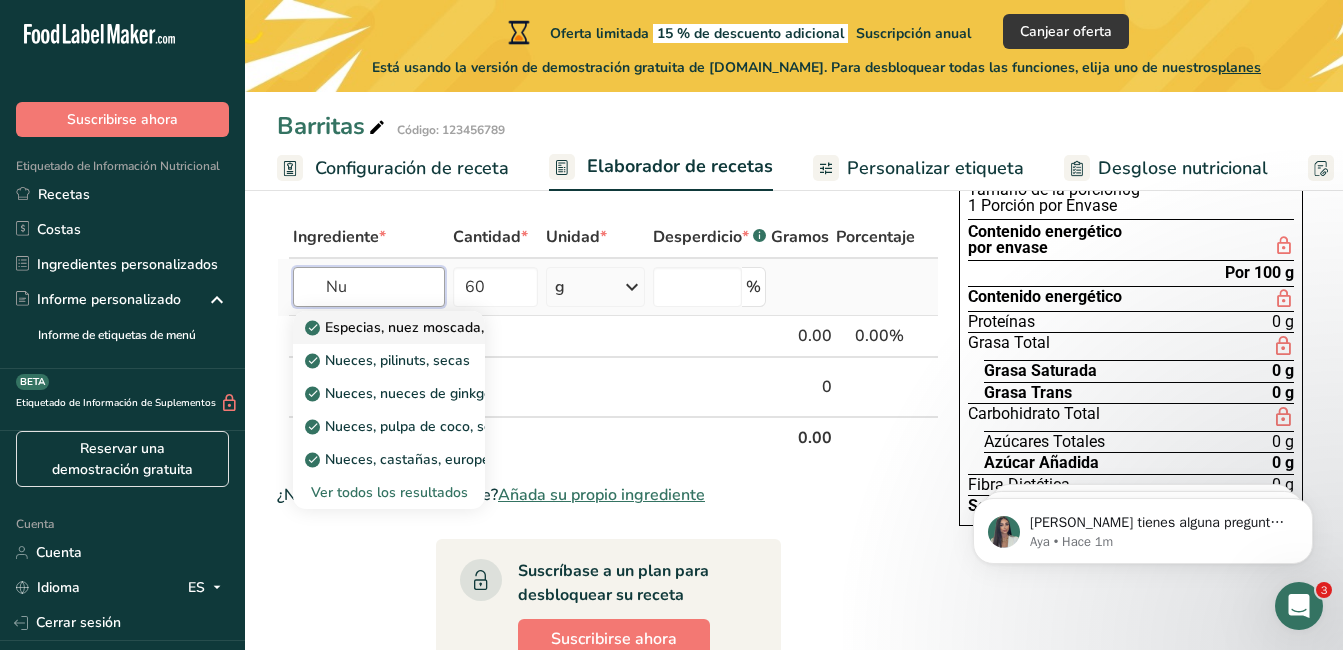 type on "Nu" 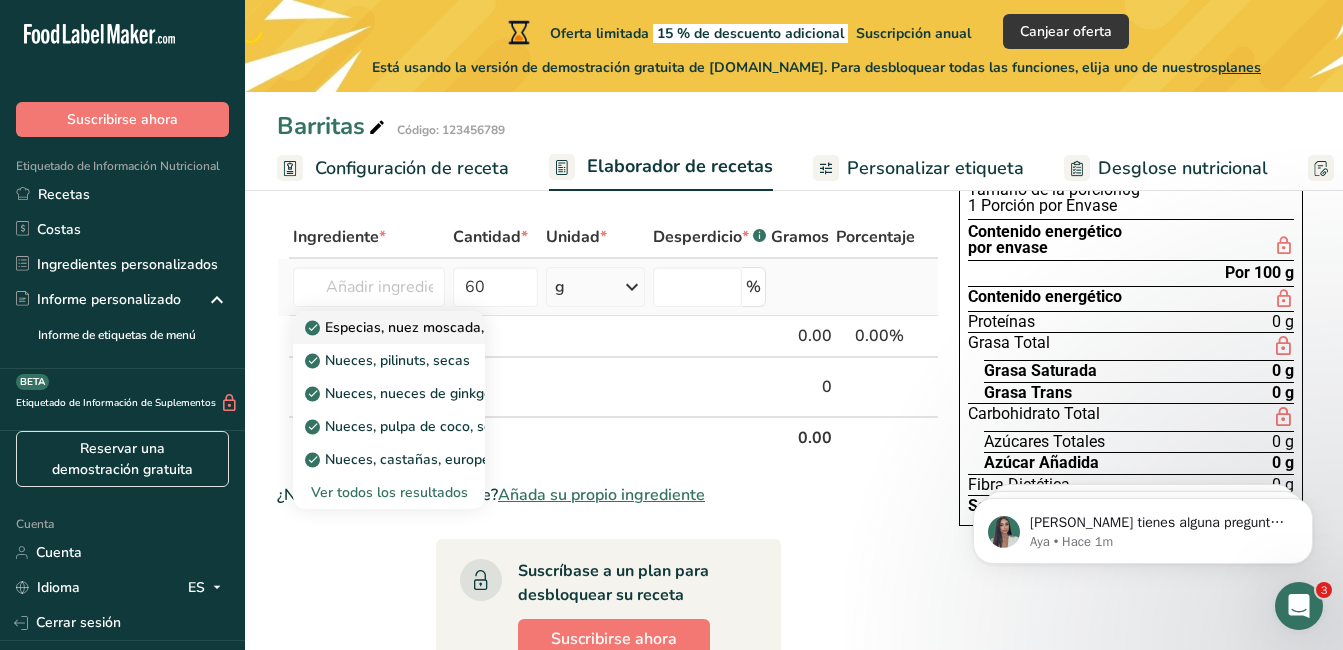 click on "Especias, nuez moscada, molida" at bounding box center [420, 327] 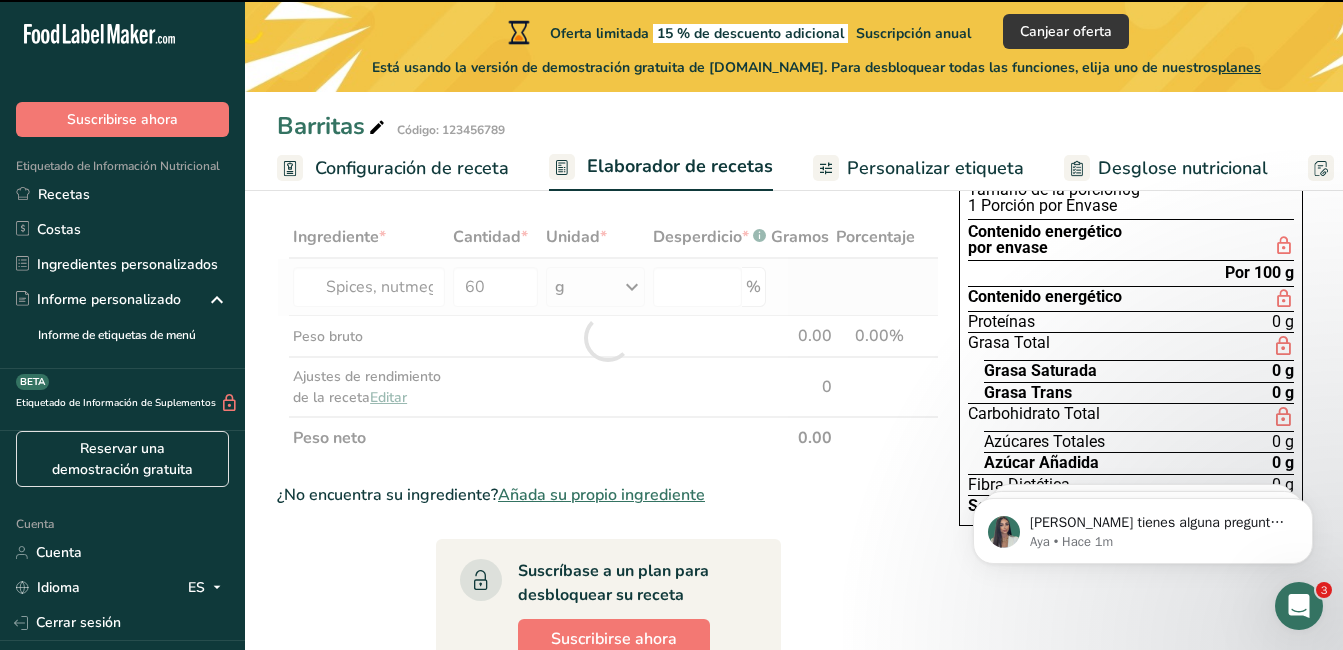 type on "0" 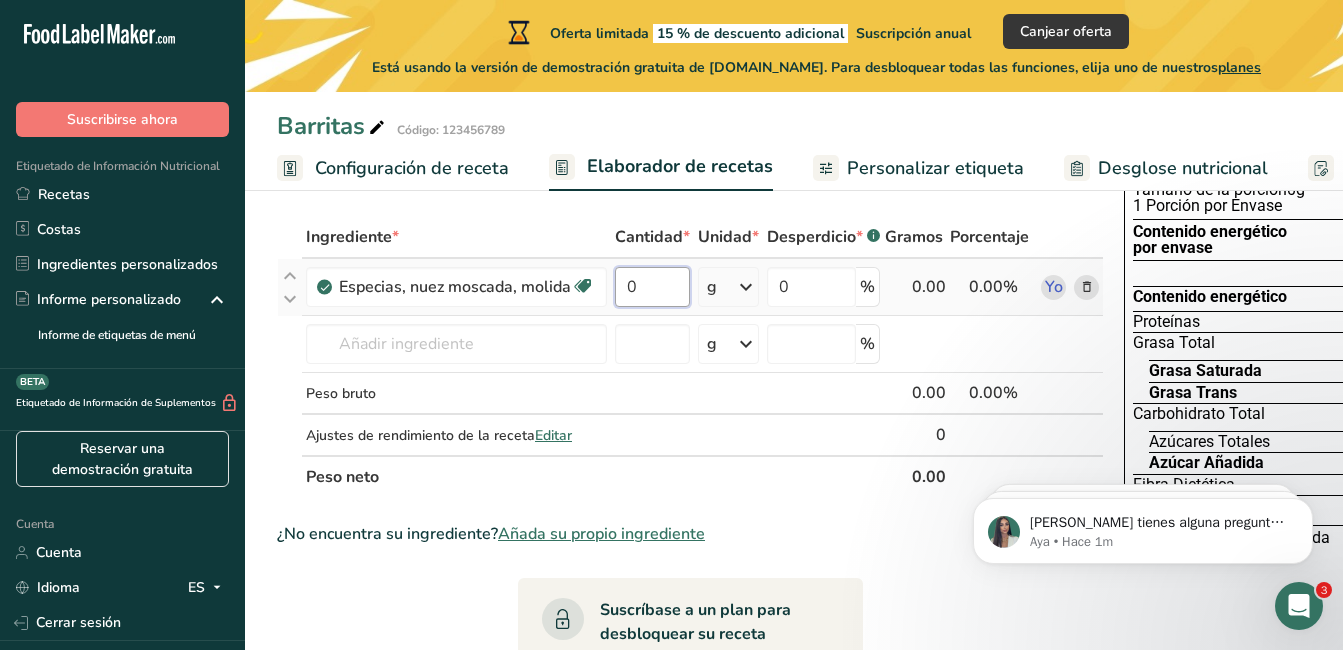 click on "0" at bounding box center [652, 287] 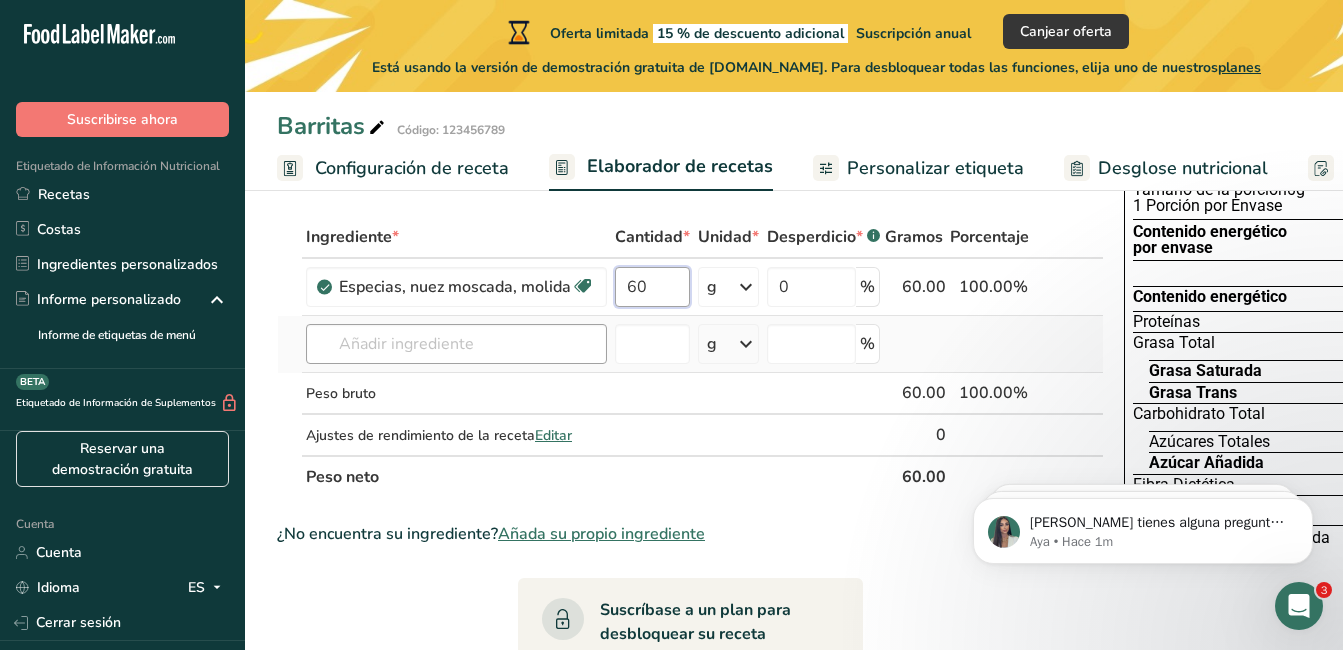 type on "60" 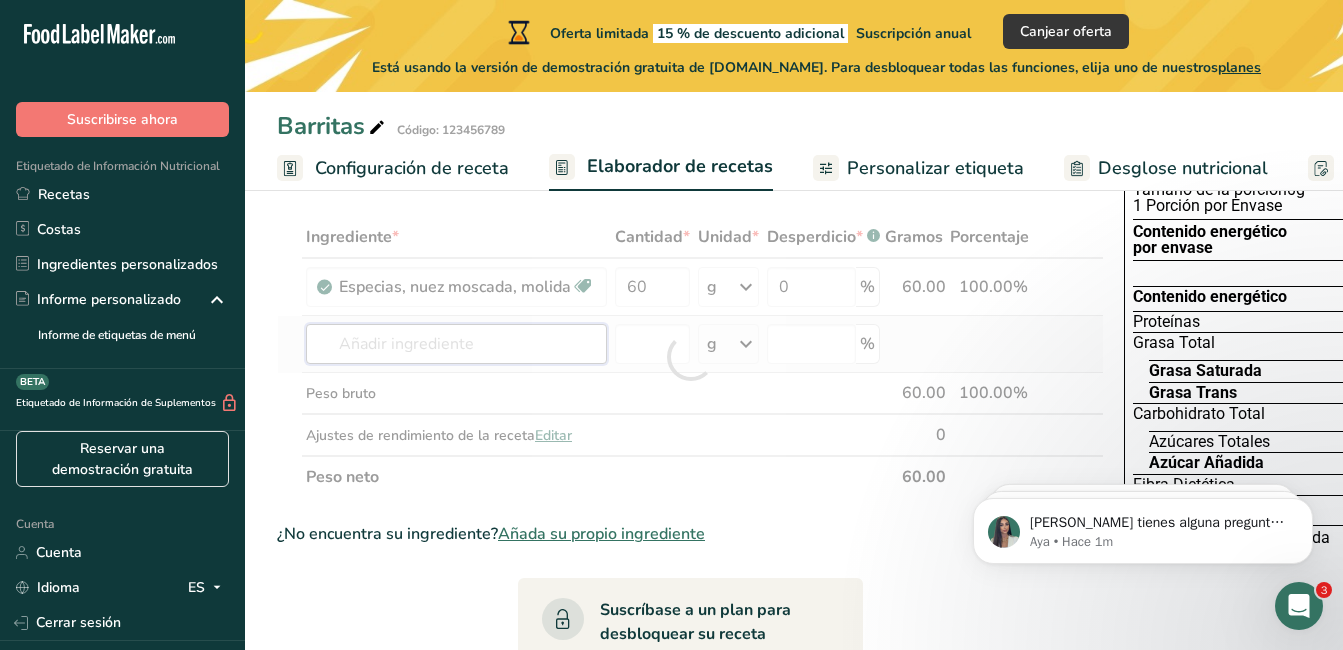 click on "Ingrediente *
Cantidad *
Unidad *
Desperdicio *   .a-a{fill:#347362;}.b-a{fill:#fff;}          Gramos
Porcentaje
Especias, nuez moscada, molida
Fuente de antioxidantes
Libre de lácteos
Libre de gluten
Vegano
Vegetariano
Libre de soja
60
g
Porciones
1 tsp
1 tbsp
Unidades de peso
g
kg
mg
Ver más
Unidades de volumen
litro
Las unidades de volumen requieren una conversión de densidad. Si conoce la densidad de su ingrediente, introdúzcala a continuación. De lo contrario, haga clic en "RIA", nuestra asistente regulatoria de IA, quien podrá ayudarle.
lb/pie³" at bounding box center [690, 357] 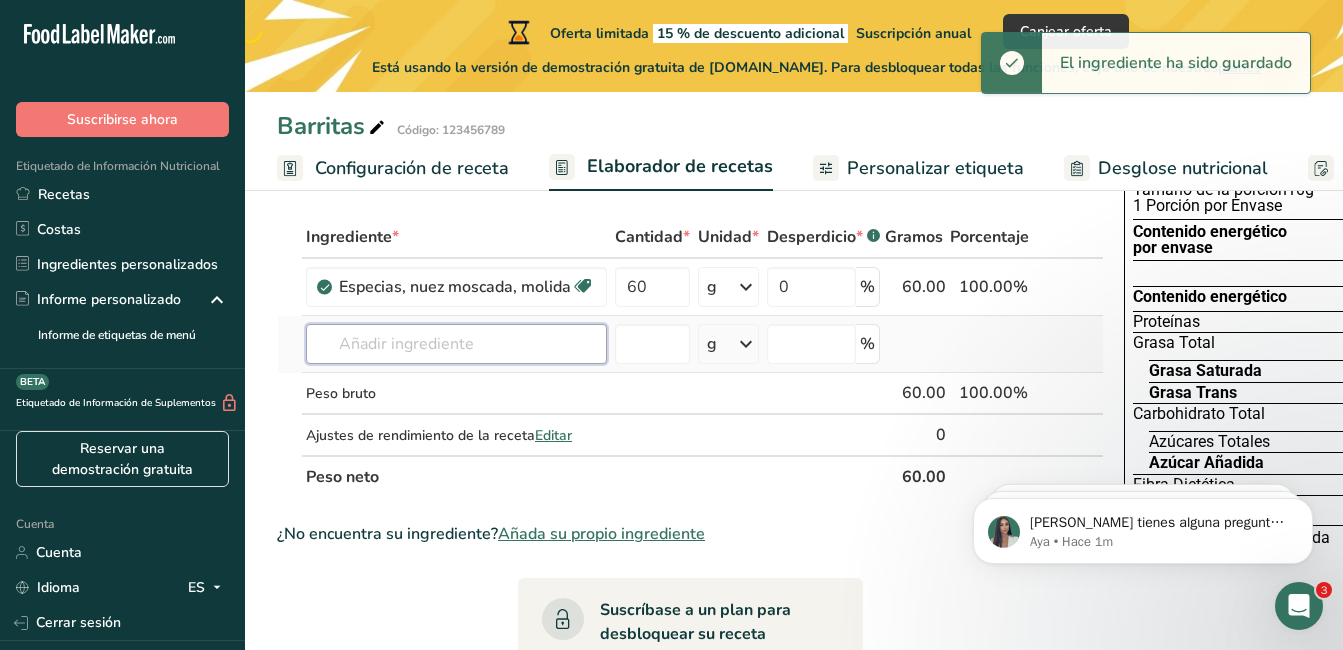 type on "V" 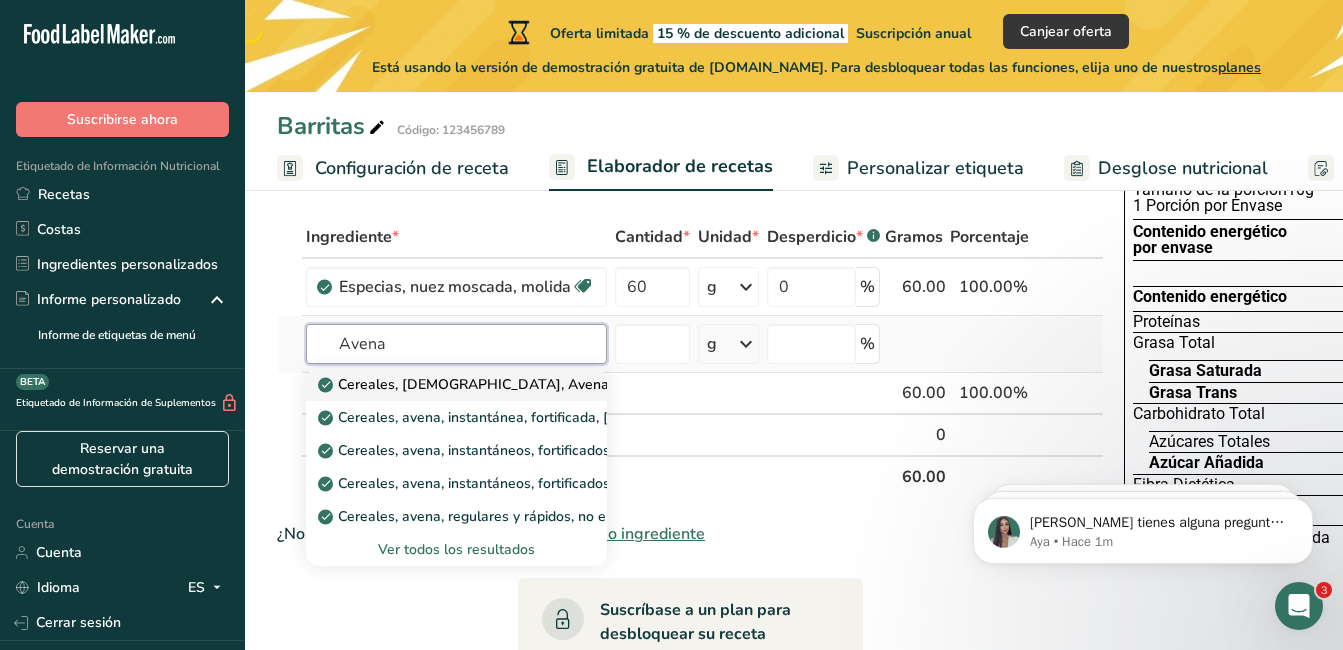 type on "Avena" 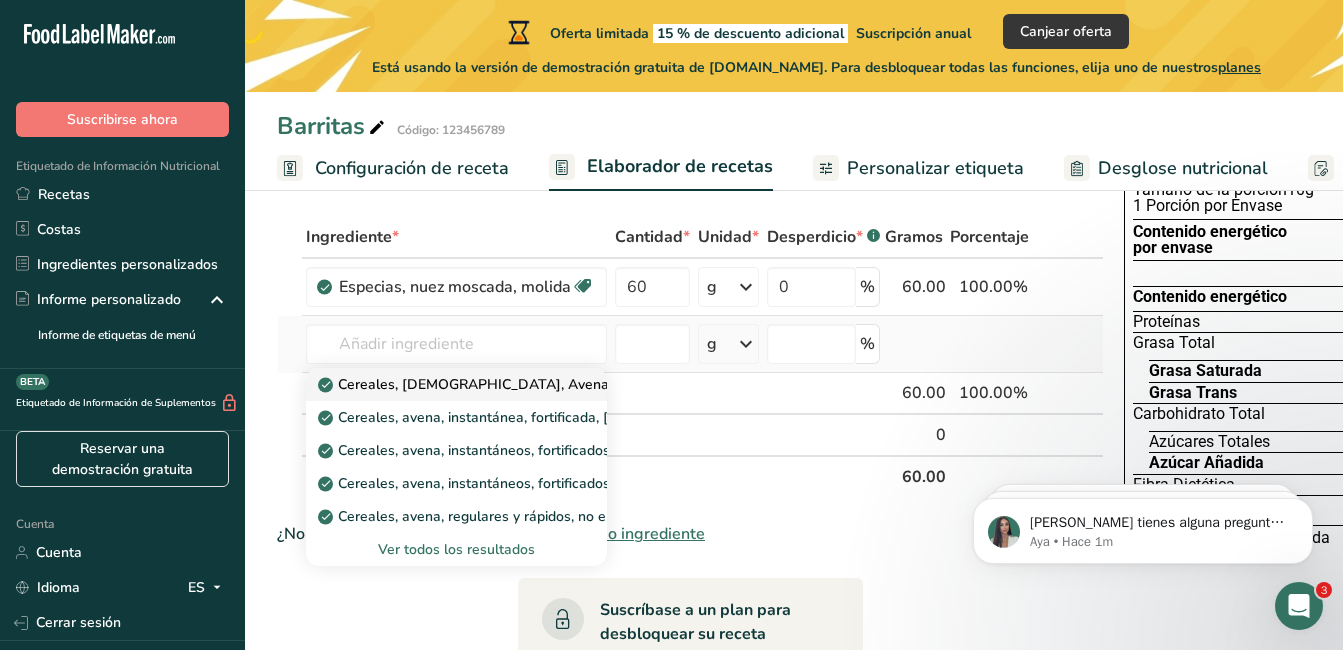 click on "Cereales, QUAKER, Avena Instantánea Orgánica, Regular" at bounding box center (565, 384) 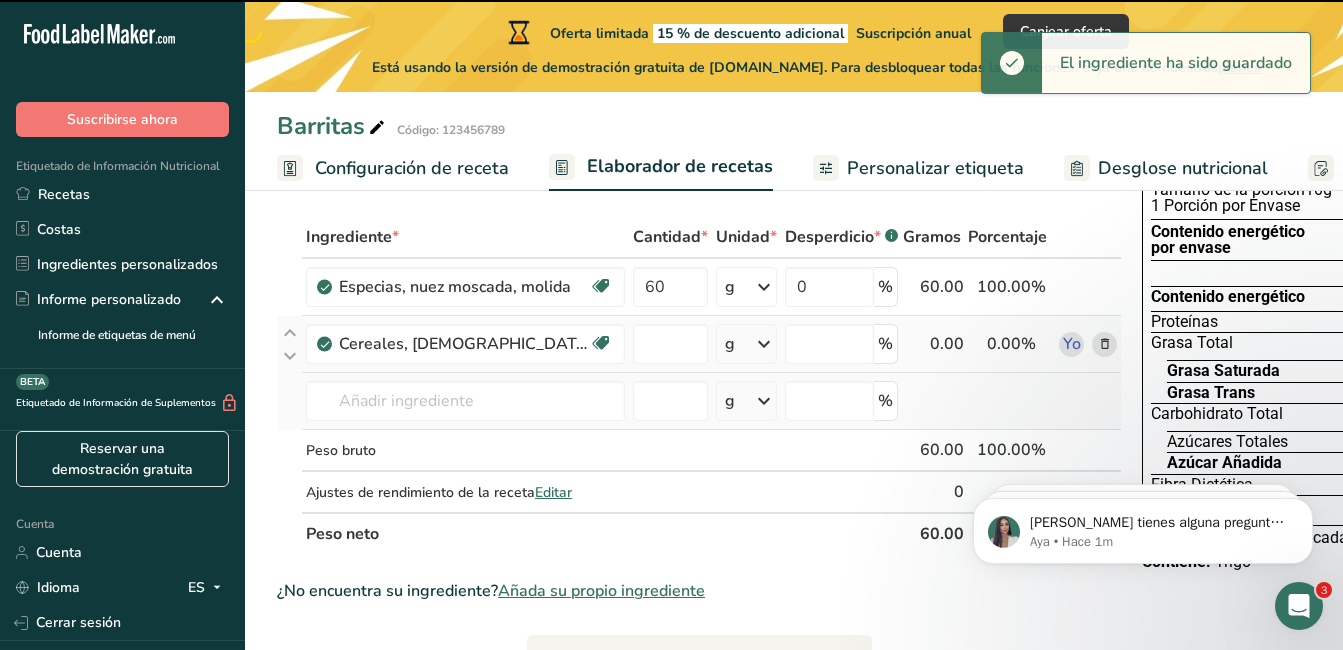 type on "0" 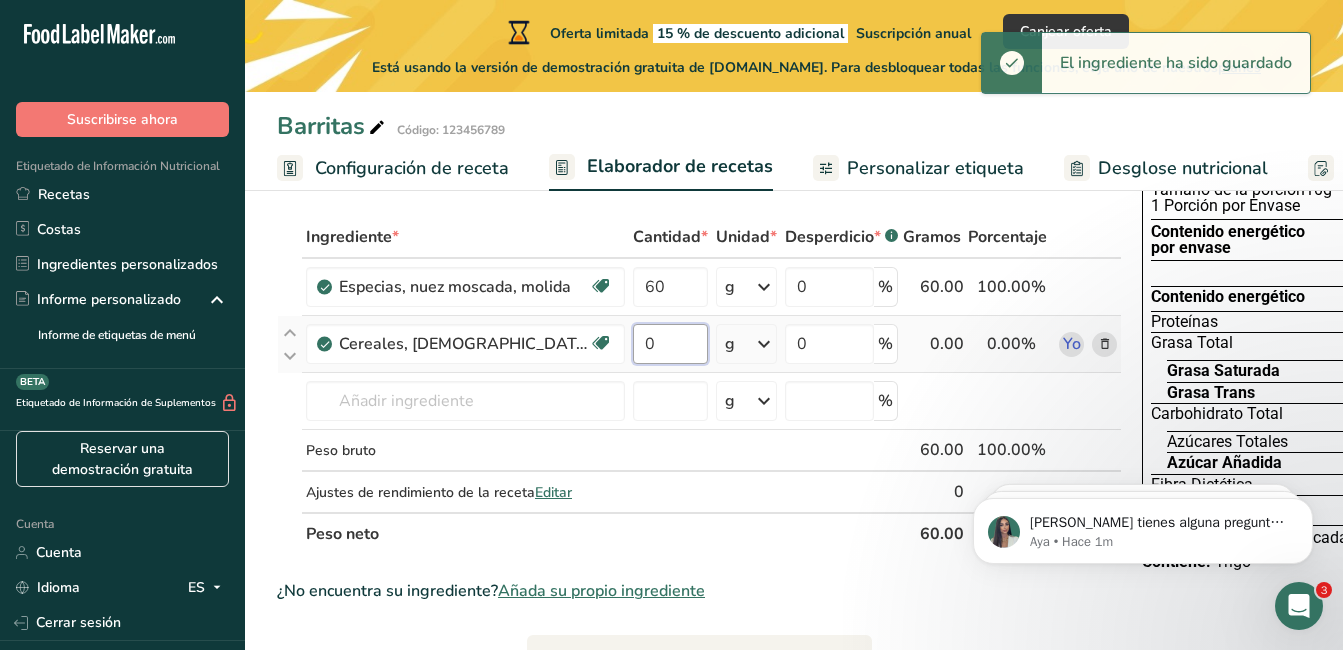 click on "0" at bounding box center (670, 344) 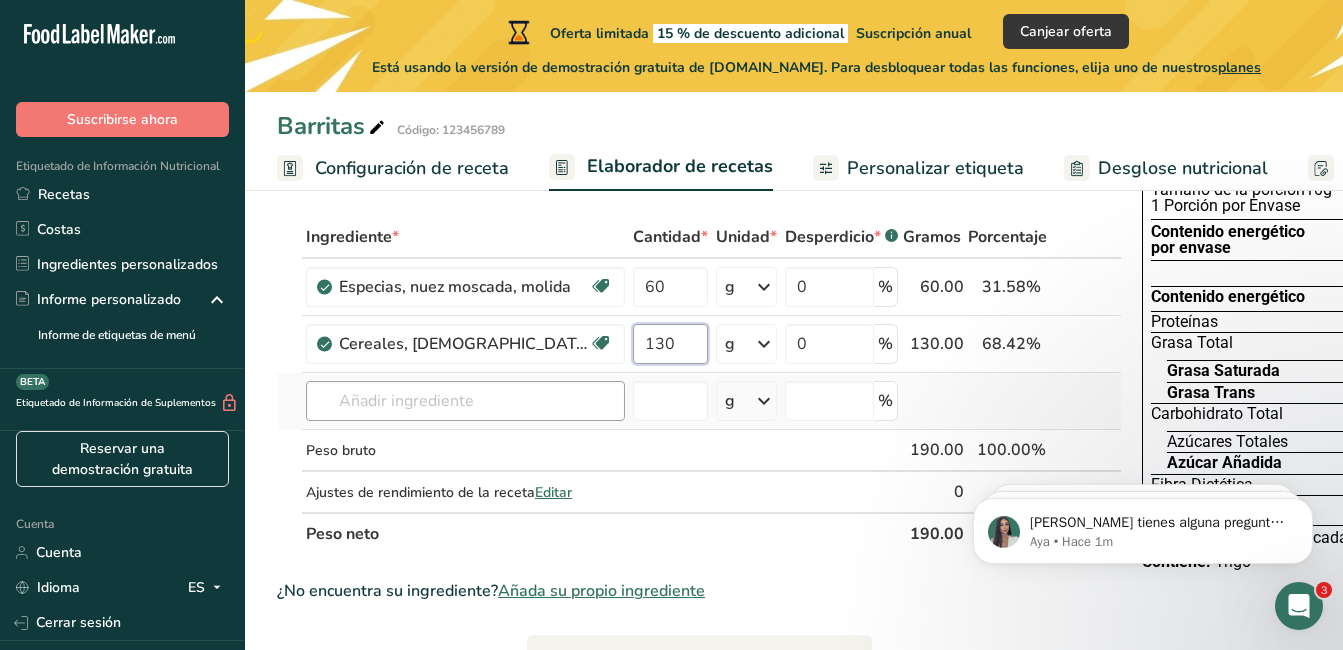 type on "130" 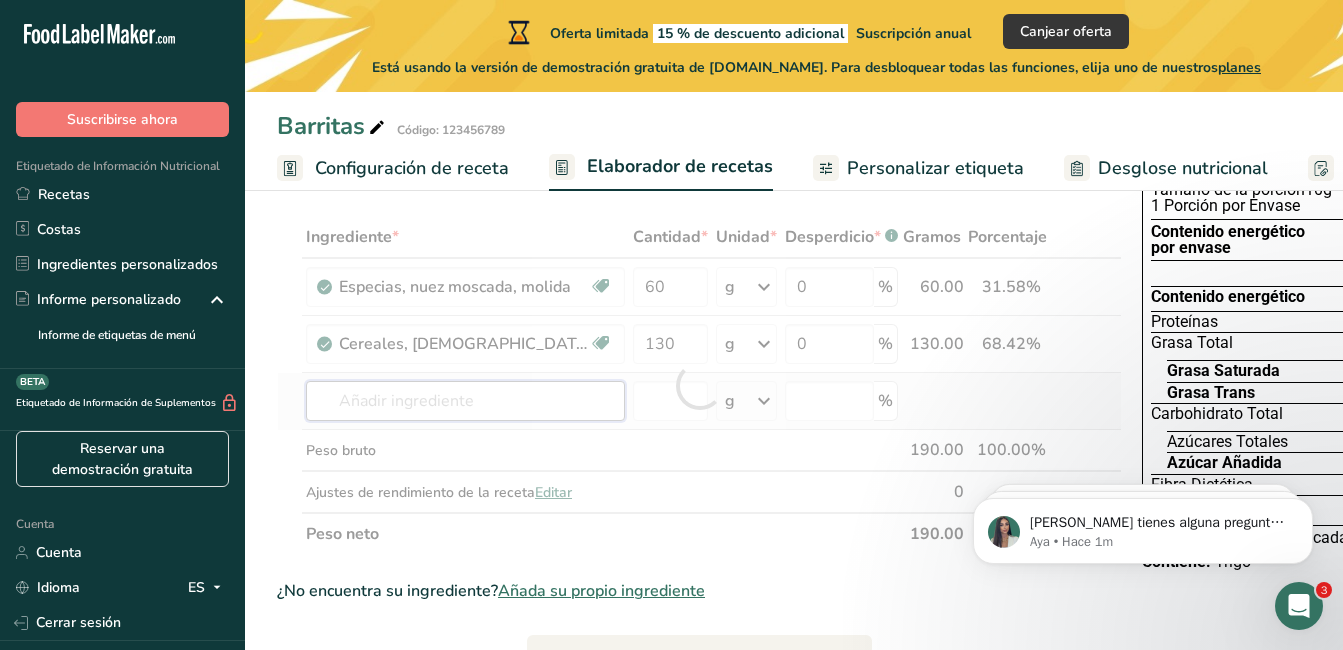 click on "Ingrediente *
Cantidad *
Unidad *
Desperdicio *   .a-a{fill:#347362;}.b-a{fill:#fff;}          Gramos
Porcentaje
Especias, nuez moscada, molida
Fuente de antioxidantes
Libre de lácteos
Libre de gluten
Vegano
Vegetariano
Libre de soja
60
g
Porciones
1 tsp
1 tbsp
Unidades de peso
g
kg
mg
Ver más
Unidades de volumen
litro
Las unidades de volumen requieren una conversión de densidad. Si conoce la densidad de su ingrediente, introdúzcala a continuación. De lo contrario, haga clic en "RIA", nuestra asistente regulatoria de IA, quien podrá ayudarle.
lb/pie³" at bounding box center [699, 385] 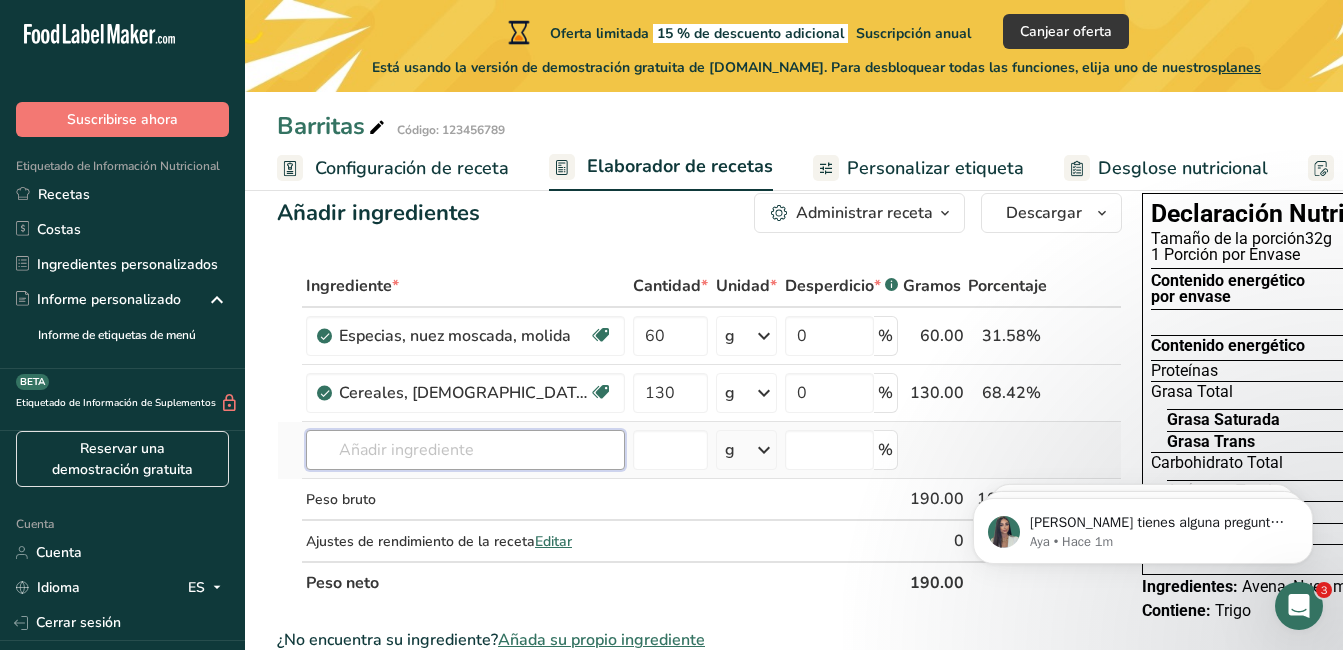 scroll, scrollTop: 0, scrollLeft: 0, axis: both 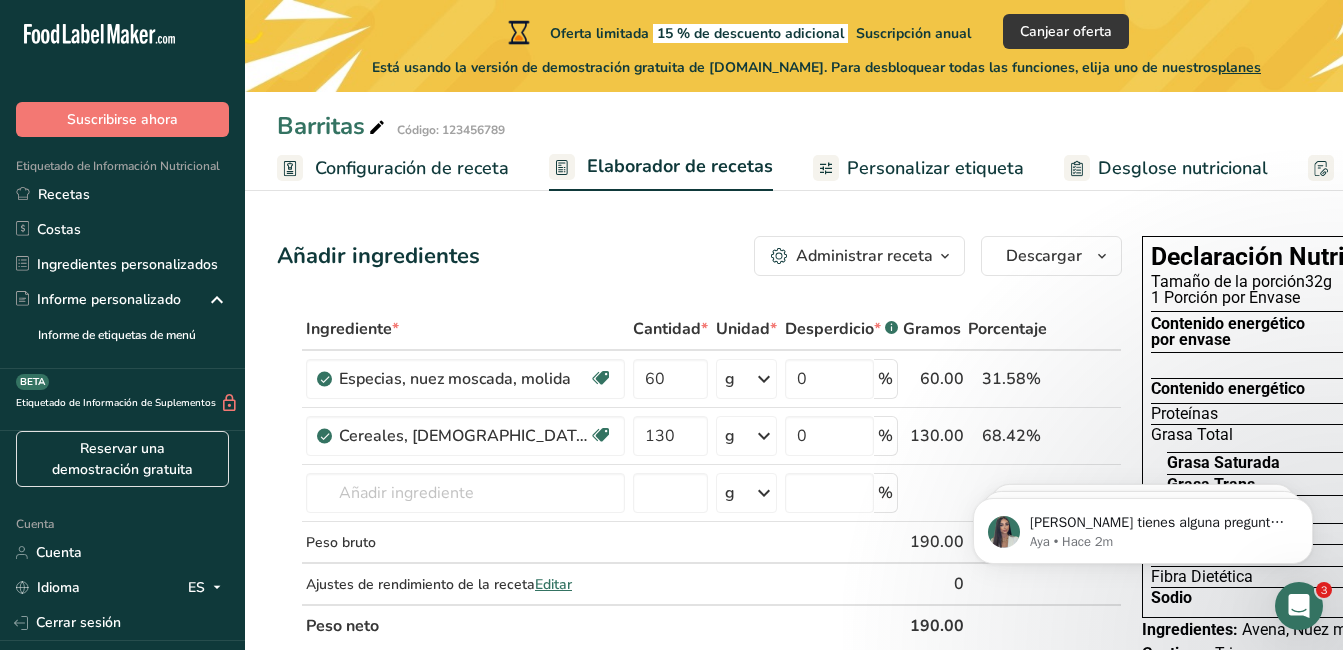 click on "Configuración de receta" at bounding box center (412, 168) 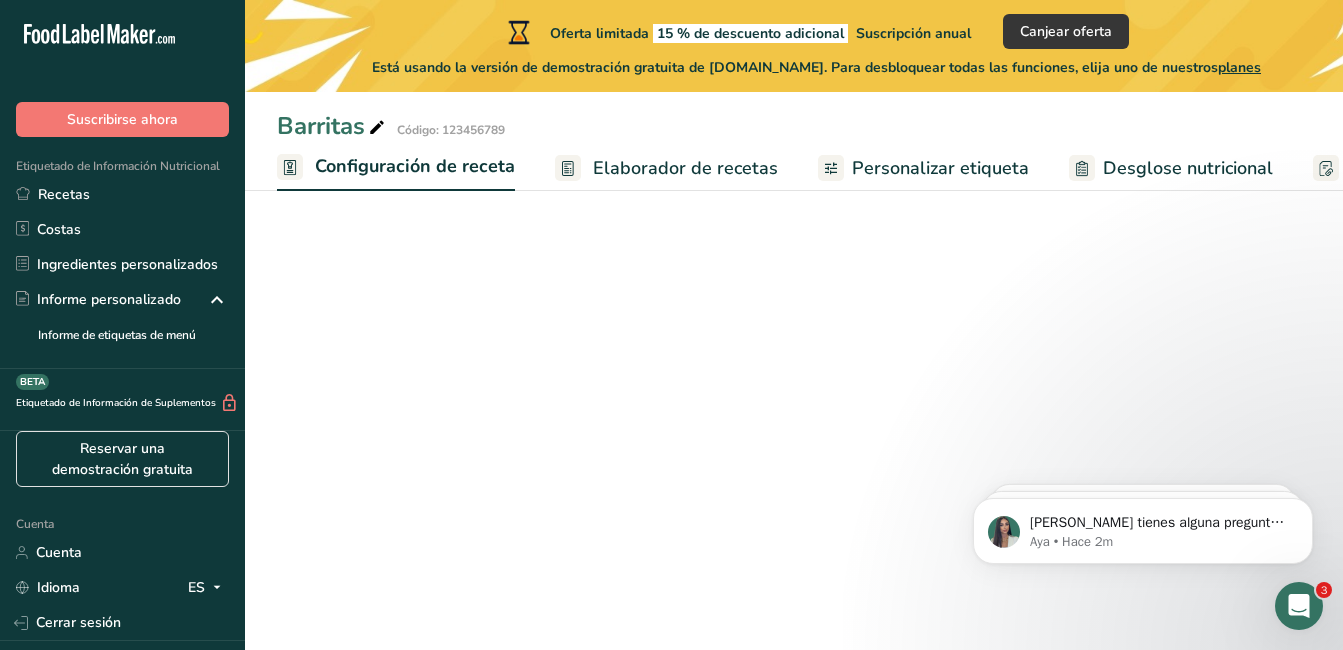scroll, scrollTop: 0, scrollLeft: 7, axis: horizontal 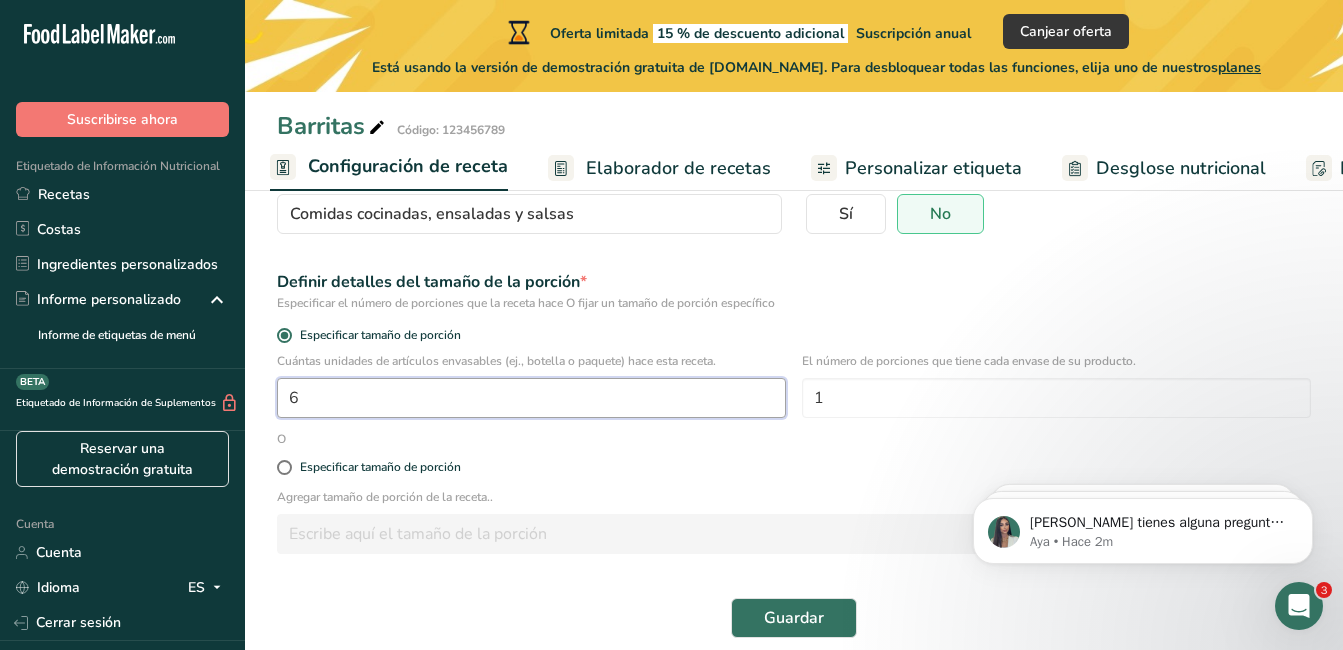 click on "6" at bounding box center (531, 398) 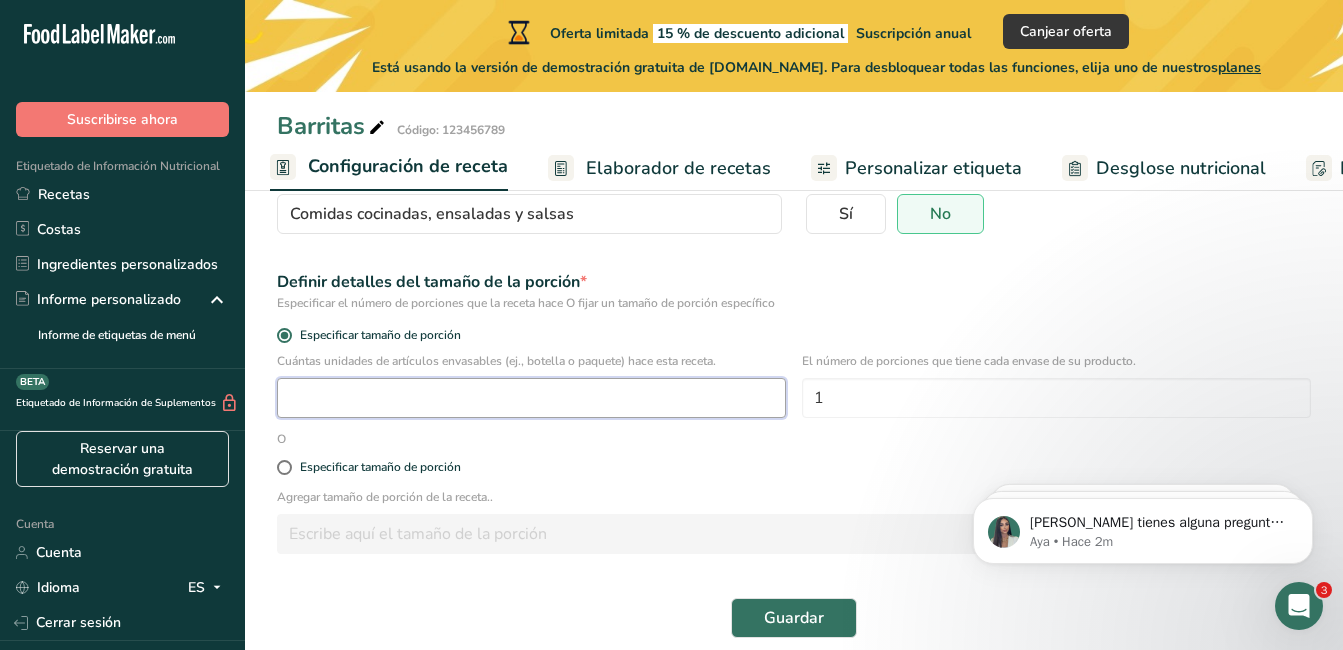 scroll, scrollTop: 232, scrollLeft: 0, axis: vertical 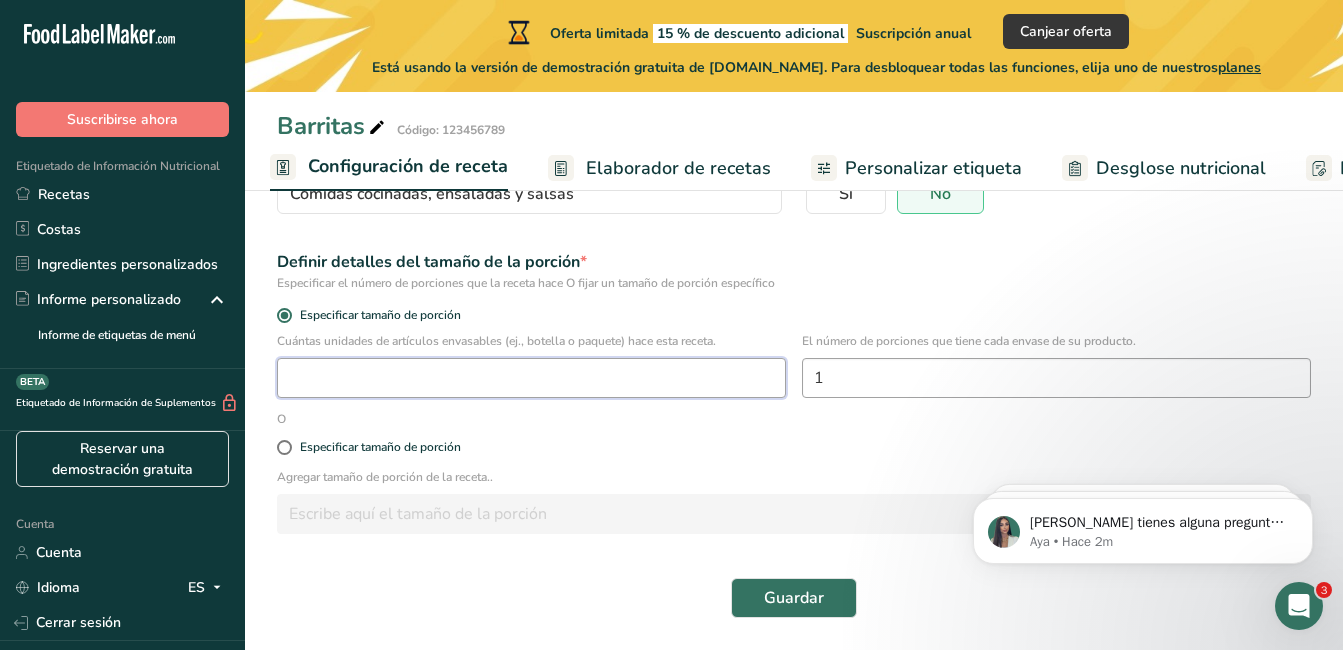 type 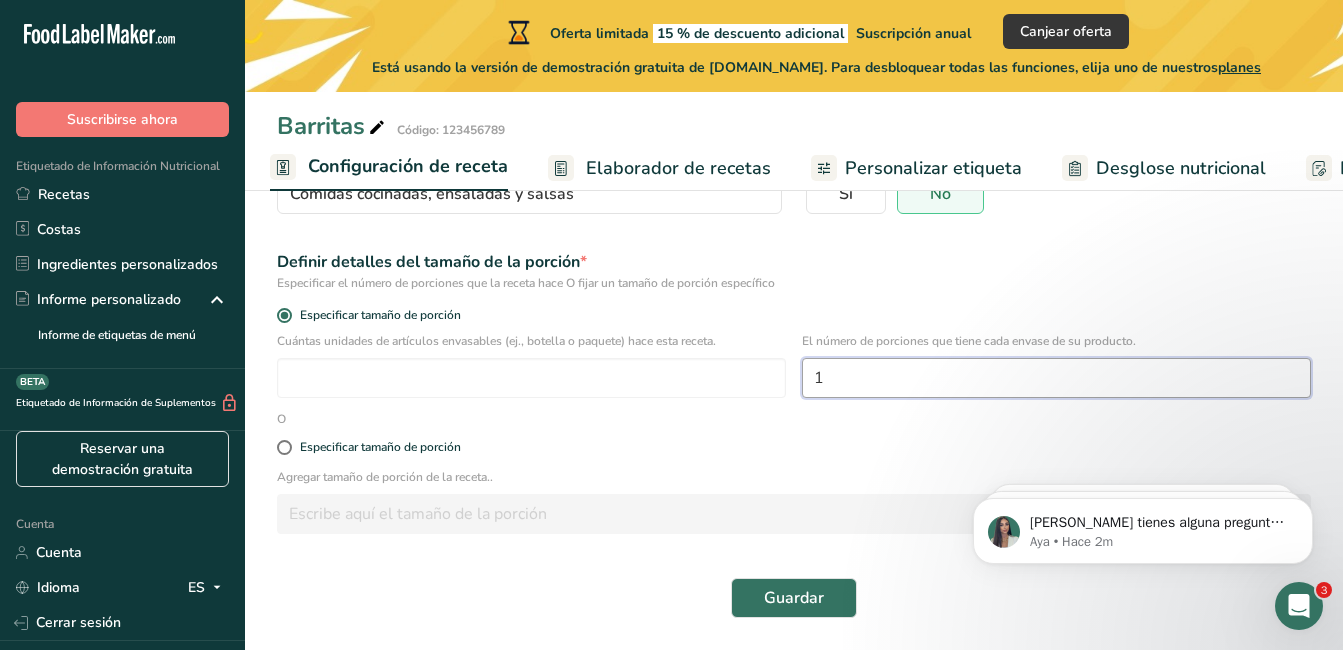 click on "1" at bounding box center (1056, 378) 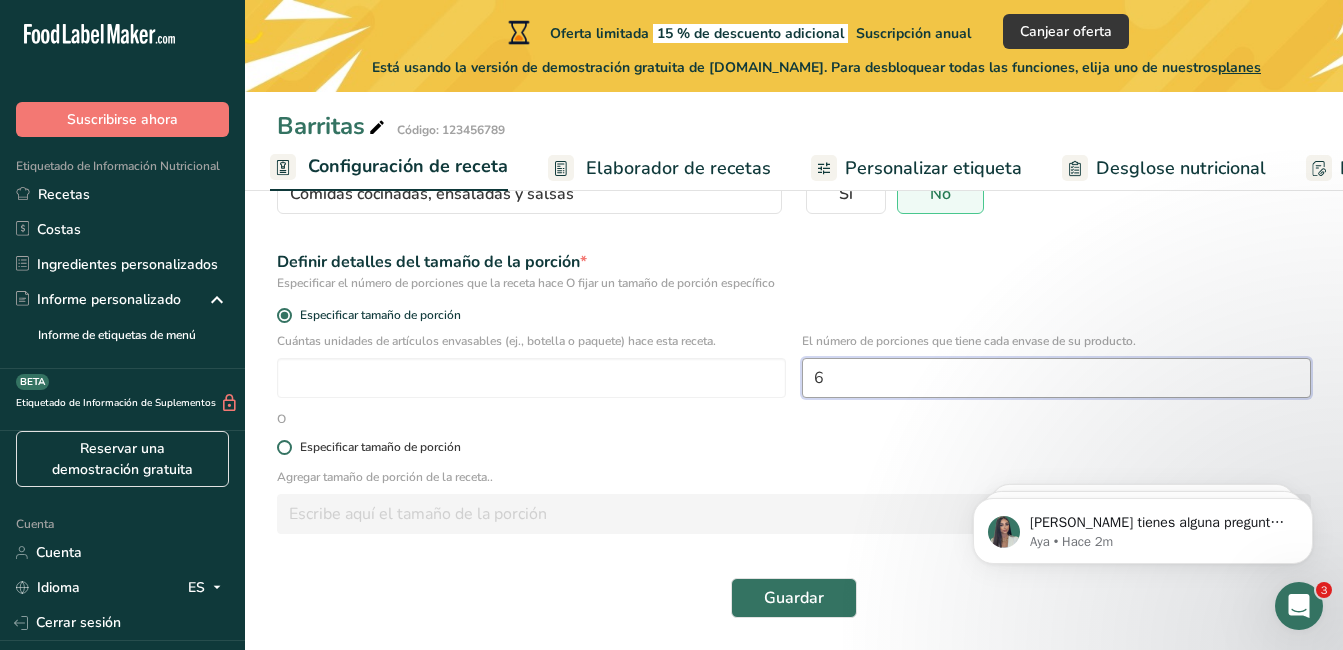 type on "6" 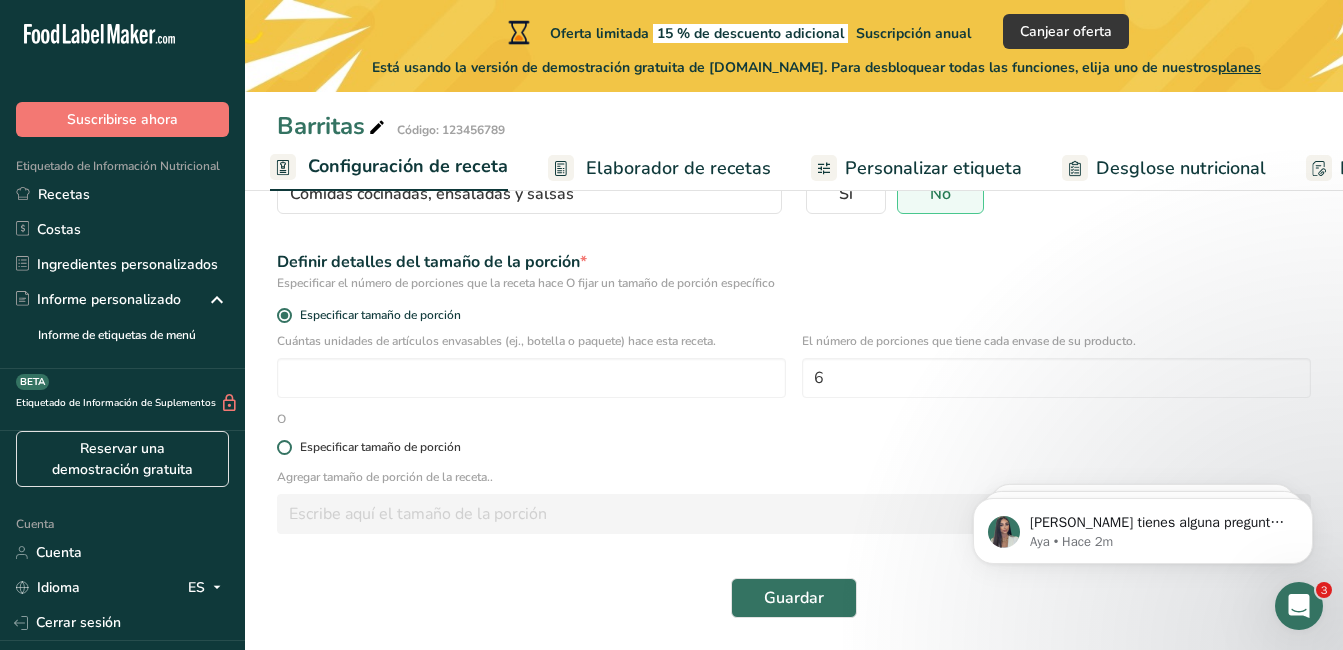 click on "Especificar tamaño de porción" at bounding box center [376, 447] 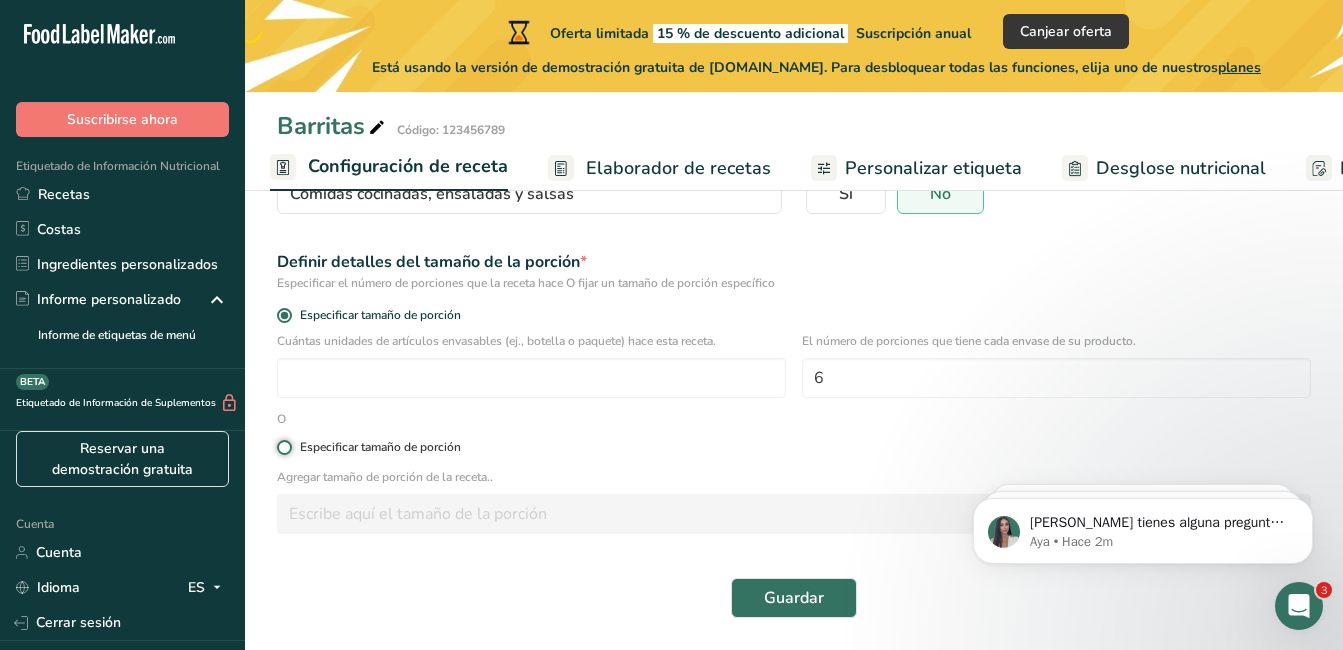 click on "Especificar tamaño de porción" at bounding box center (283, 447) 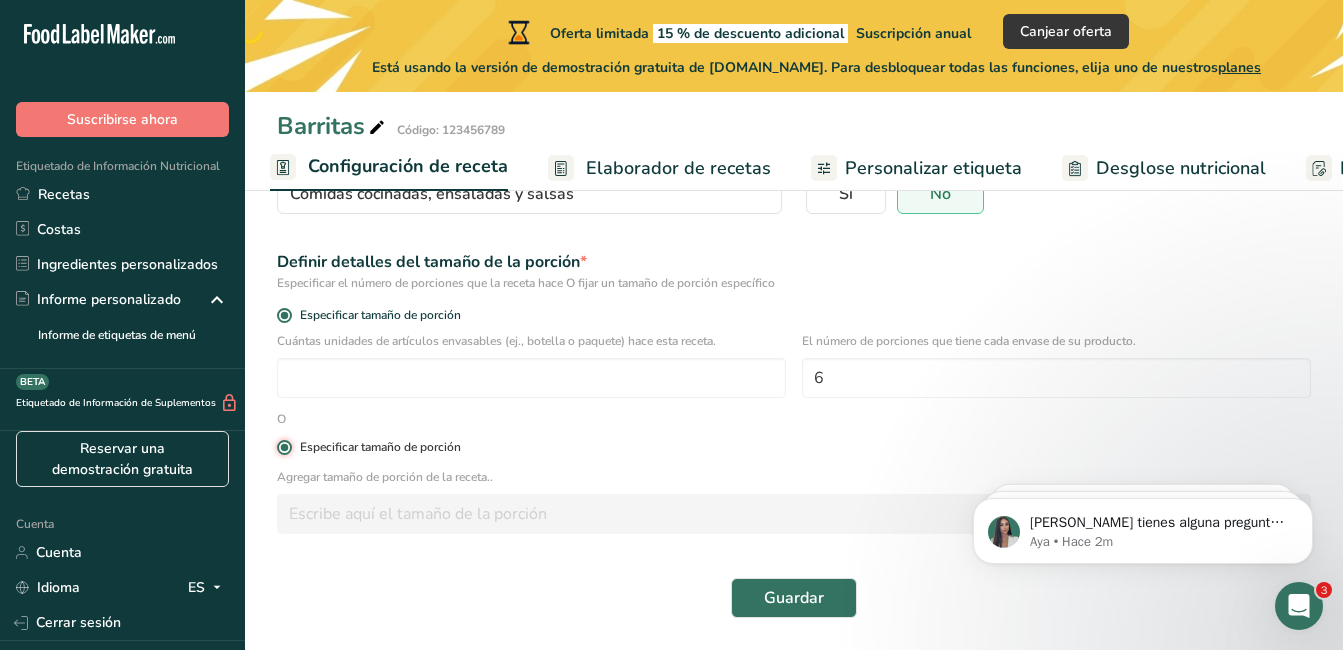 radio on "false" 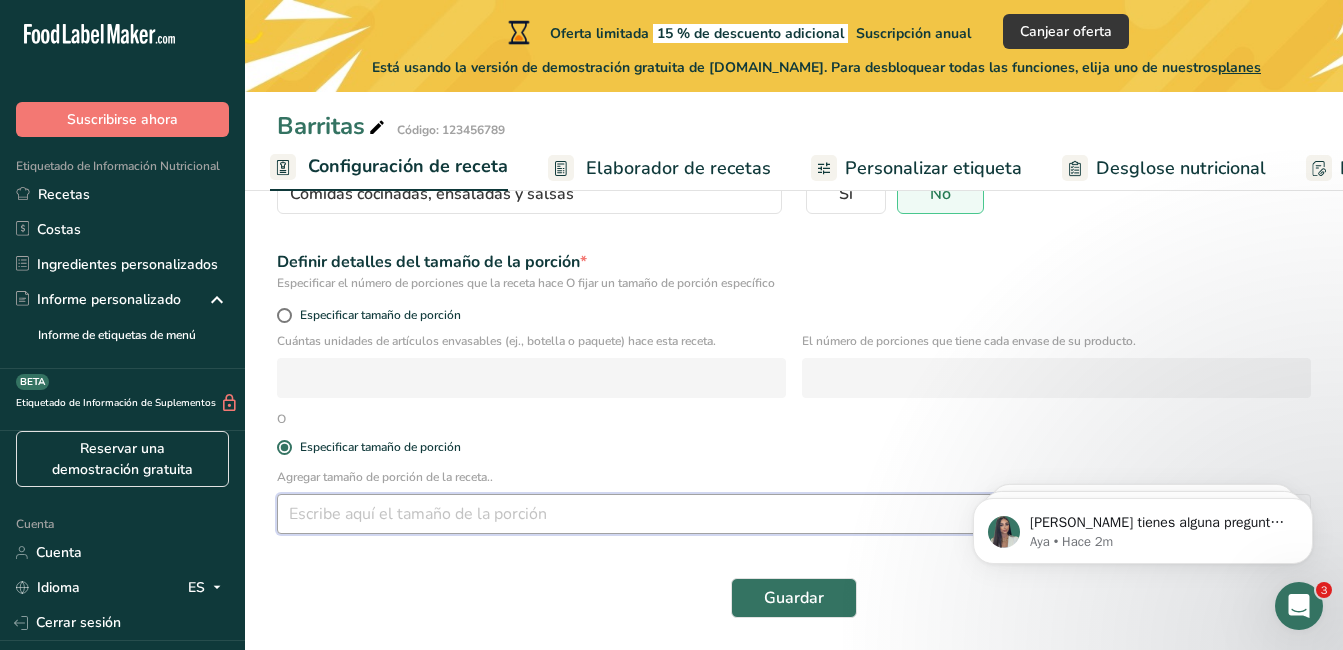 click at bounding box center (700, 514) 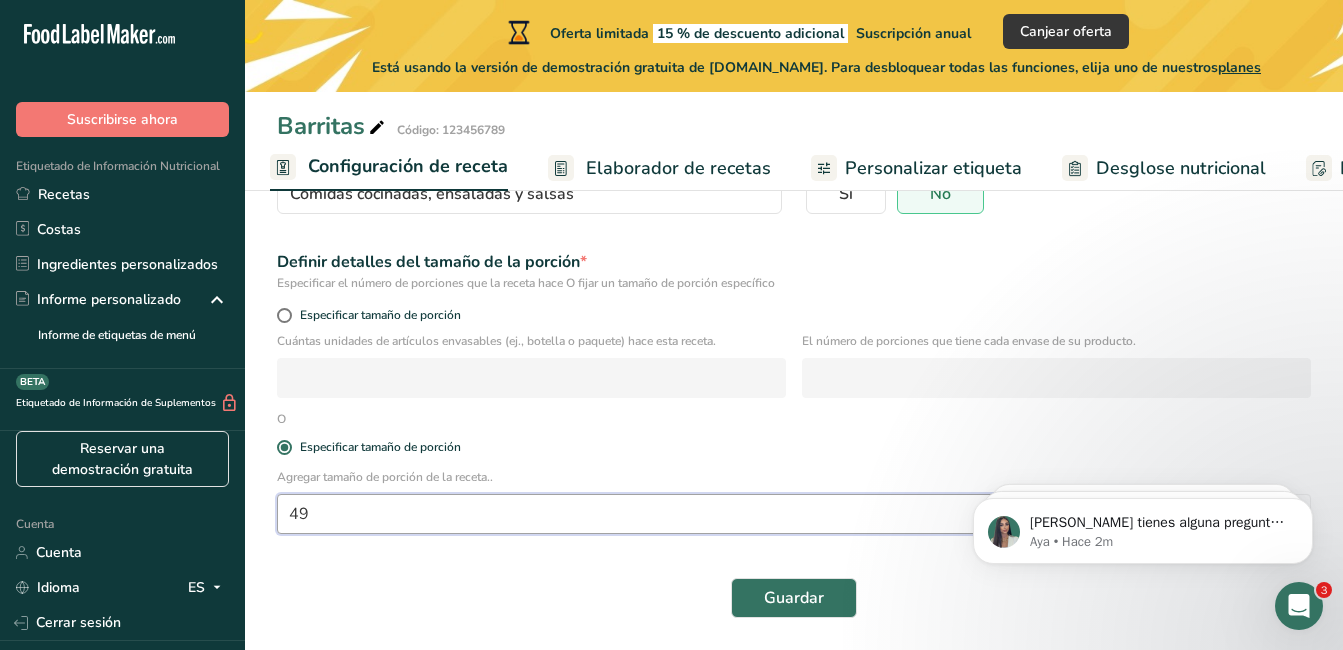type on "4" 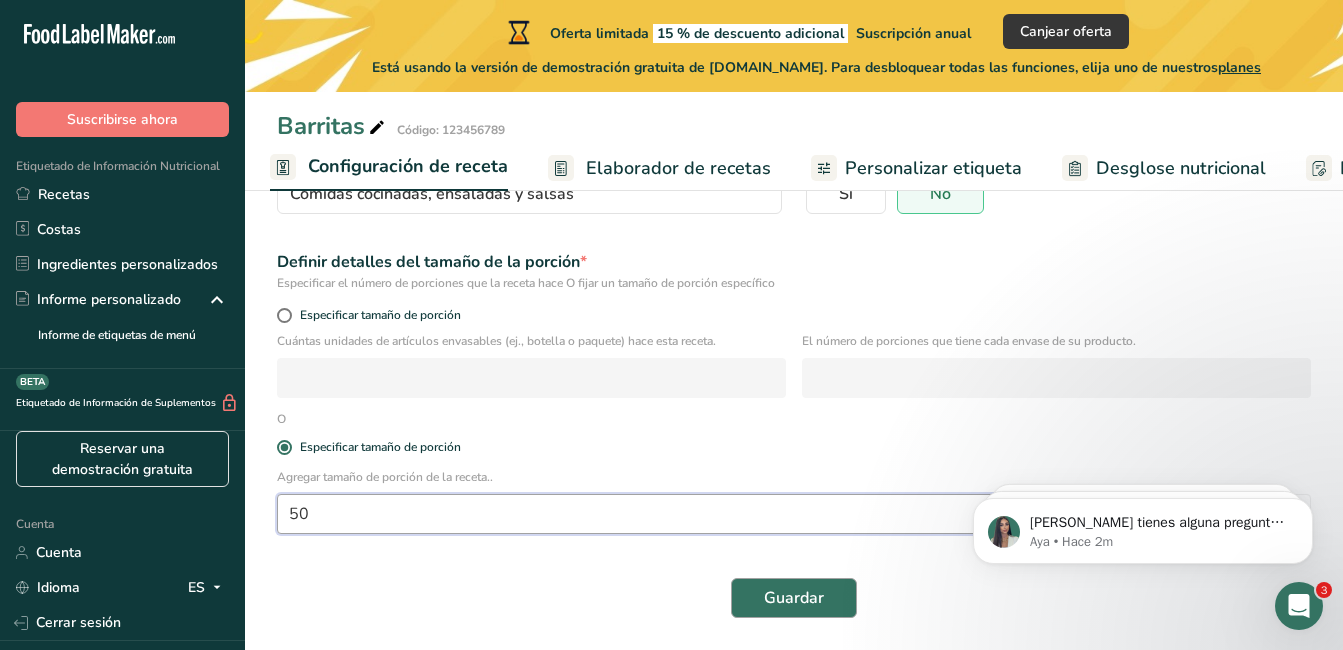 type on "50" 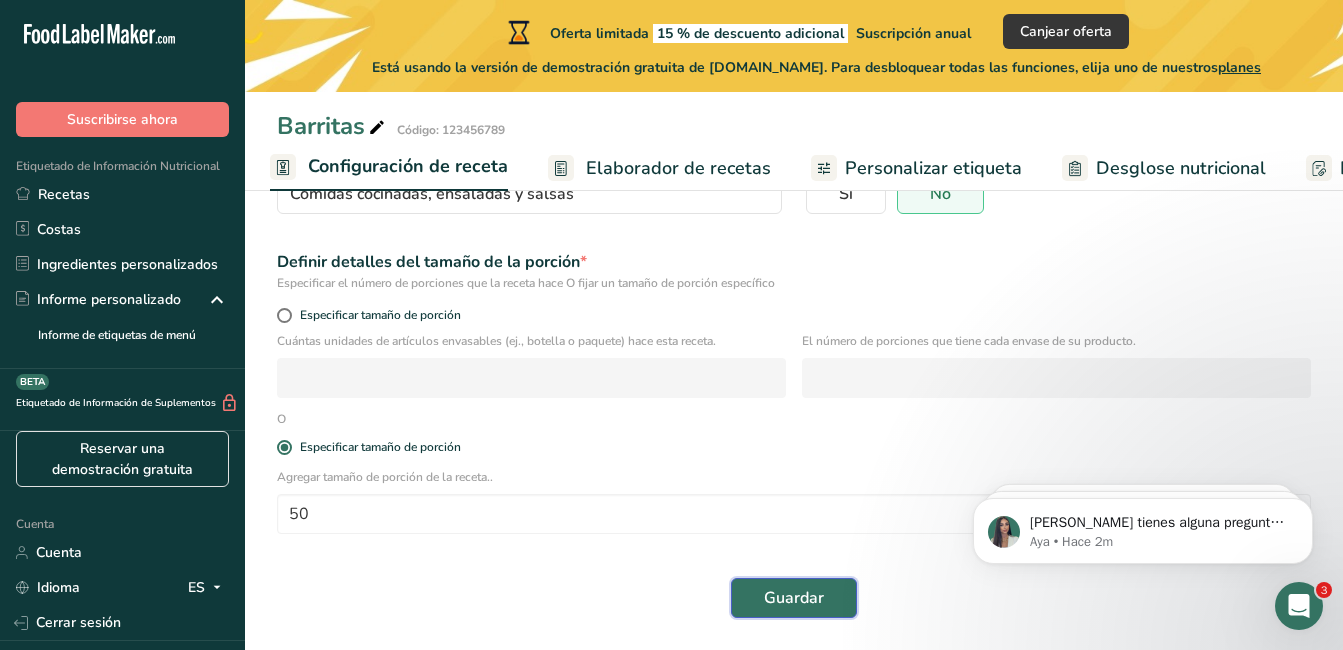 click on "Guardar" at bounding box center [794, 598] 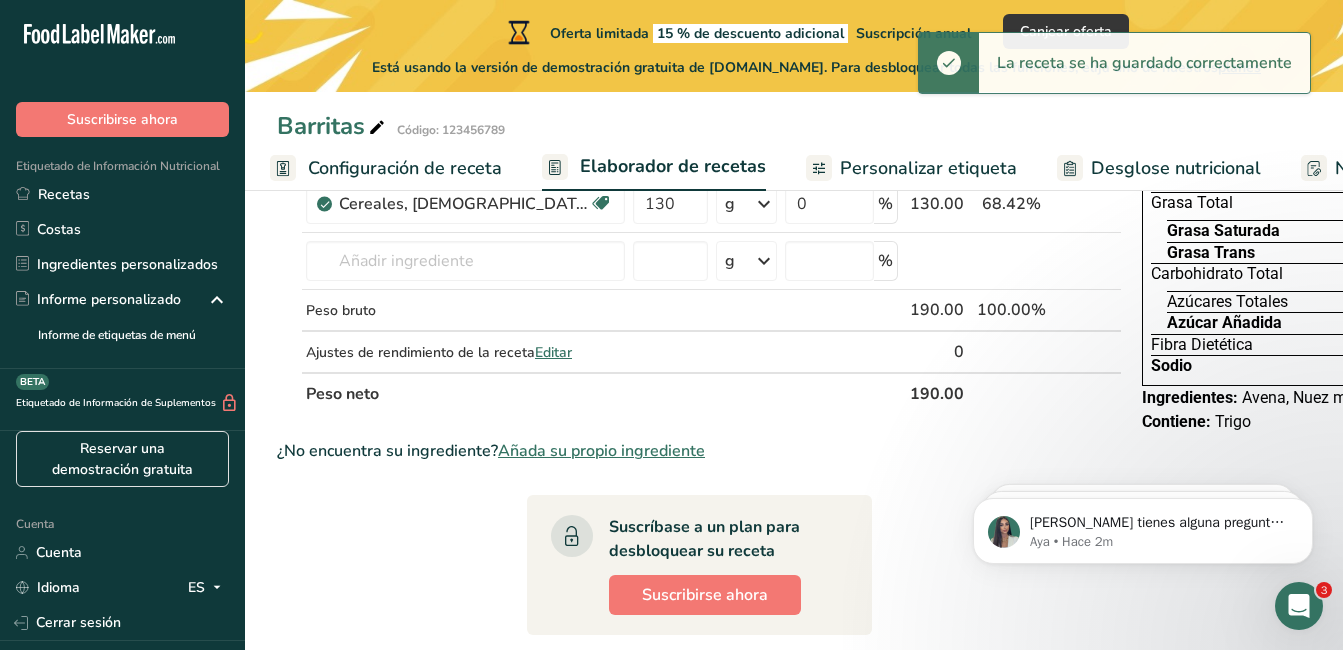 click on "Desglose nutricional" at bounding box center (1176, 168) 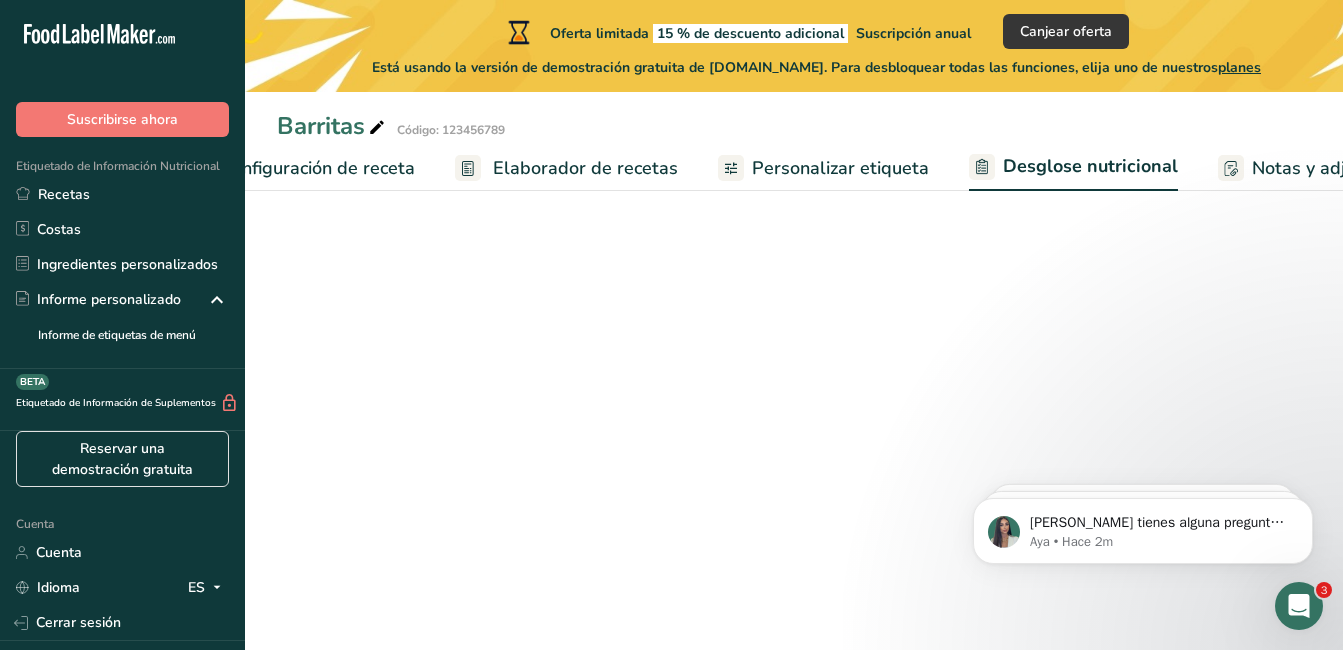 scroll, scrollTop: 0, scrollLeft: 401, axis: horizontal 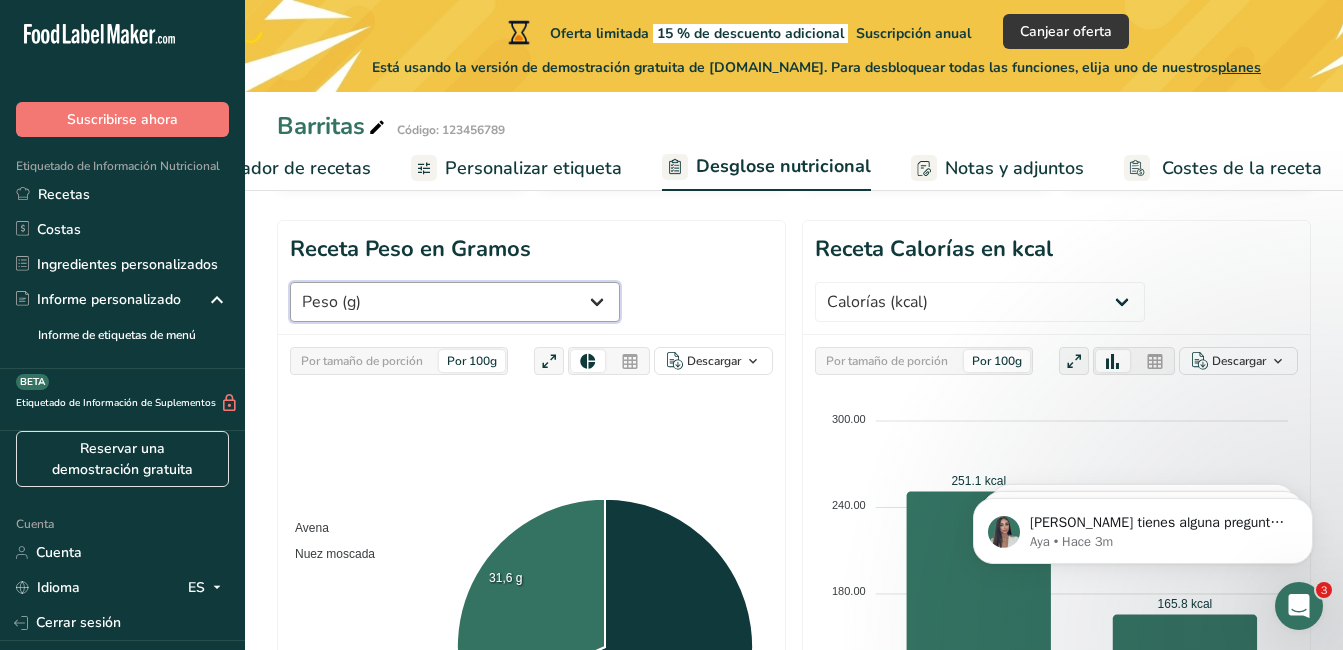 click on "Peso (g)
Calorías (kcal)
Energía KJ (kj)
Grasa Total (g)
Grasa Saturada (g)
Grasa Trans (g)
Colesterol (mg)
Sodio (mg)
Carbohidrato Total (g)
Fibra Dietética (g)
Azúcares Totales (g)
Azúcar Añadida (g)
Proteínas (g)
Vitamina D (mcg)
Vitamina A, RAE (mcg)
Vitamina C (mg)
Vitamina E (mg)
Vitamina K (mcg)
Tiamina (B1) (mg)
Riboflavina (mg)
Niacina (B3) (mg)
Vitamina B6 (mg)
Folato DFE (mcg)
ácido fólico (mcg)
Manganeso (mg)" at bounding box center (455, 302) 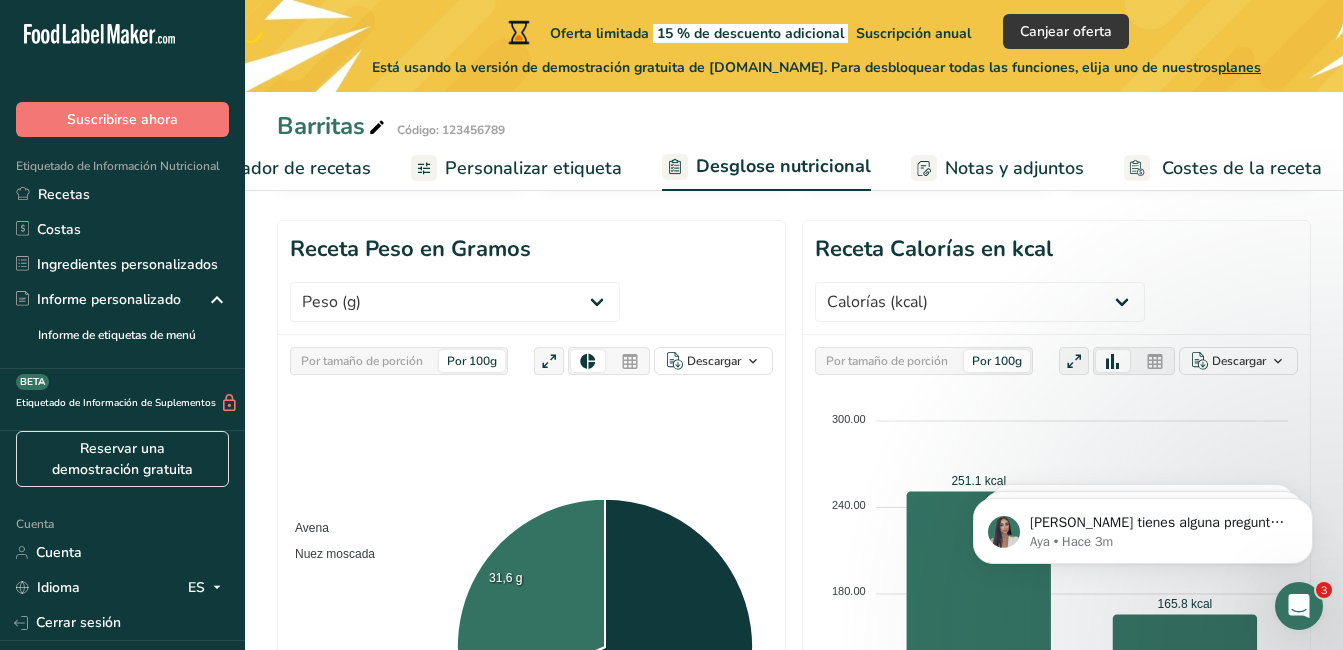 click on "Avena Nuez moscada 68,4 g 31,6 g          Ingredientes   Porcentaje (%)   Cantidad
Avena
68.42 %
68.42
Nuez moscada
31.58 %
31.58" at bounding box center (531, 648) 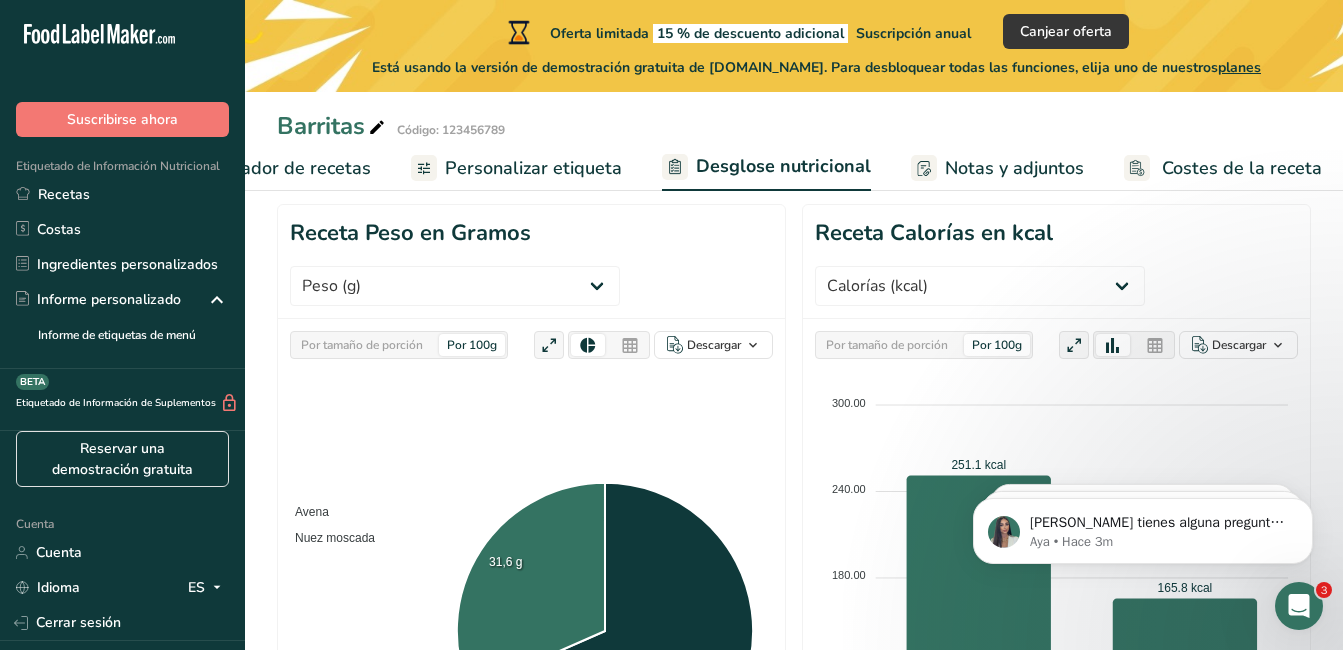 scroll, scrollTop: 229, scrollLeft: 0, axis: vertical 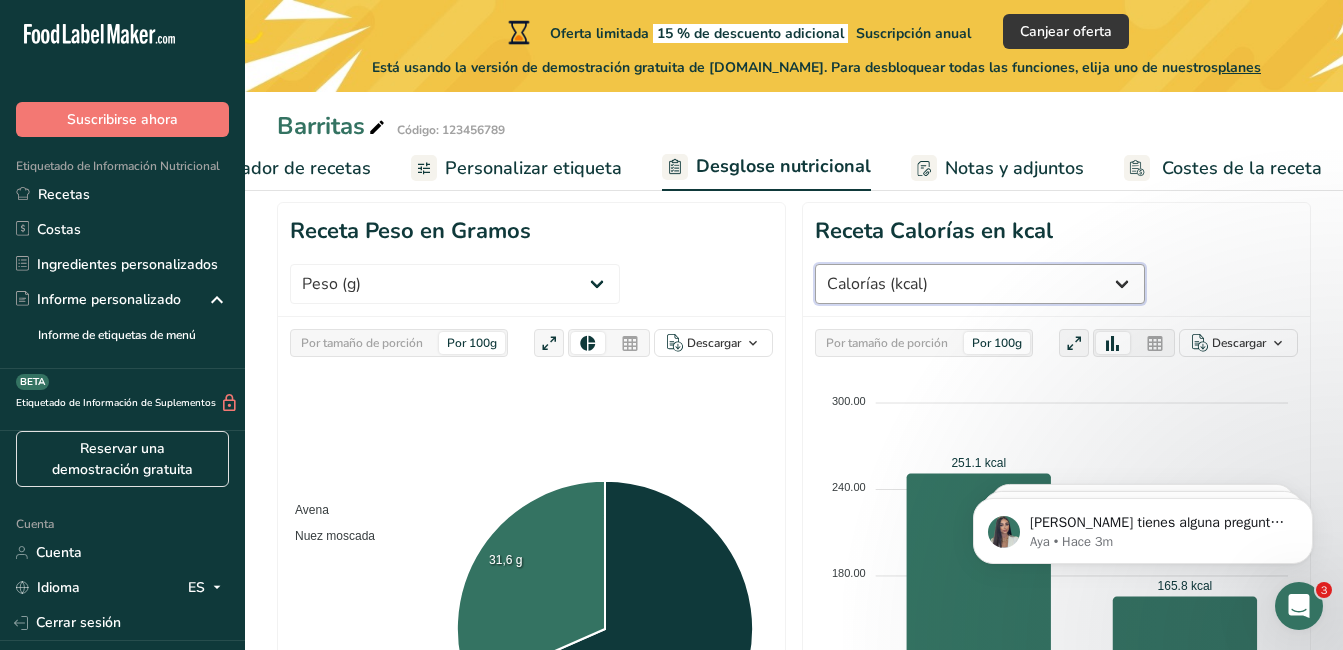 click on "Peso (g)
Calorías (kcal)
Energía KJ (kj)
Grasa Total (g)
Grasa Saturada (g)
Grasa Trans (g)
Colesterol (mg)
Sodio (mg)
Carbohidrato Total (g)
Fibra Dietética (g)
Azúcares Totales (g)
Azúcar Añadida (g)
Proteínas (g)
Vitamina D (mcg)
Vitamina A, RAE (mcg)
Vitamina C (mg)
Vitamina E (mg)
Vitamina K (mcg)
Tiamina (B1) (mg)
Riboflavina (mg)
Niacina (B3) (mg)
Vitamina B6 (mg)
Folato DFE (mcg)
ácido fólico (mcg)
Manganeso (mg)" at bounding box center (980, 284) 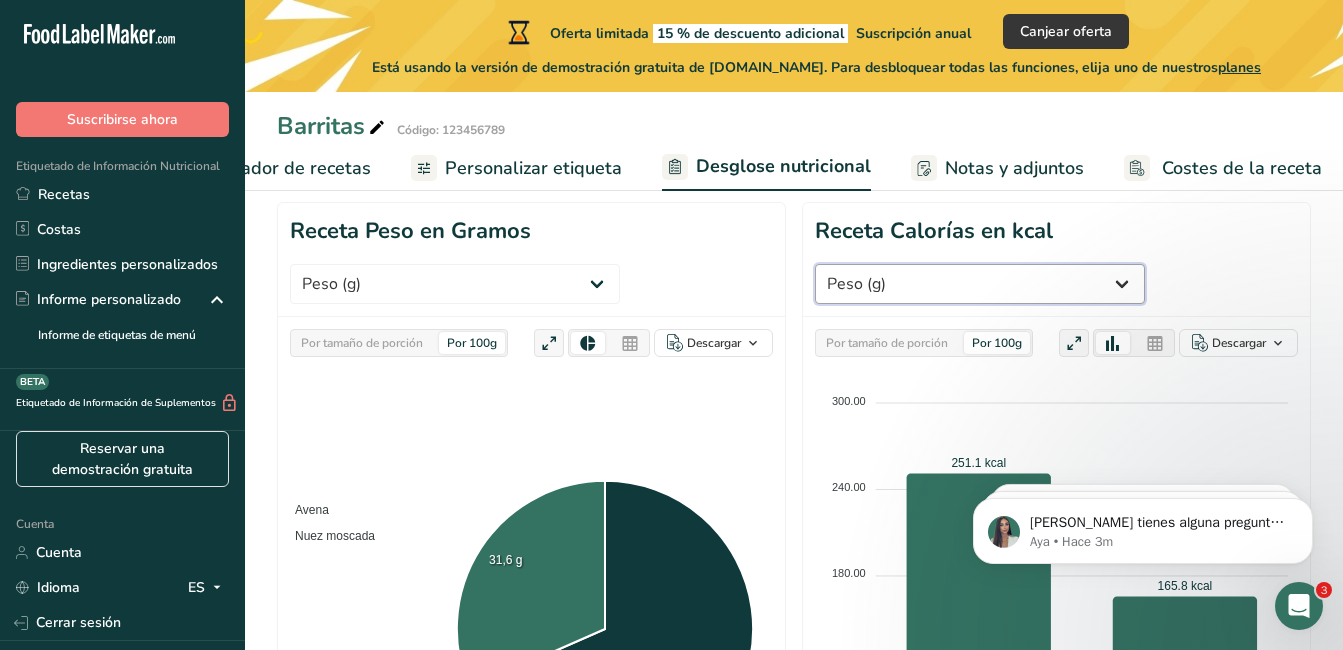 click on "Peso (g)
Calorías (kcal)
Energía KJ (kj)
Grasa Total (g)
Grasa Saturada (g)
Grasa Trans (g)
Colesterol (mg)
Sodio (mg)
Carbohidrato Total (g)
Fibra Dietética (g)
Azúcares Totales (g)
Azúcar Añadida (g)
Proteínas (g)
Vitamina D (mcg)
Vitamina A, RAE (mcg)
Vitamina C (mg)
Vitamina E (mg)
Vitamina K (mcg)
Tiamina (B1) (mg)
Riboflavina (mg)
Niacina (B3) (mg)
Vitamina B6 (mg)
Folato DFE (mcg)
ácido fólico (mcg)
Manganeso (mg)" at bounding box center (980, 284) 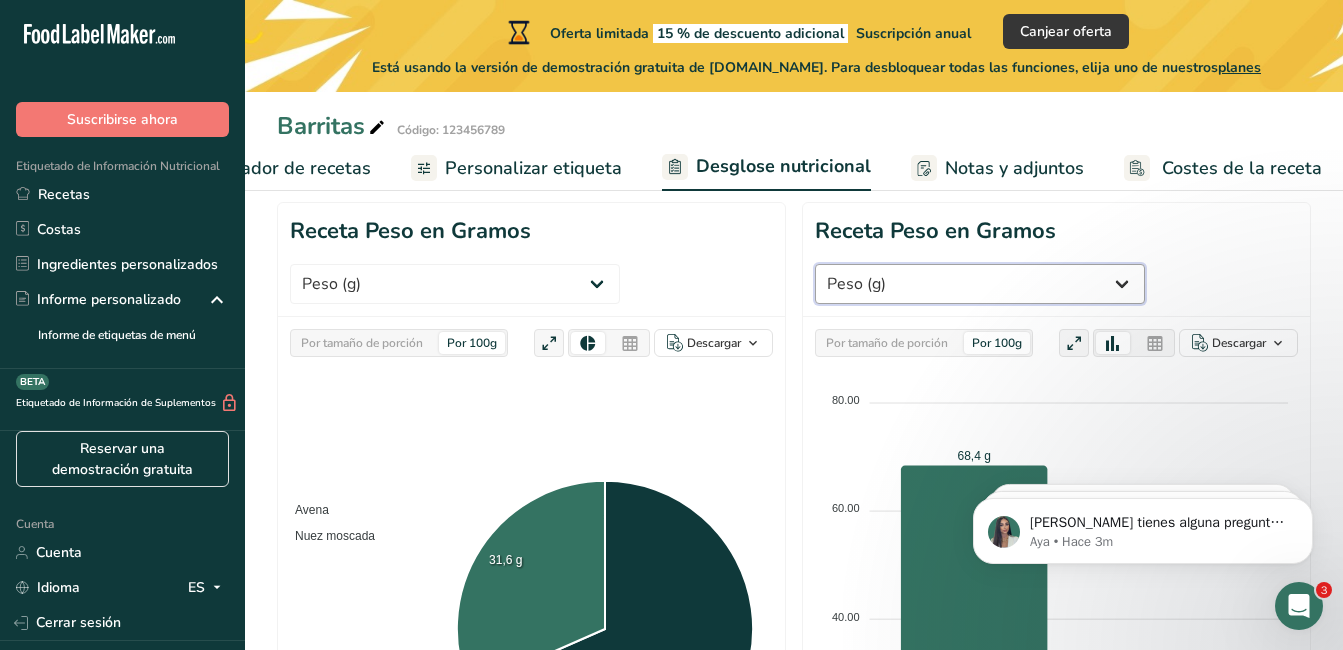 click on "Peso (g)
Calorías (kcal)
Energía KJ (kj)
Grasa Total (g)
Grasa Saturada (g)
Grasa Trans (g)
Colesterol (mg)
Sodio (mg)
Carbohidrato Total (g)
Fibra Dietética (g)
Azúcares Totales (g)
Azúcar Añadida (g)
Proteínas (g)
Vitamina D (mcg)
Vitamina A, RAE (mcg)
Vitamina C (mg)
Vitamina E (mg)
Vitamina K (mcg)
Tiamina (B1) (mg)
Riboflavina (mg)
Niacina (B3) (mg)
Vitamina B6 (mg)
Folato DFE (mcg)
ácido fólico (mcg)
Manganeso (mg)" at bounding box center [980, 284] 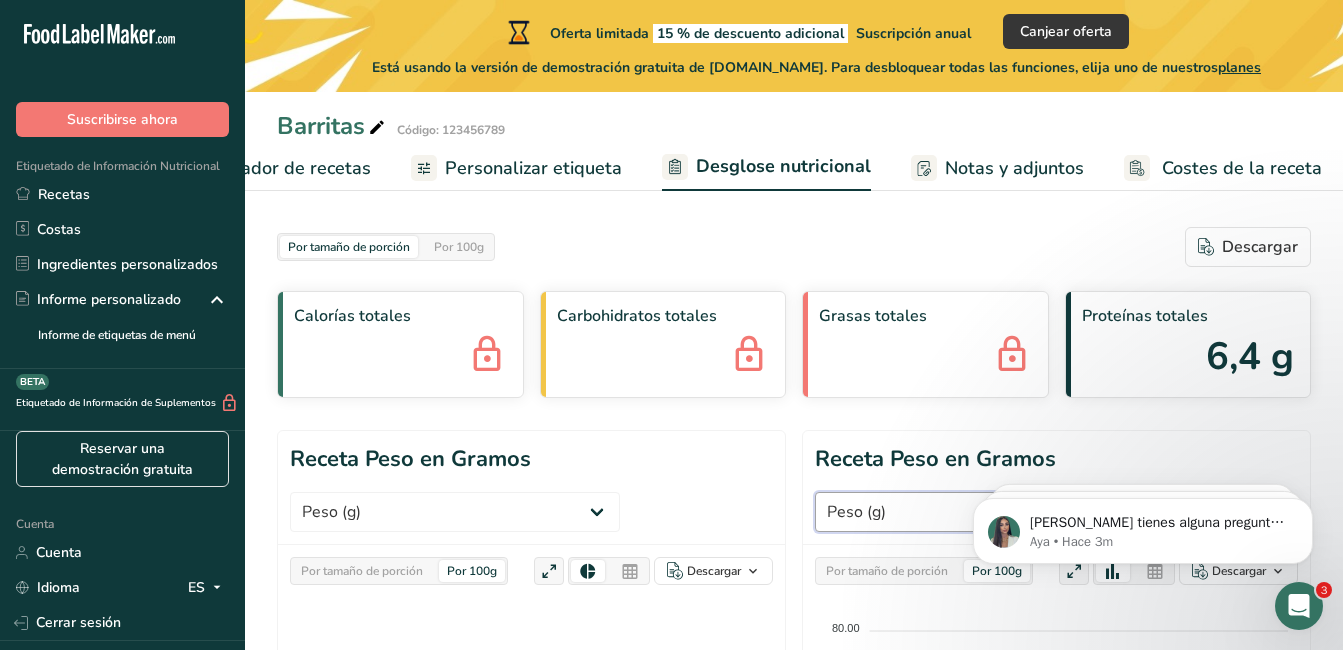 scroll, scrollTop: 0, scrollLeft: 0, axis: both 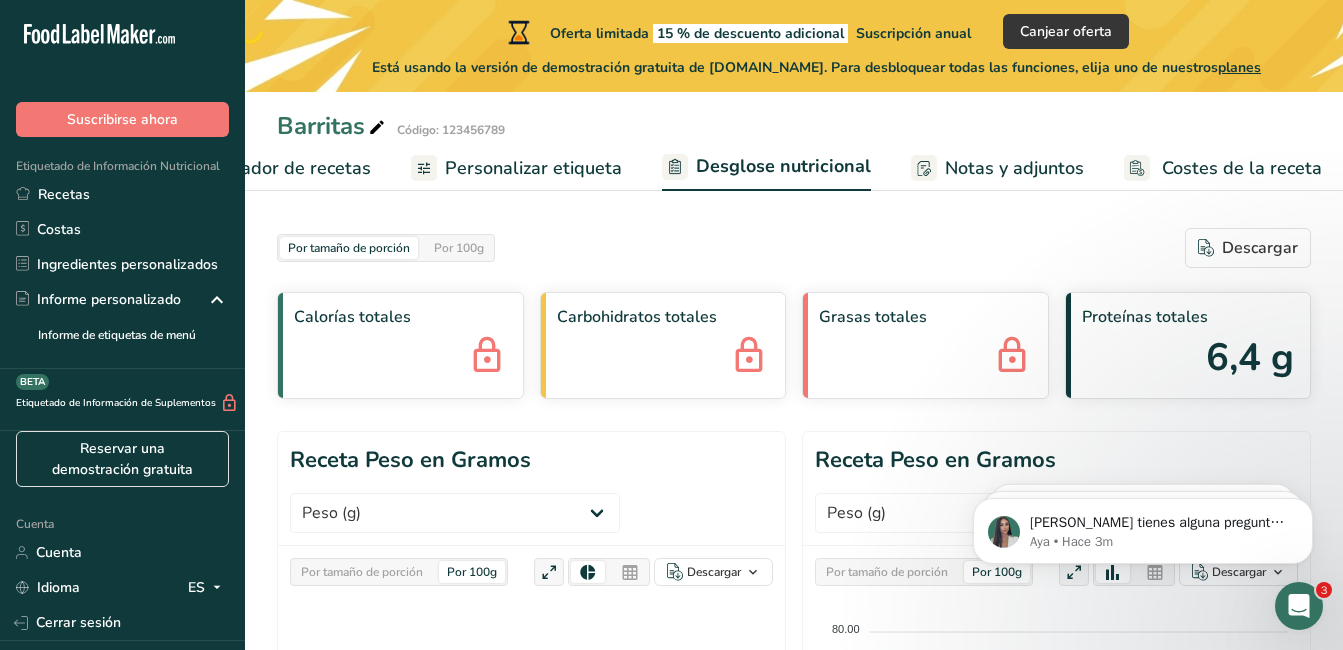 click on "Personalizar etiqueta" at bounding box center (533, 168) 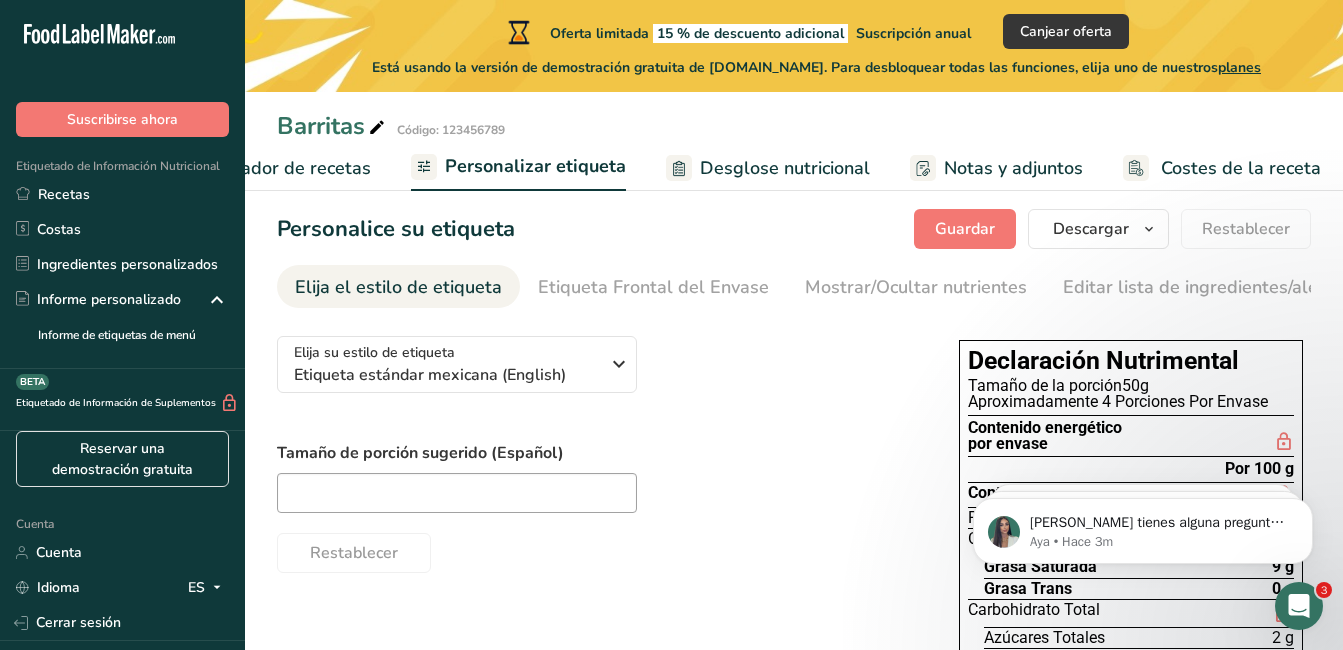scroll, scrollTop: 0, scrollLeft: 0, axis: both 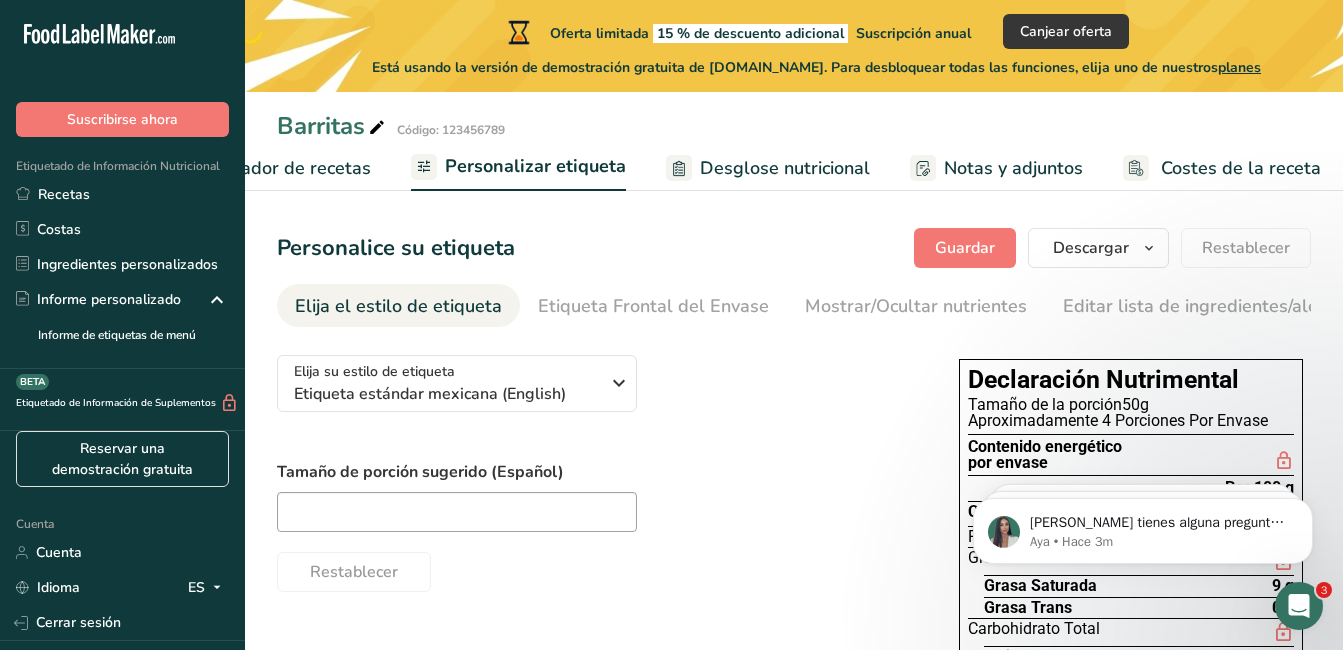 click on "Elaborador de recetas" at bounding box center [278, 168] 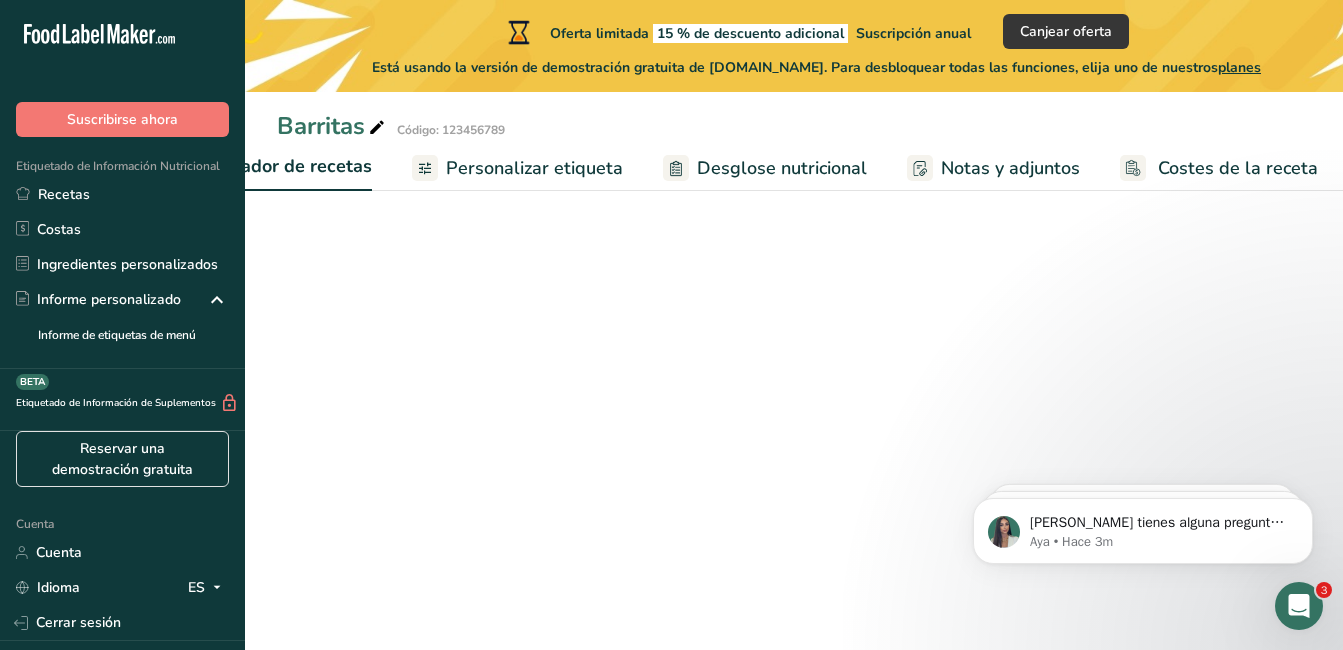 scroll, scrollTop: 0, scrollLeft: 278, axis: horizontal 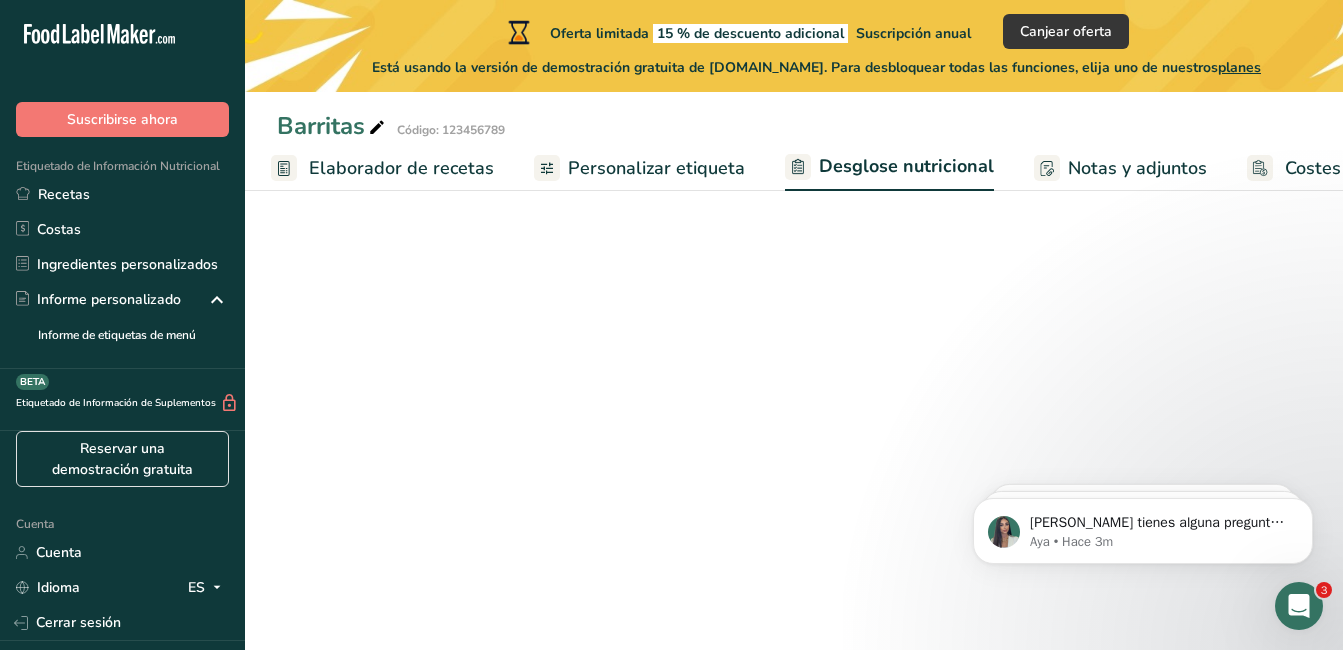 select on "Calories" 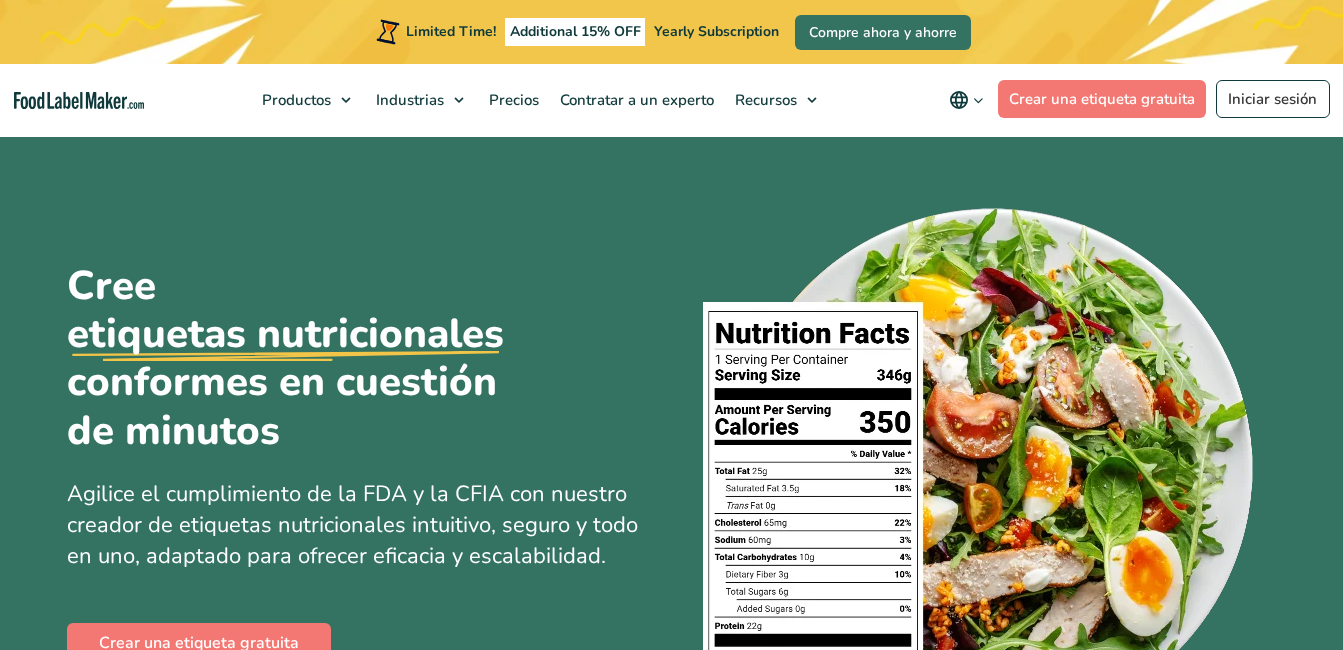 scroll, scrollTop: 0, scrollLeft: 0, axis: both 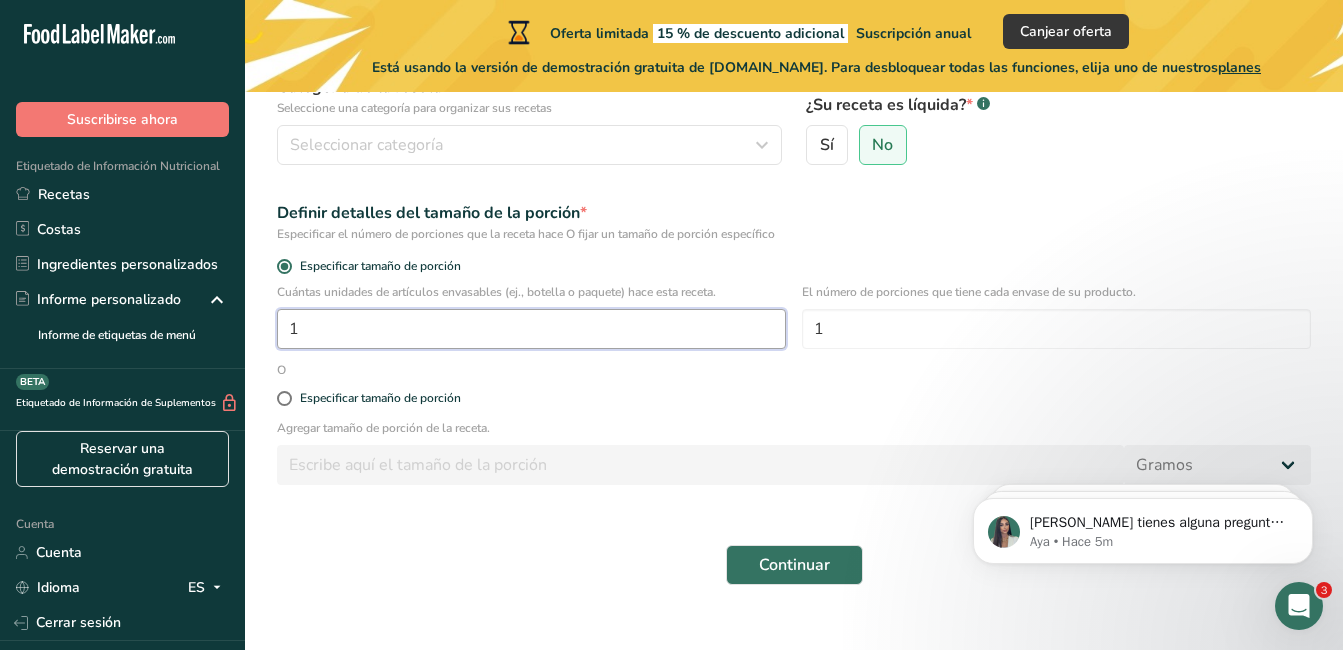 click on "1" at bounding box center (531, 329) 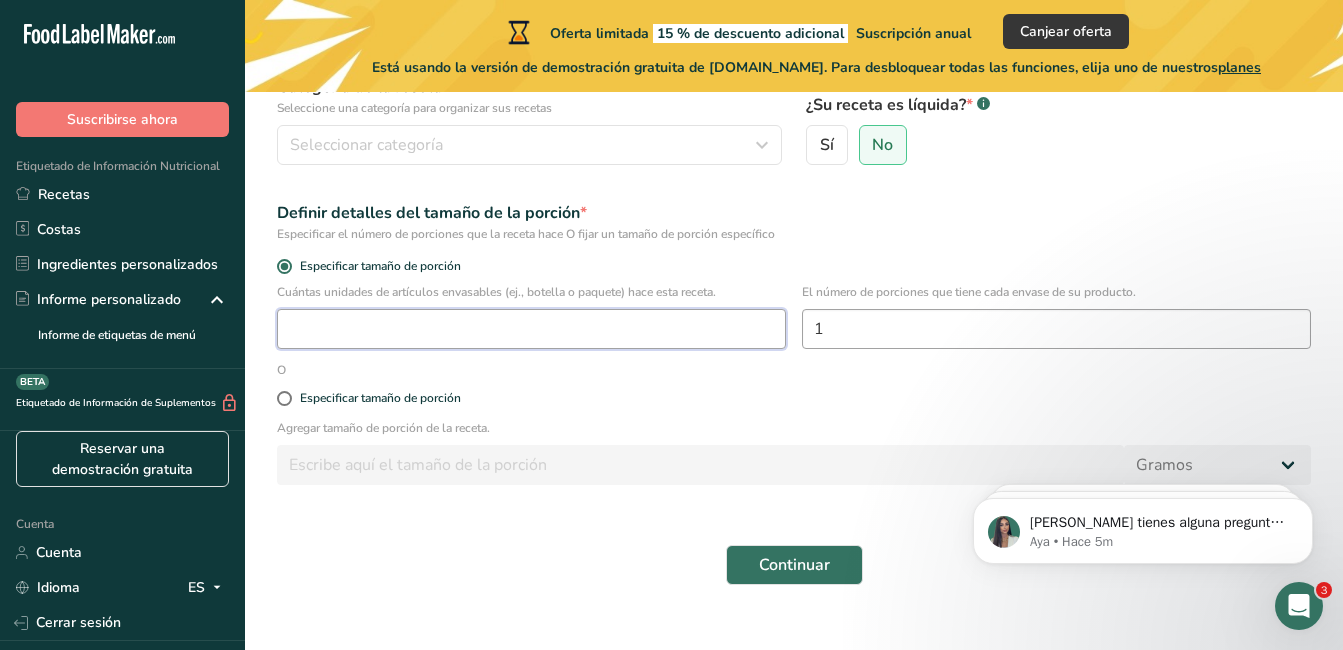 type 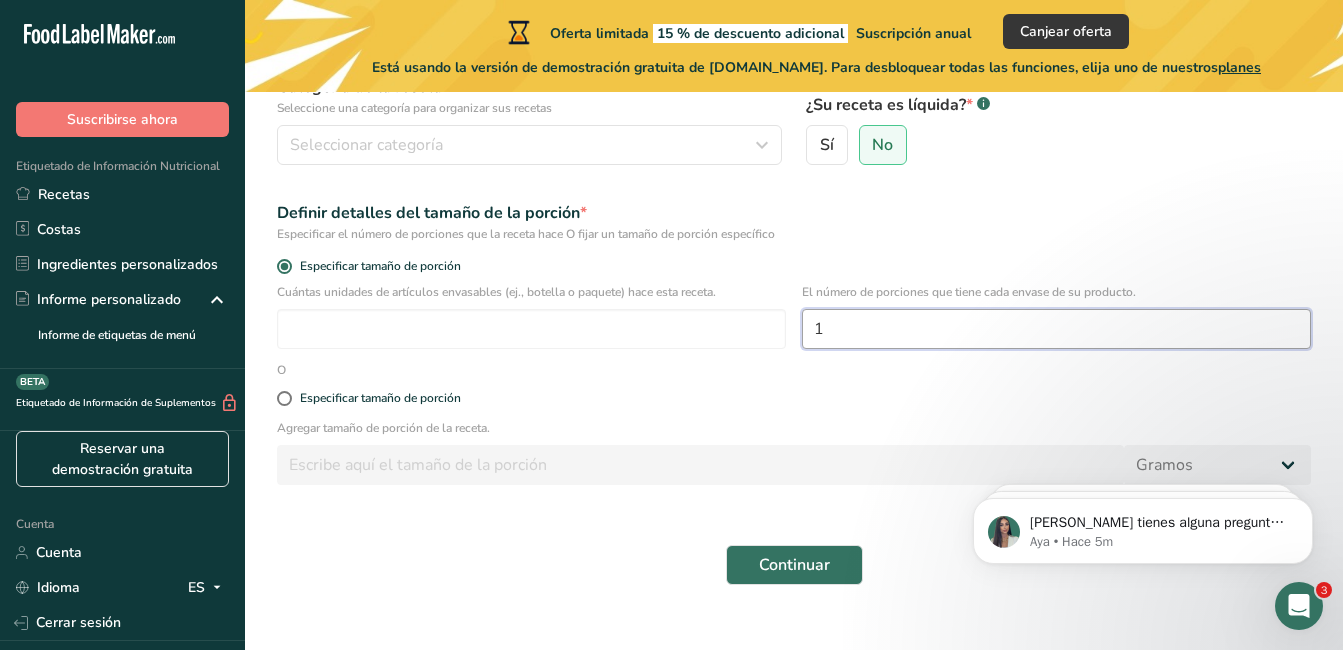 click on "1" at bounding box center (1056, 329) 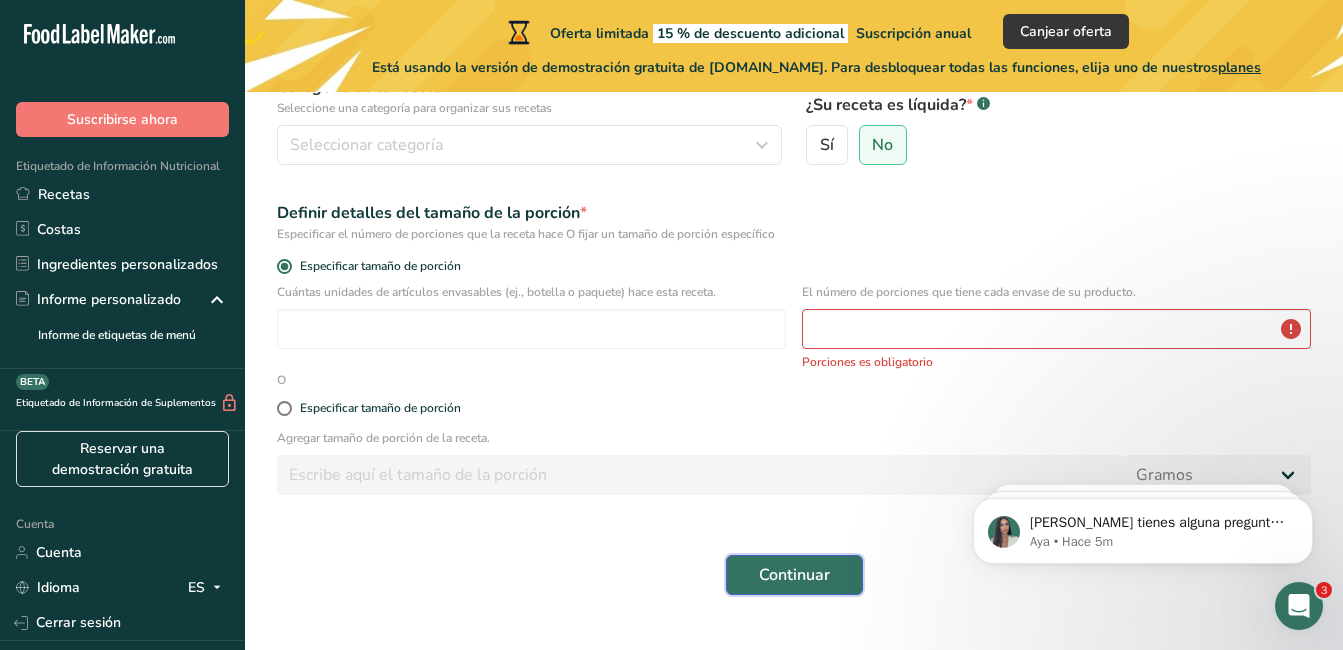 click on "Continuar" at bounding box center (794, 575) 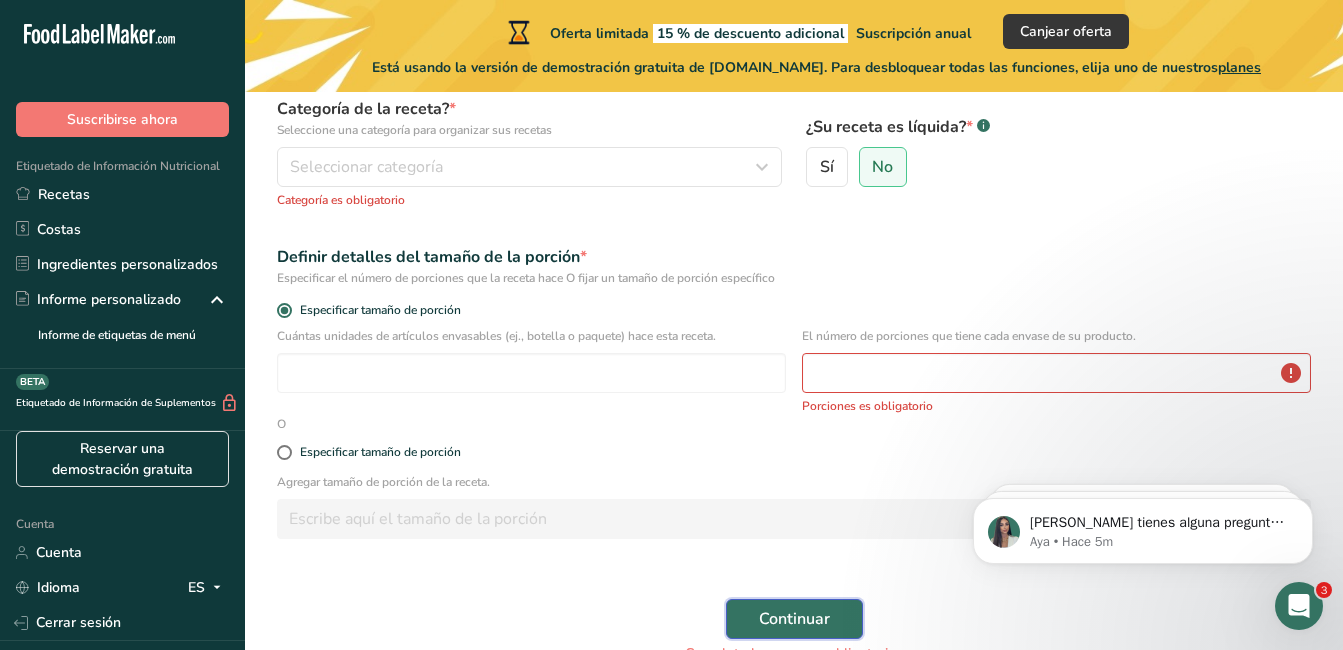 scroll, scrollTop: 340, scrollLeft: 0, axis: vertical 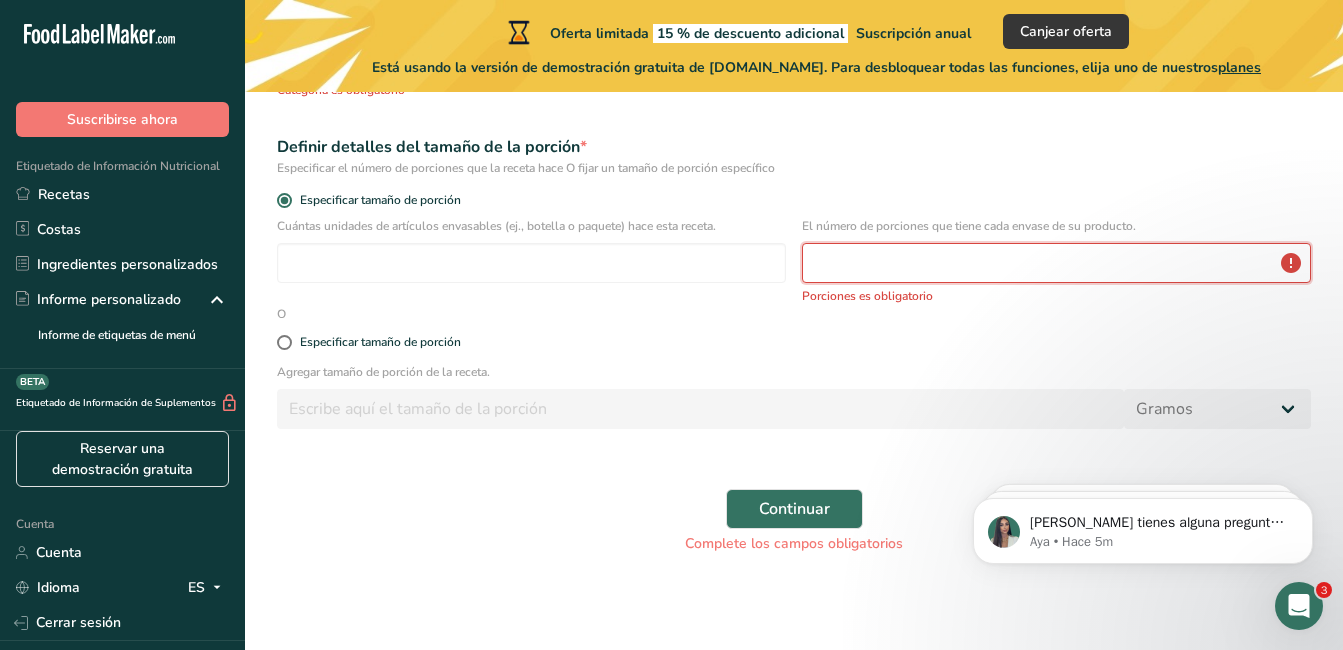click at bounding box center [1056, 263] 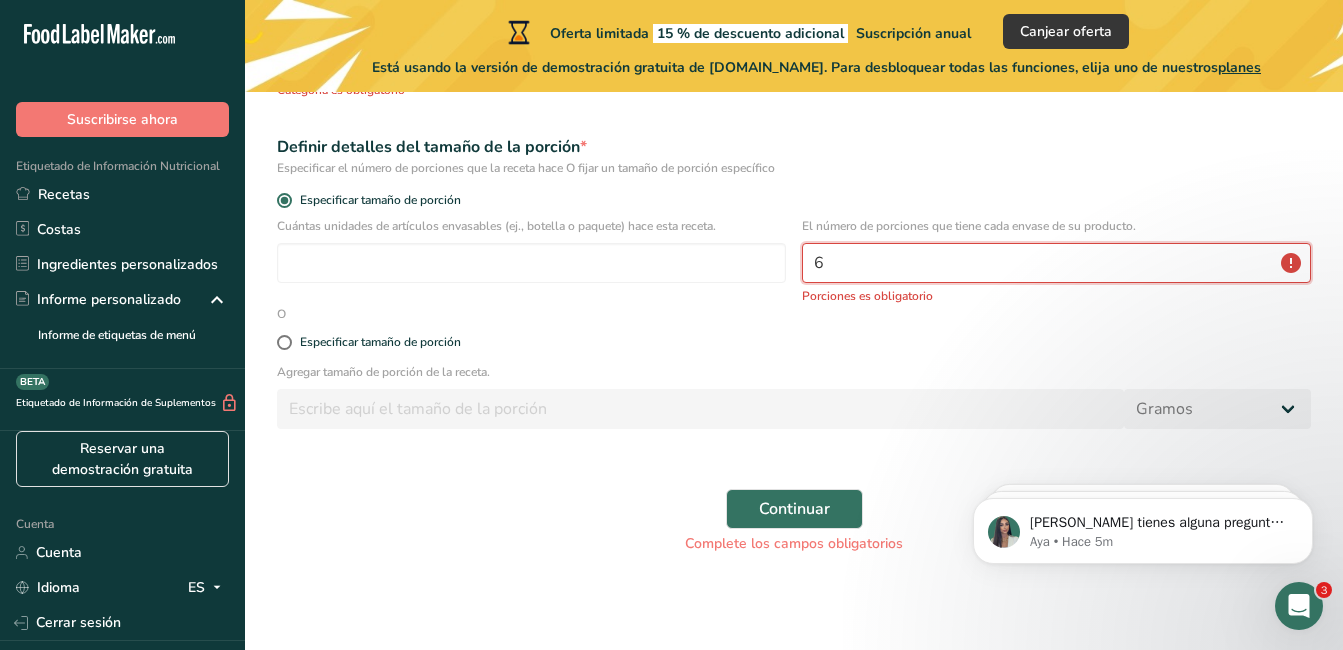 scroll, scrollTop: 330, scrollLeft: 0, axis: vertical 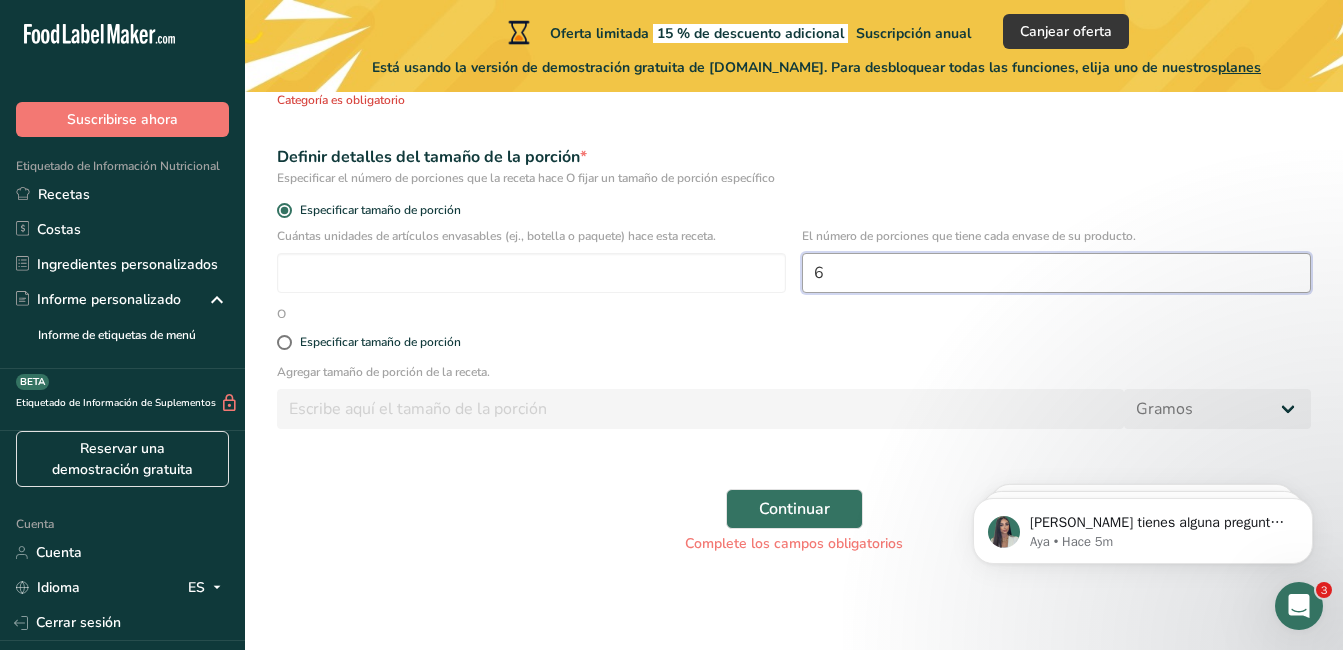 type on "6" 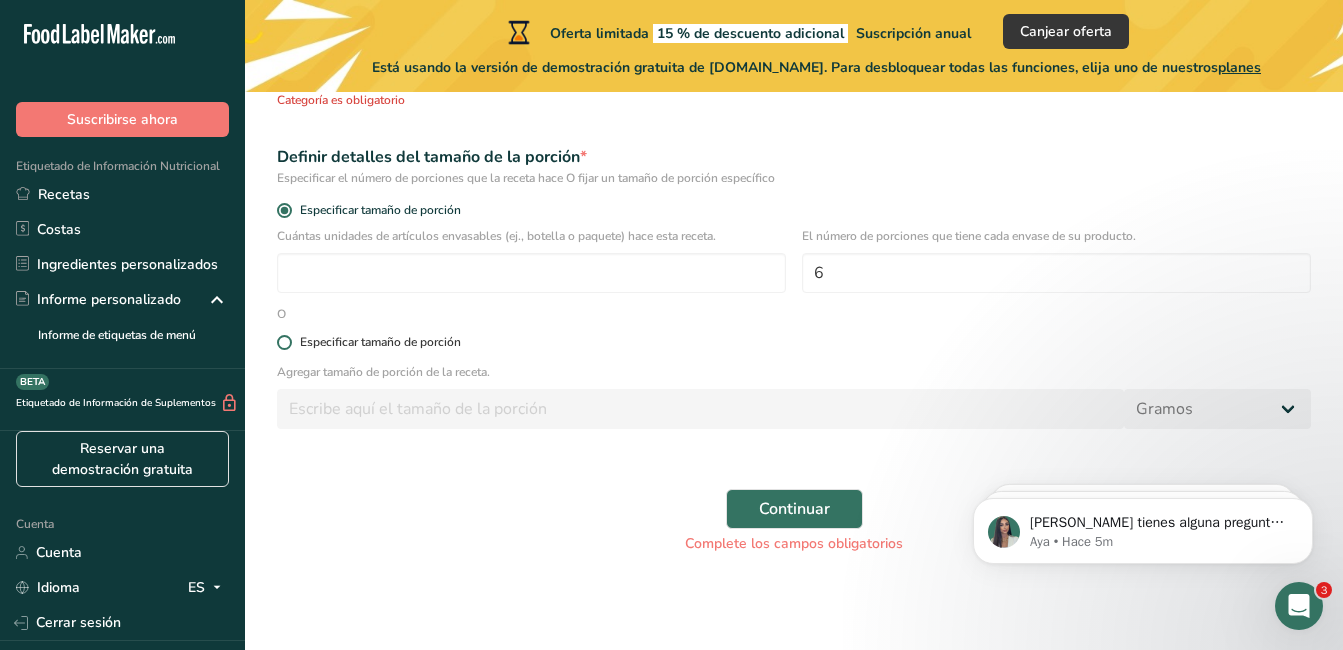 click on "Especificar tamaño de porción" at bounding box center [794, 342] 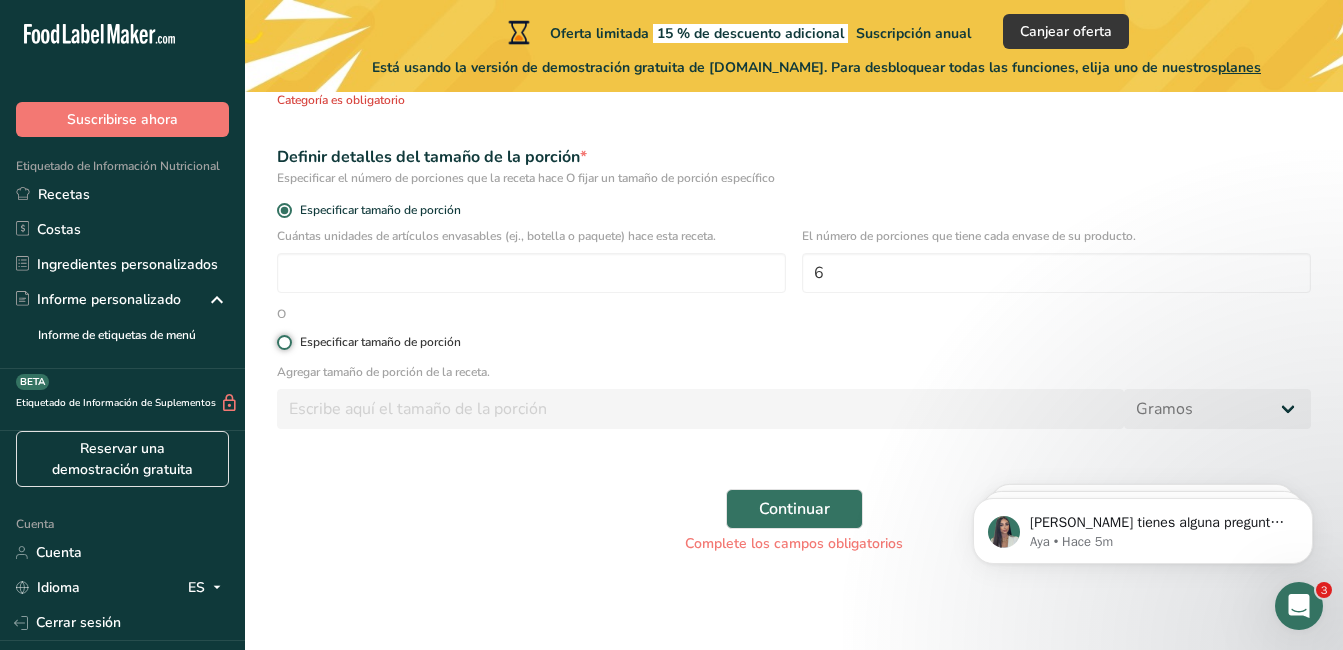 click on "Especificar tamaño de porción" at bounding box center (283, 342) 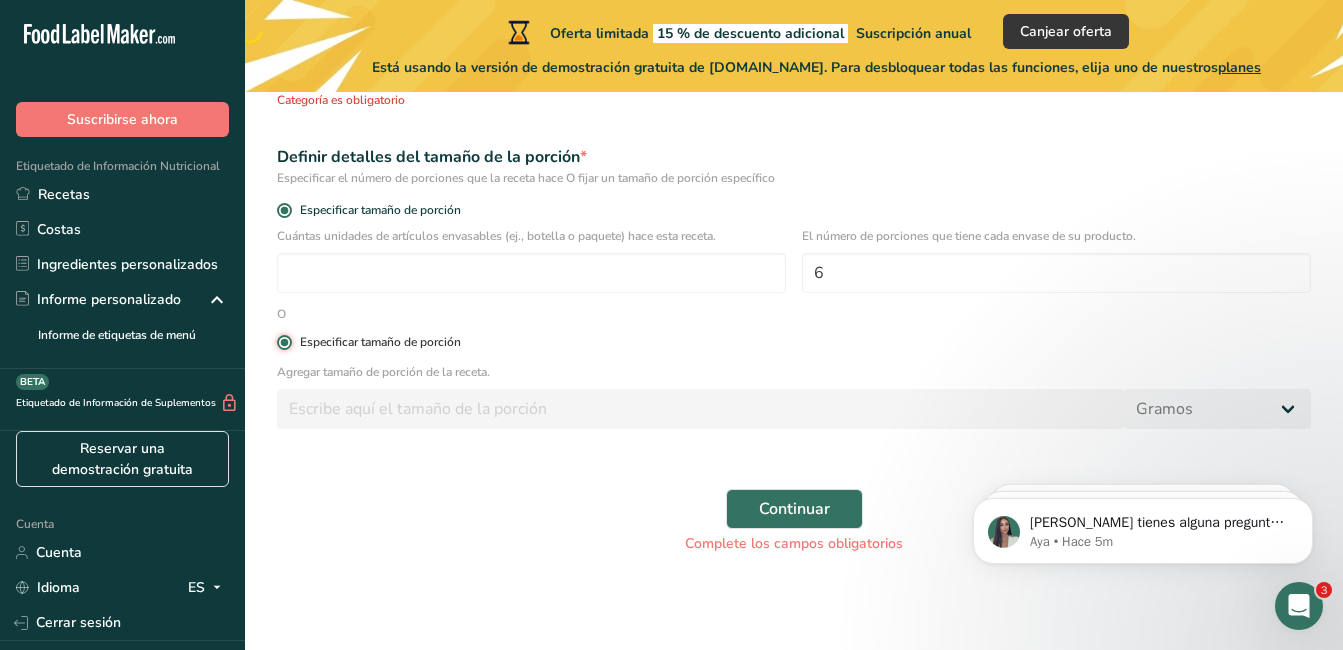 radio on "false" 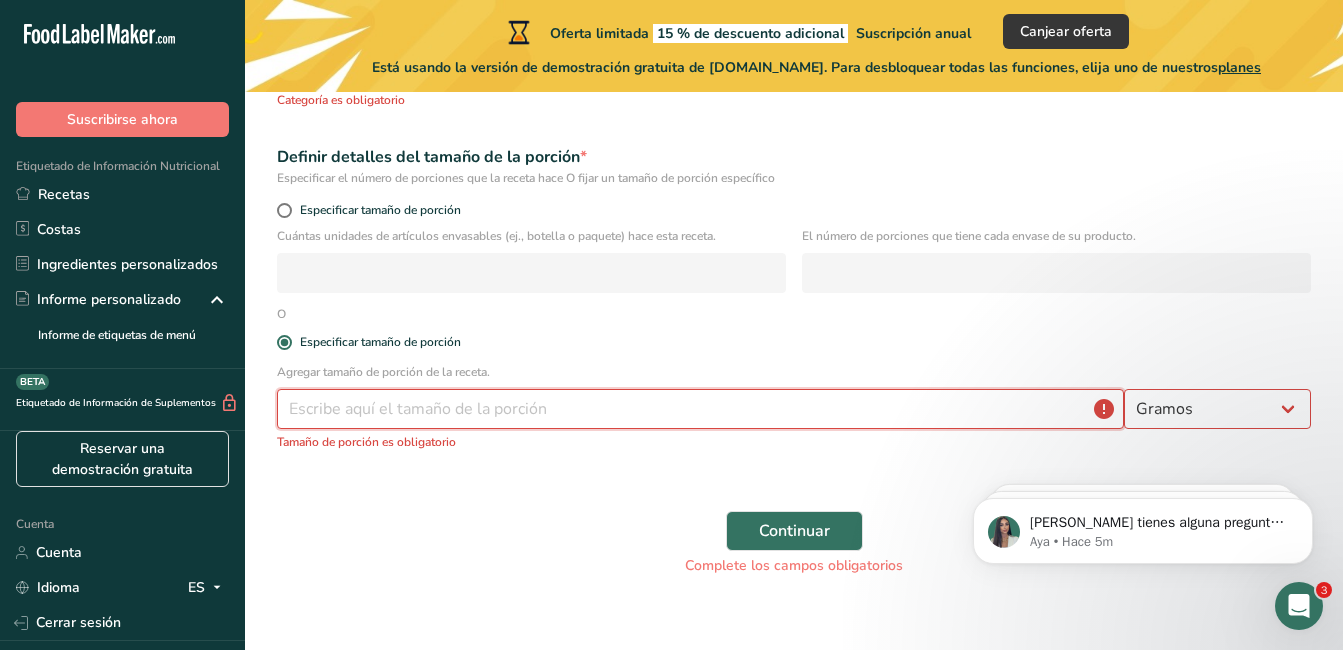click at bounding box center [700, 409] 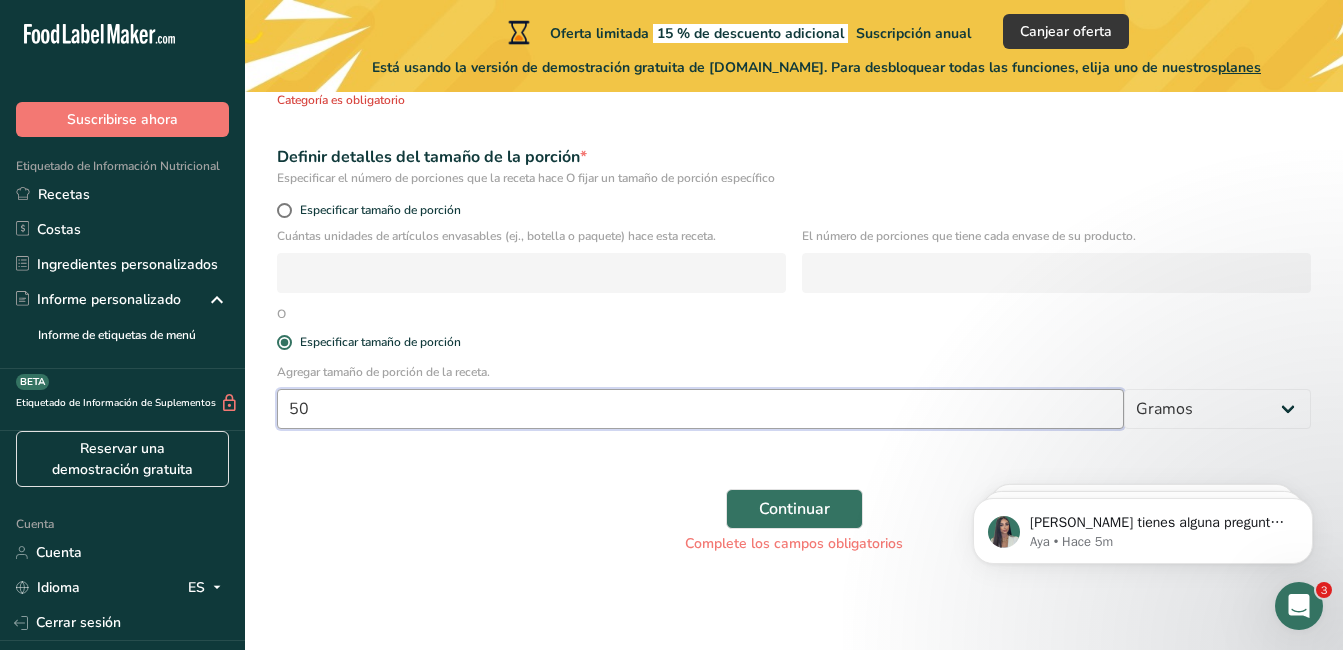 type on "50" 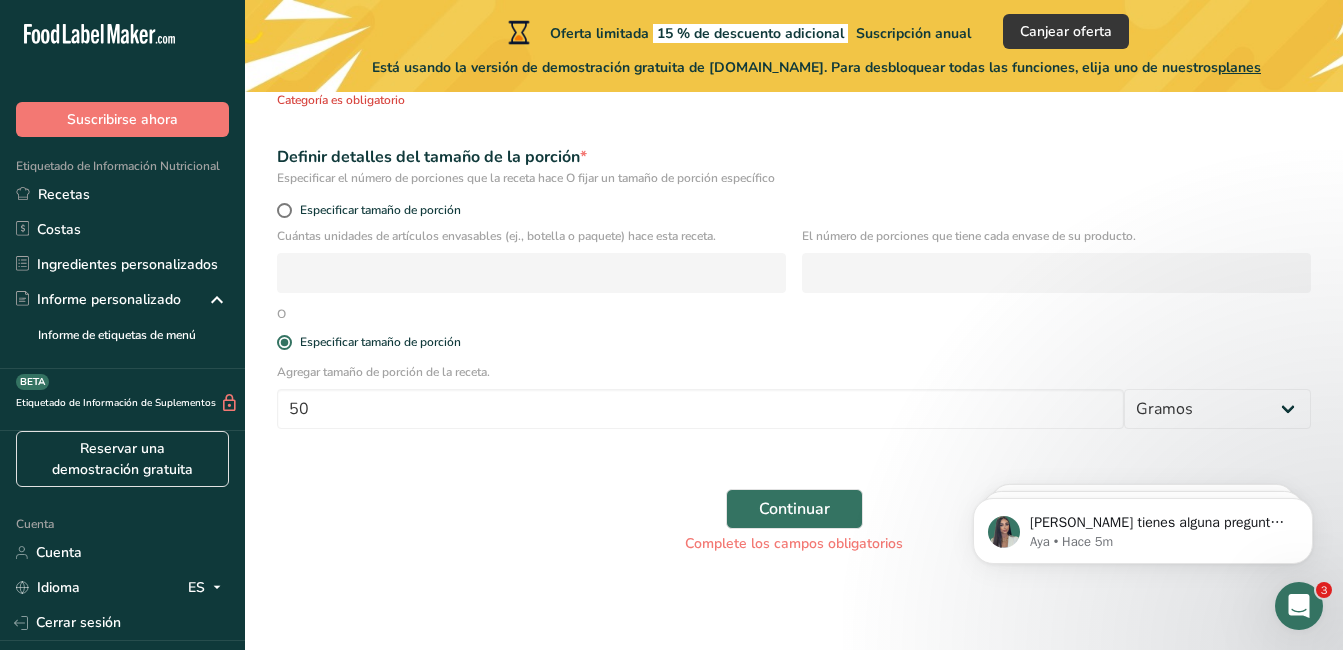 click on "Nombre de la receta *    Nombre es obligatorio
Código de receta
.a-a{fill:#347362;}.b-a{fill:#fff;}
Categoría de la receta? *
Seleccione una categoría para organizar sus recetas
Seleccionar categoría
Categorías estándar
Categorías personalizadas
.a-a{fill:#347362;}.b-a{fill:#fff;}
Productos de panadería
Bebidas
Confitería
Comidas cocinadas, ensaladas y salsas
Lácteos
Aperitivos
Añadir nueva categoría
Categoría es obligatorio
¿Su receta es líquida? *   .a-a{fill:#347362;}.b-a{fill:#fff;}           Sí   No
Definir detalles del tamaño de la porción *
Especificar tamaño de porción
O
50    Mg   Mcg" at bounding box center [794, 210] 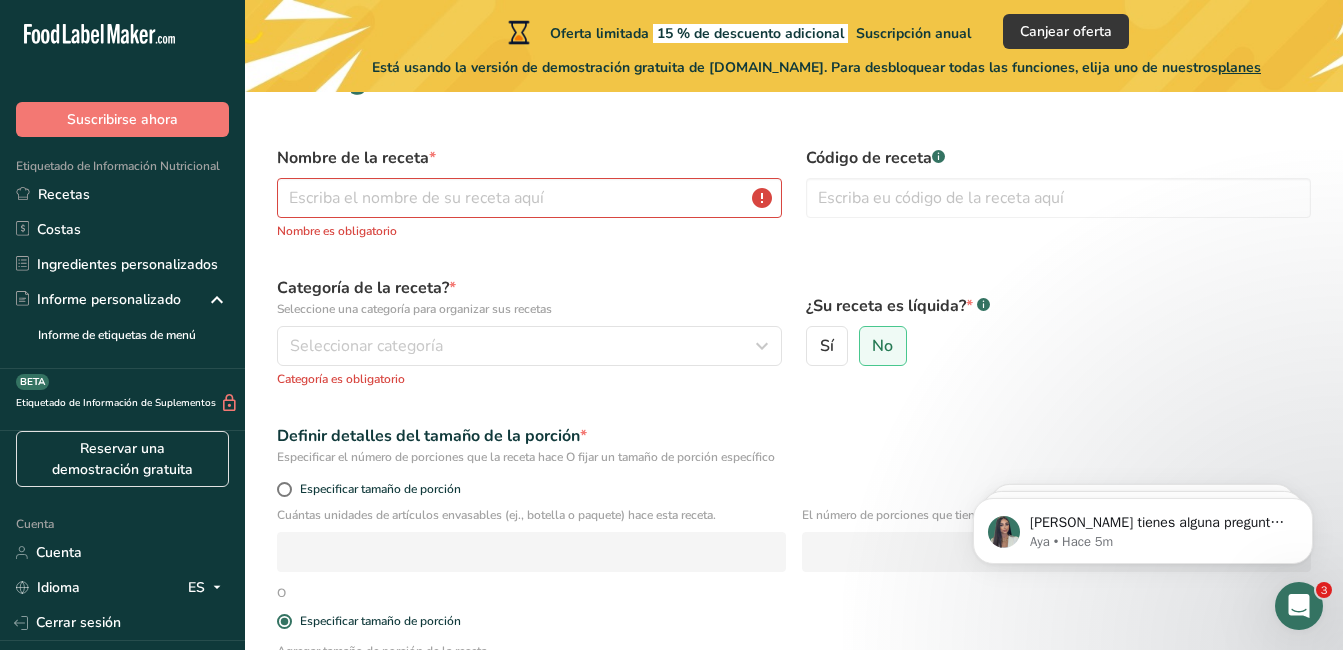 scroll, scrollTop: 44, scrollLeft: 0, axis: vertical 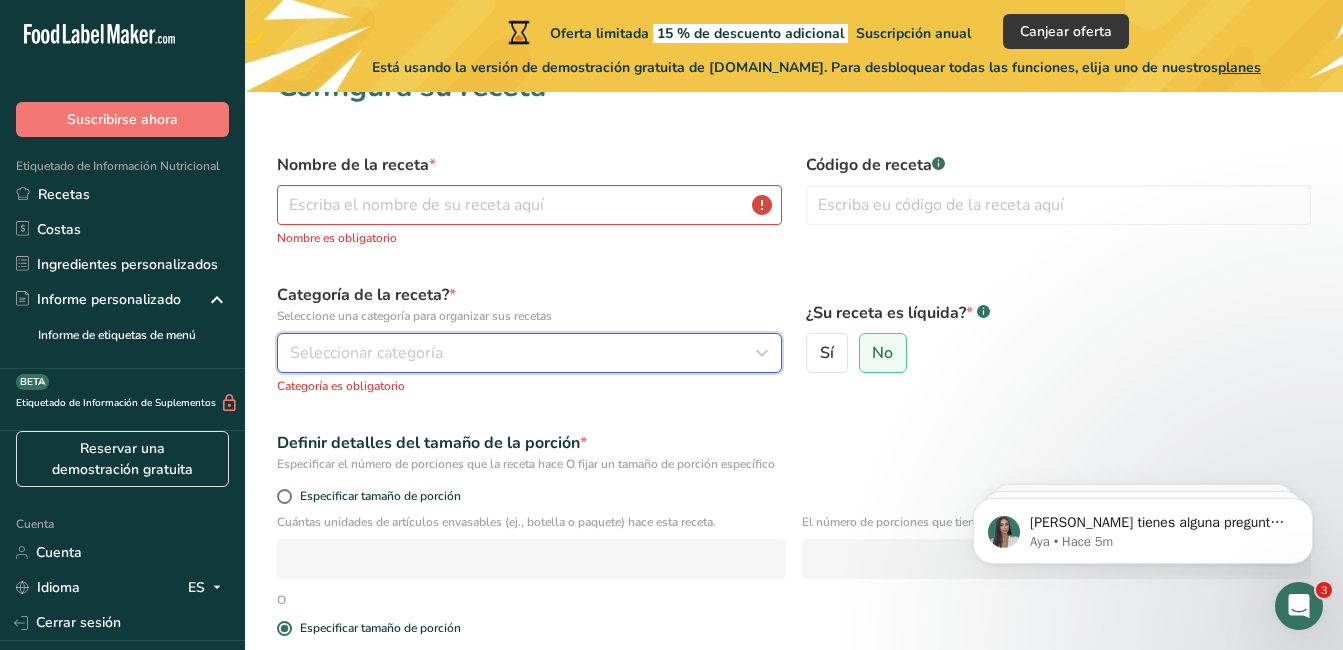 click on "Seleccionar categoría" at bounding box center [366, 353] 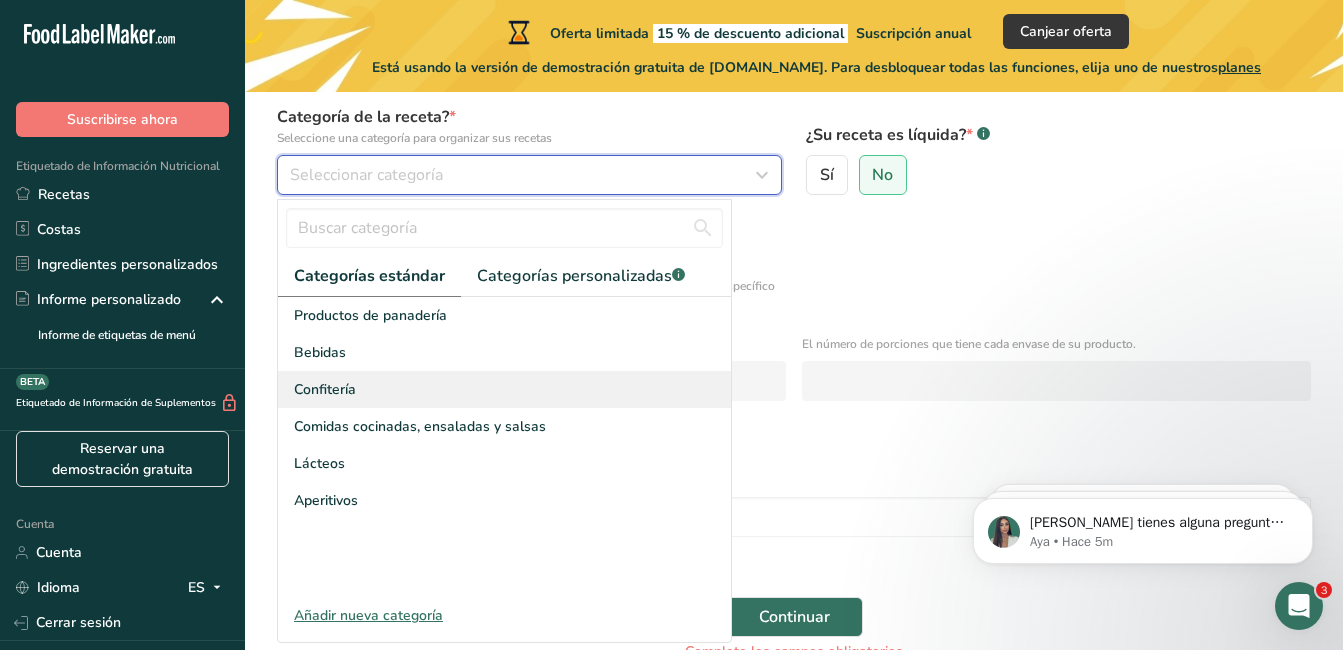 scroll, scrollTop: 223, scrollLeft: 0, axis: vertical 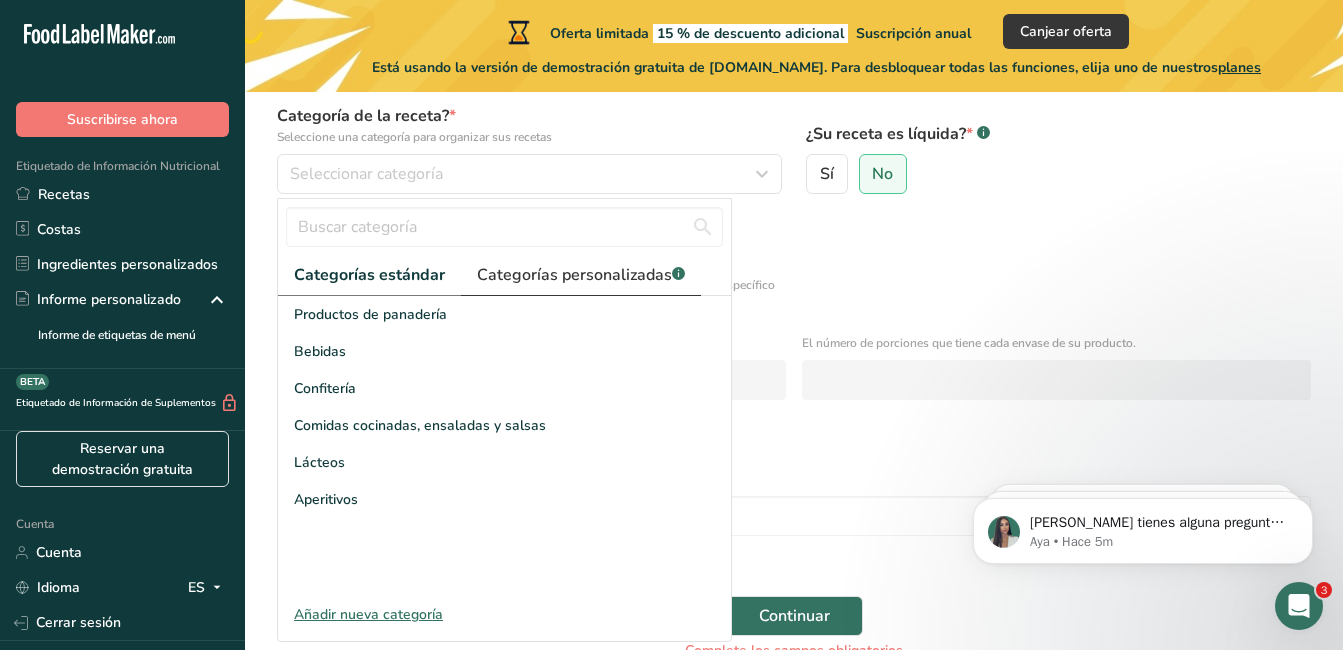 click on "Categorías personalizadas" at bounding box center [574, 275] 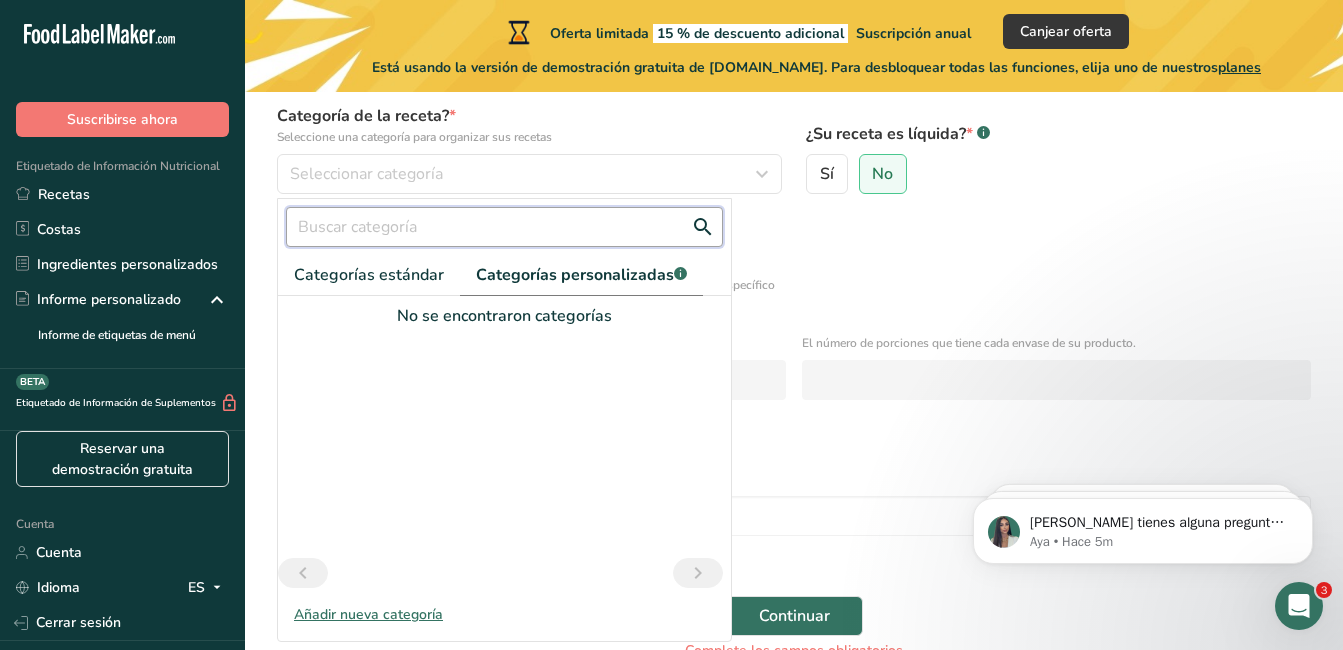 click at bounding box center [504, 227] 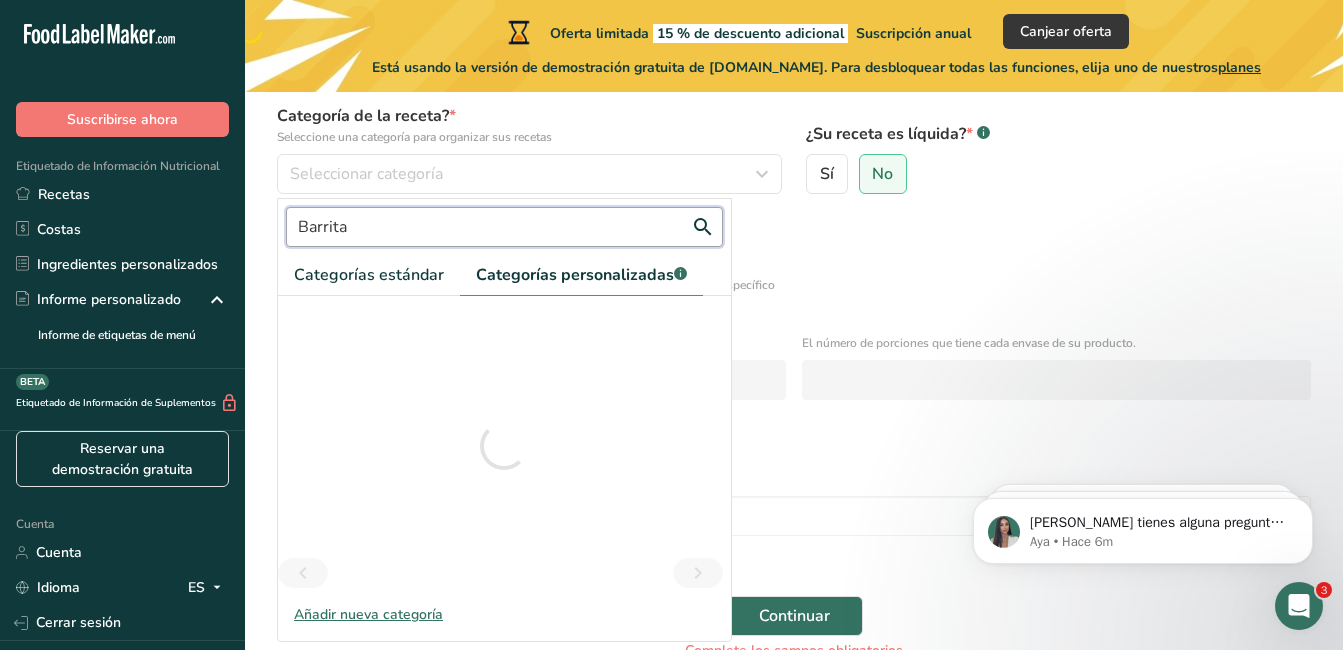 type on "Barrita" 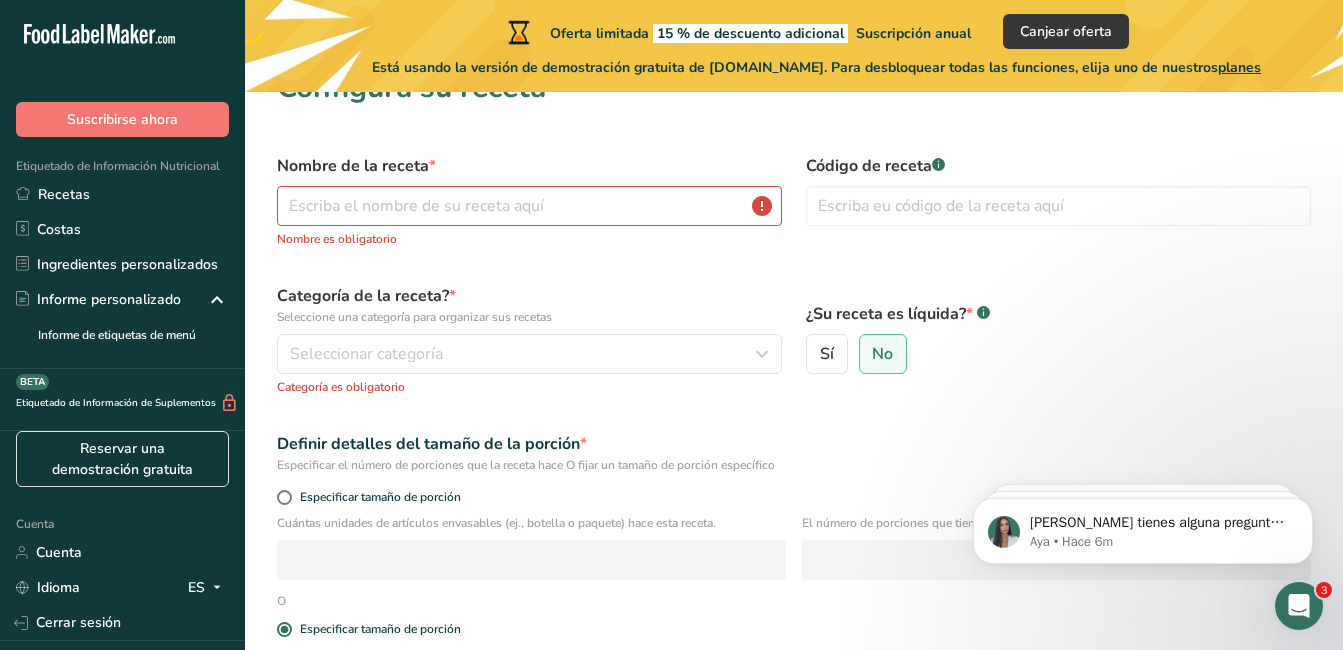 scroll, scrollTop: 39, scrollLeft: 0, axis: vertical 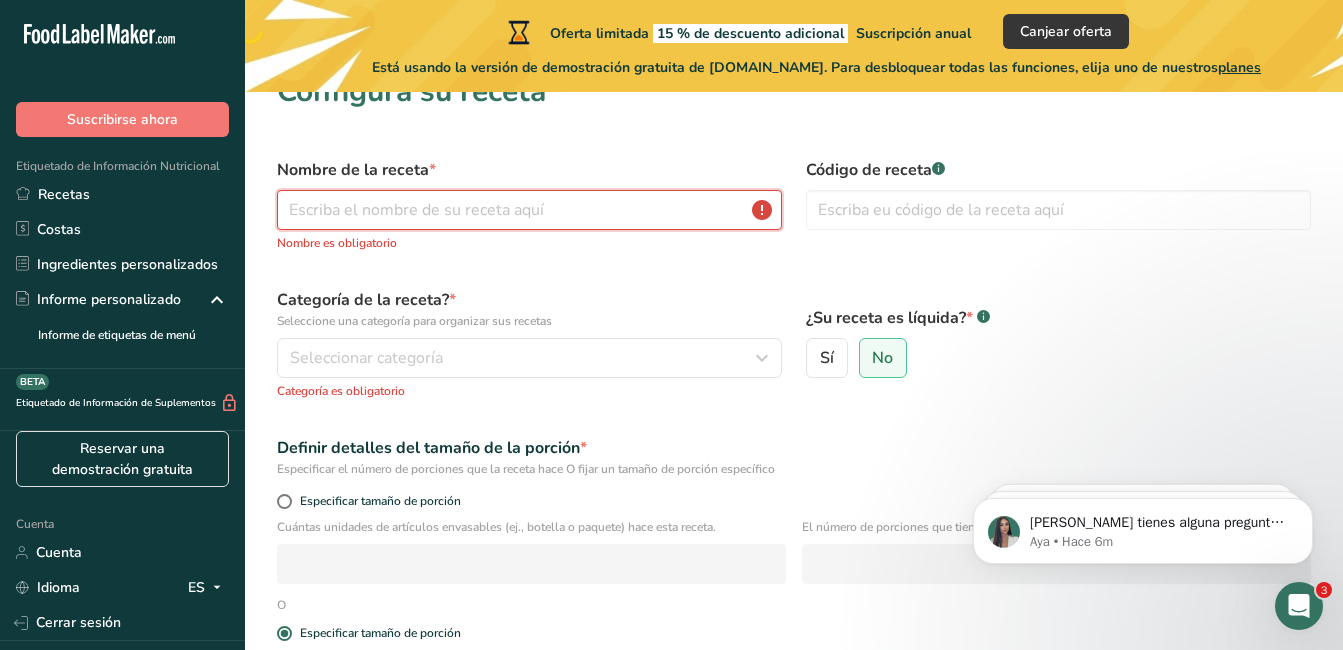 click at bounding box center [529, 210] 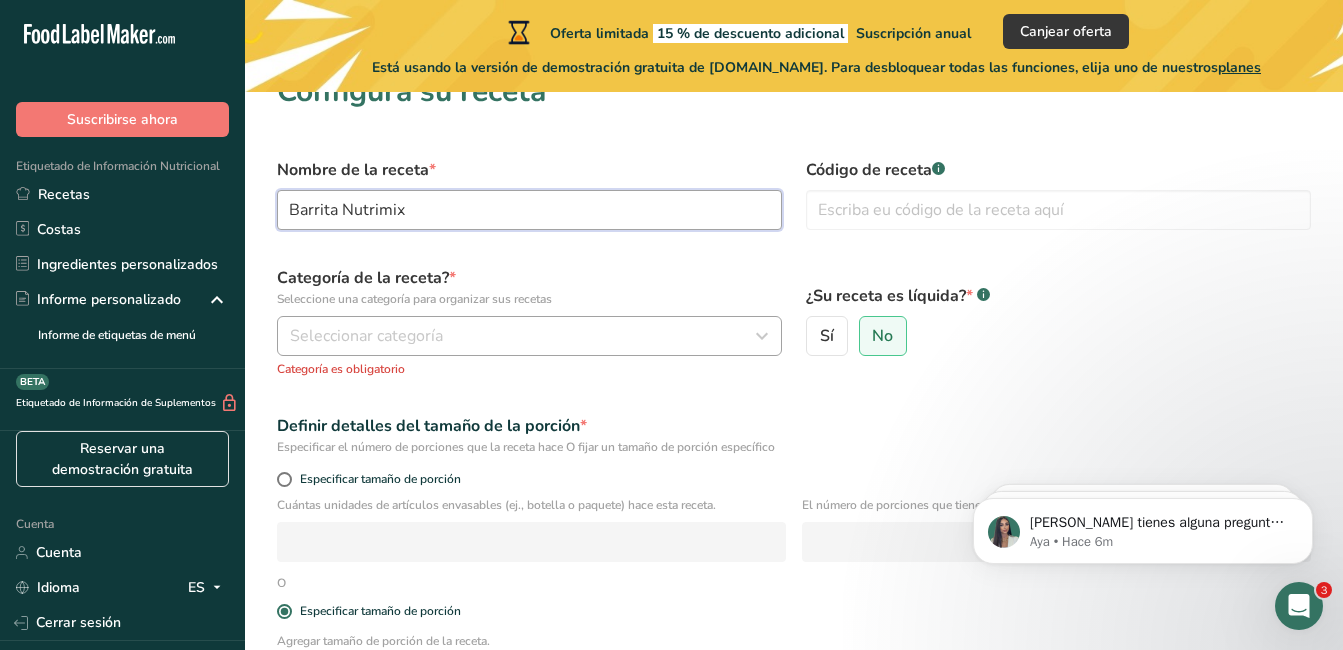 type on "Barrita Nutrimix" 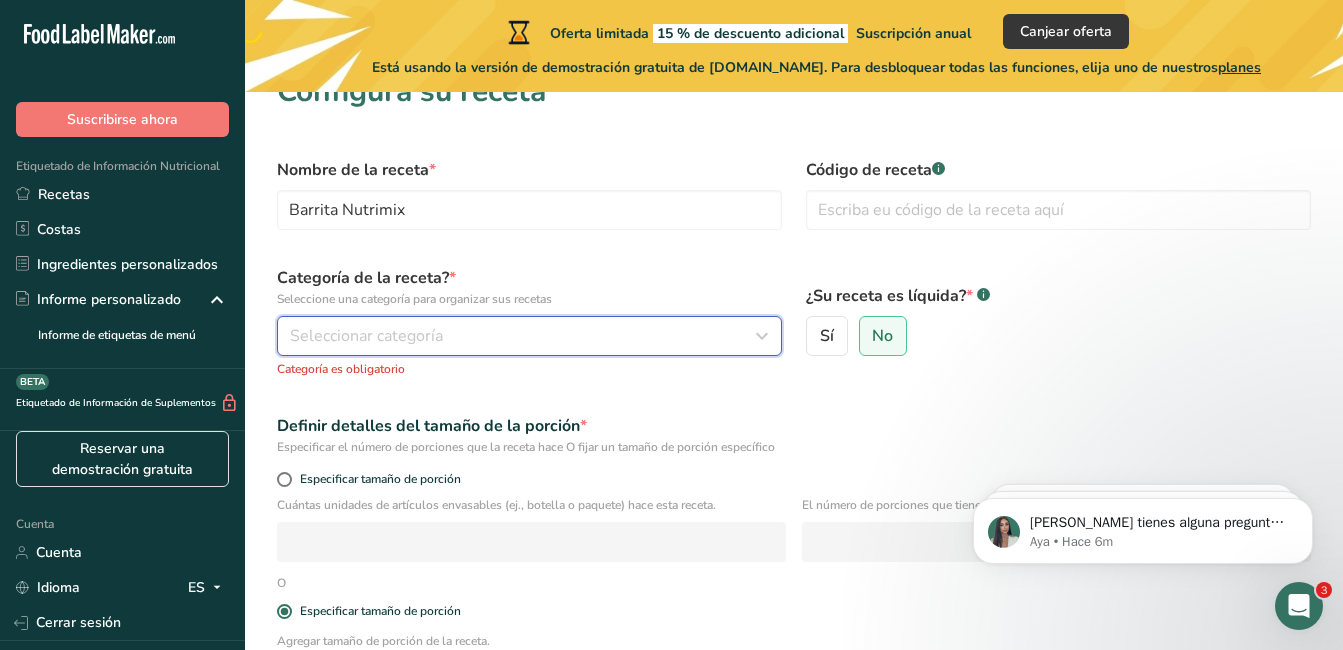 click on "Seleccionar categoría" at bounding box center (366, 336) 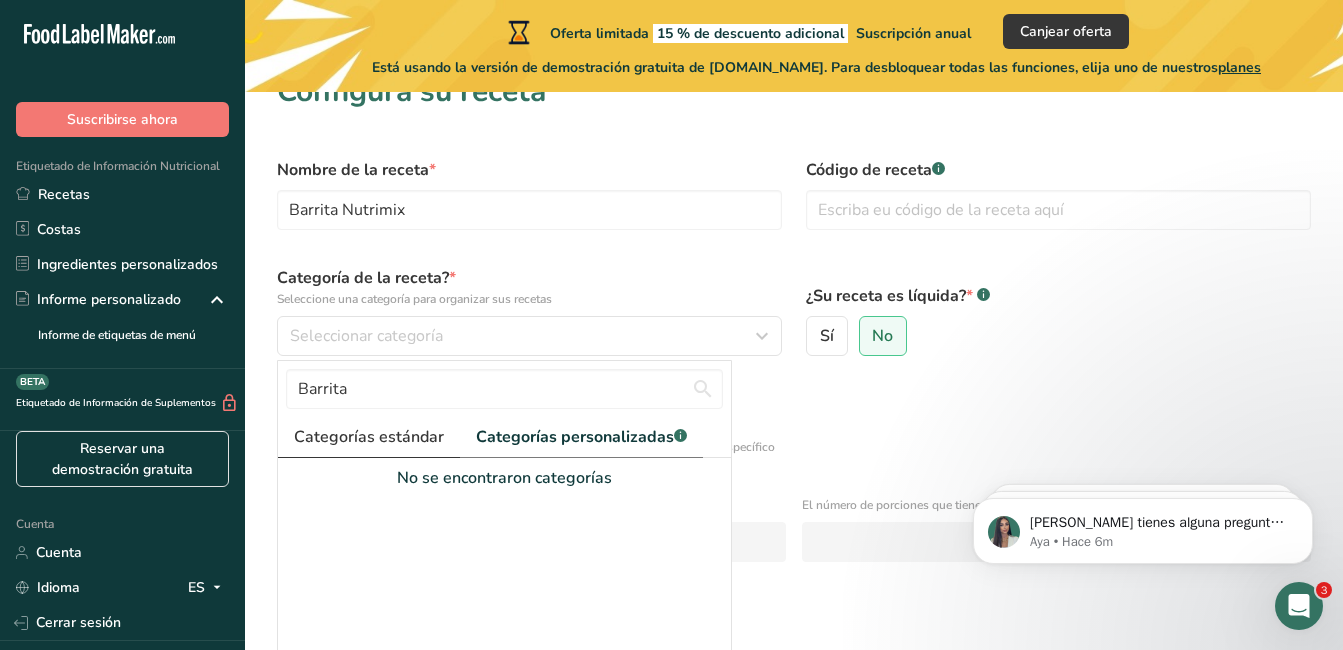 click on "Categorías estándar" at bounding box center (369, 437) 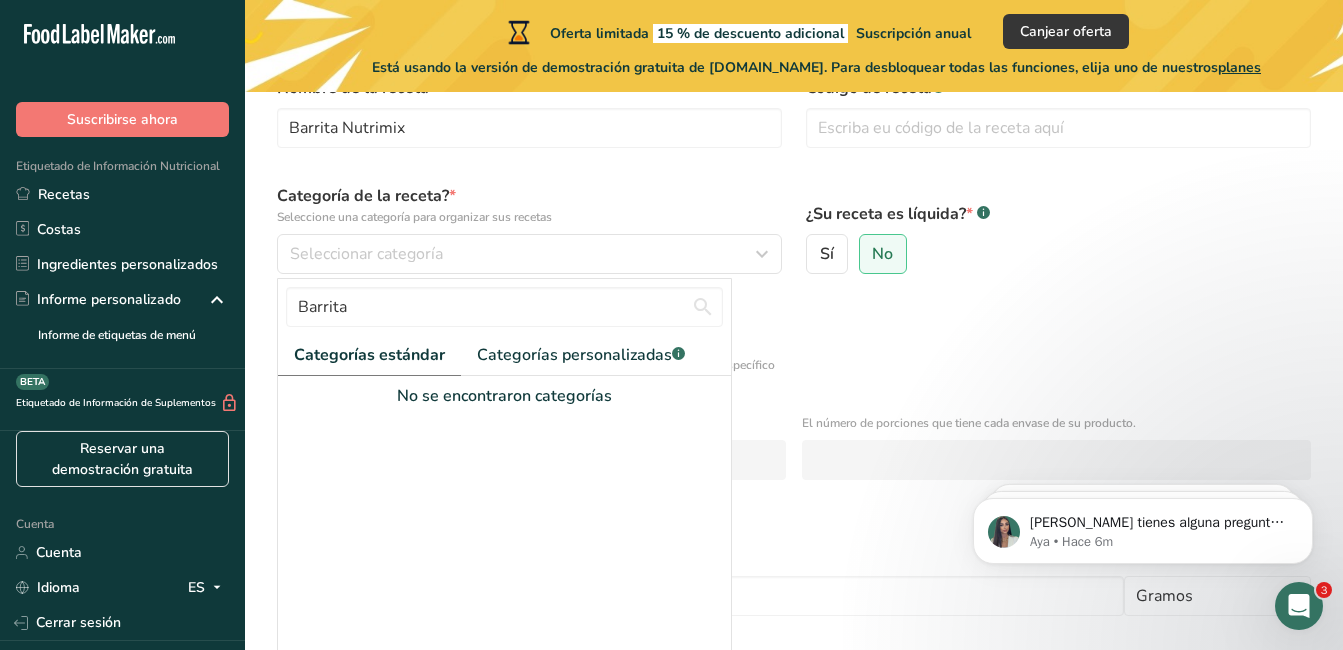 scroll, scrollTop: 123, scrollLeft: 0, axis: vertical 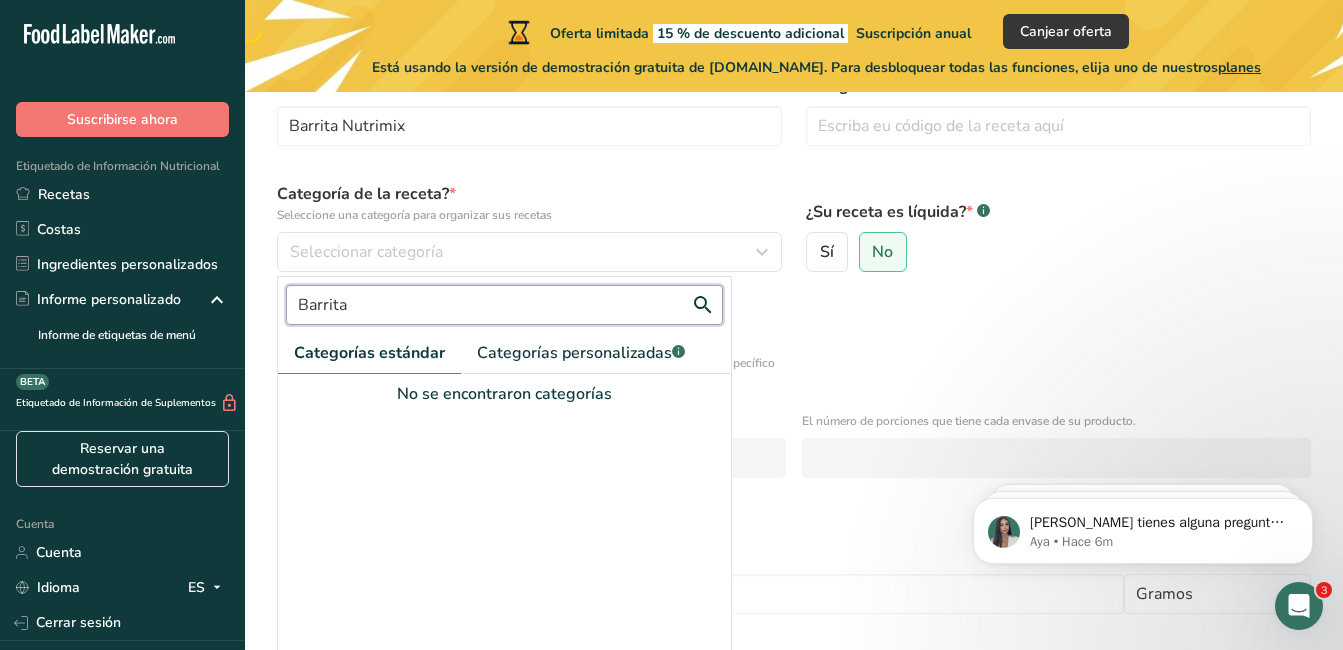 click on "Barrita" at bounding box center [504, 305] 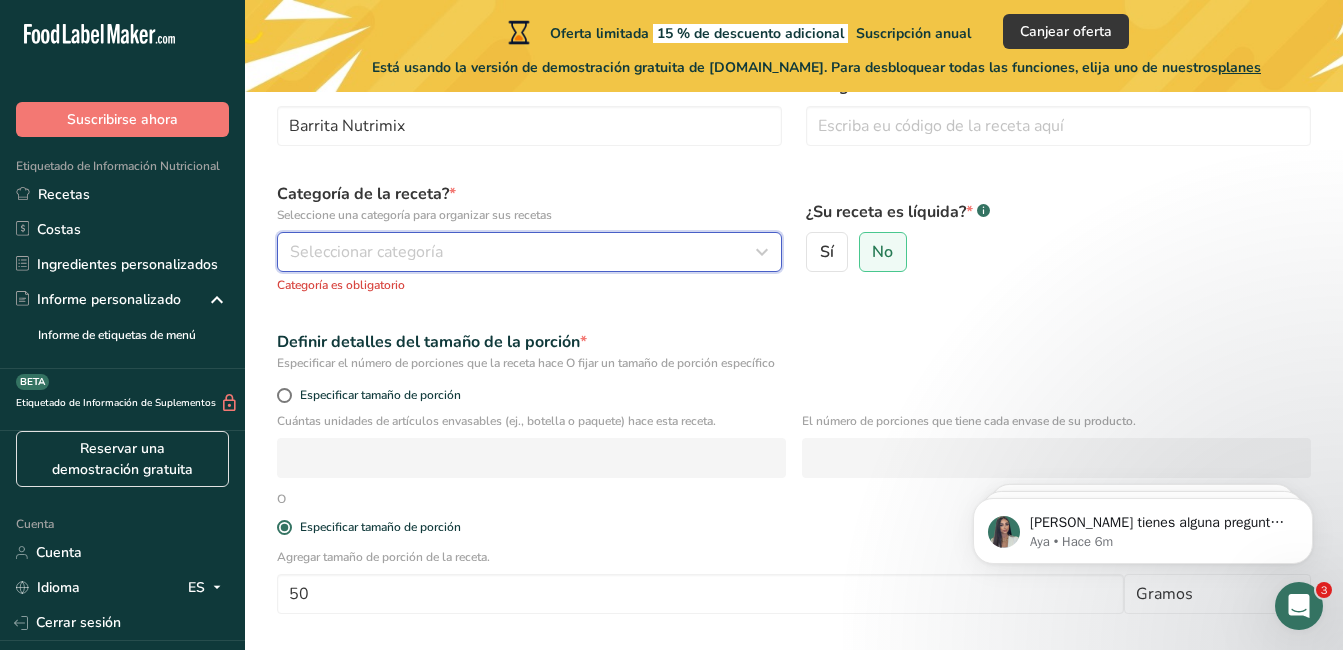 click on "Seleccionar categoría" at bounding box center (523, 252) 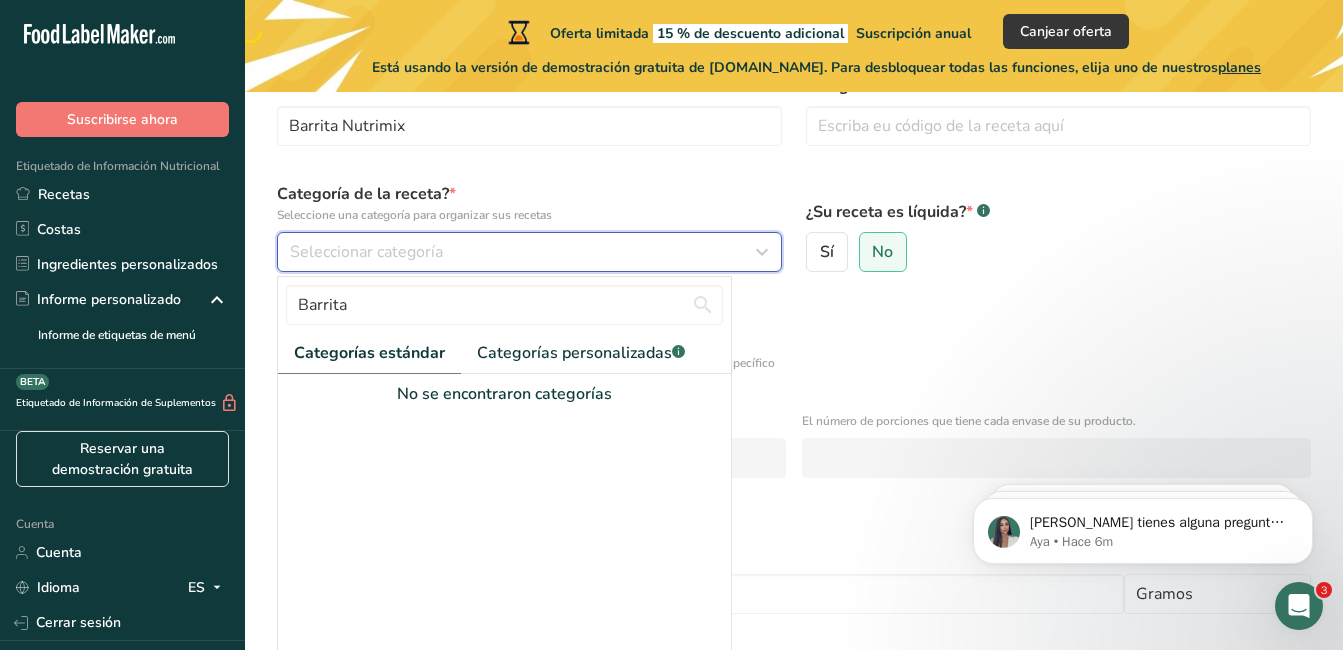 click at bounding box center (762, 252) 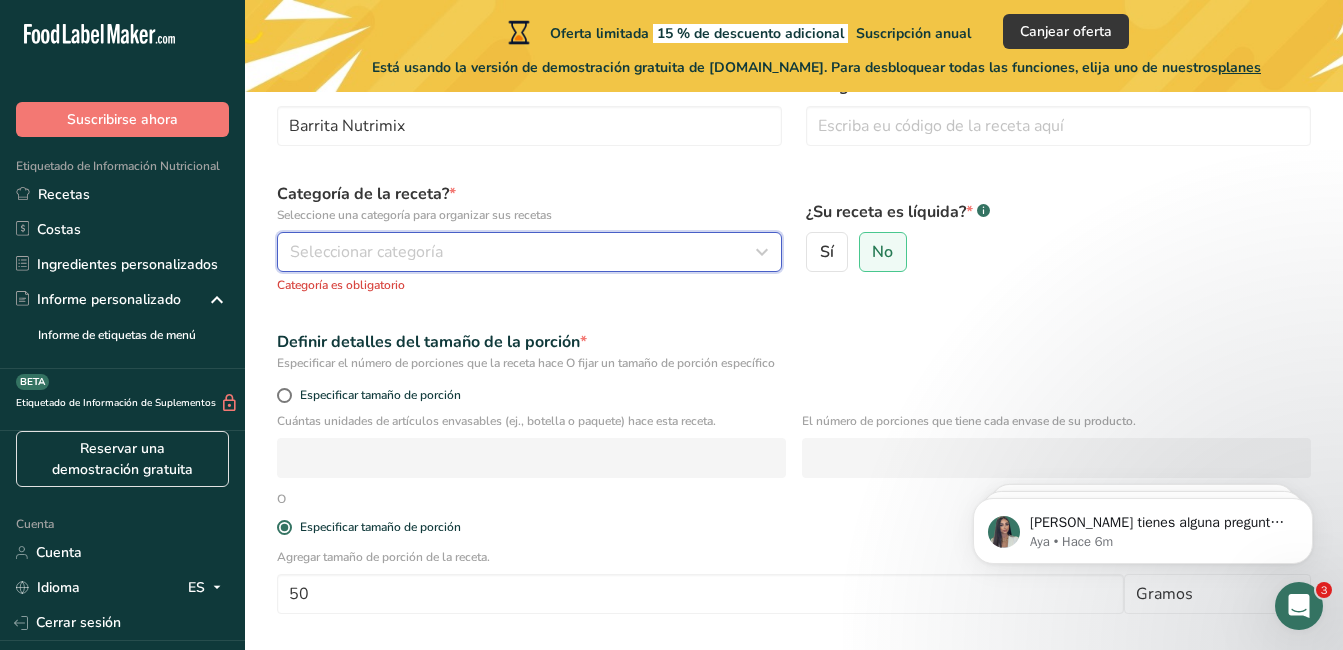 click at bounding box center [762, 252] 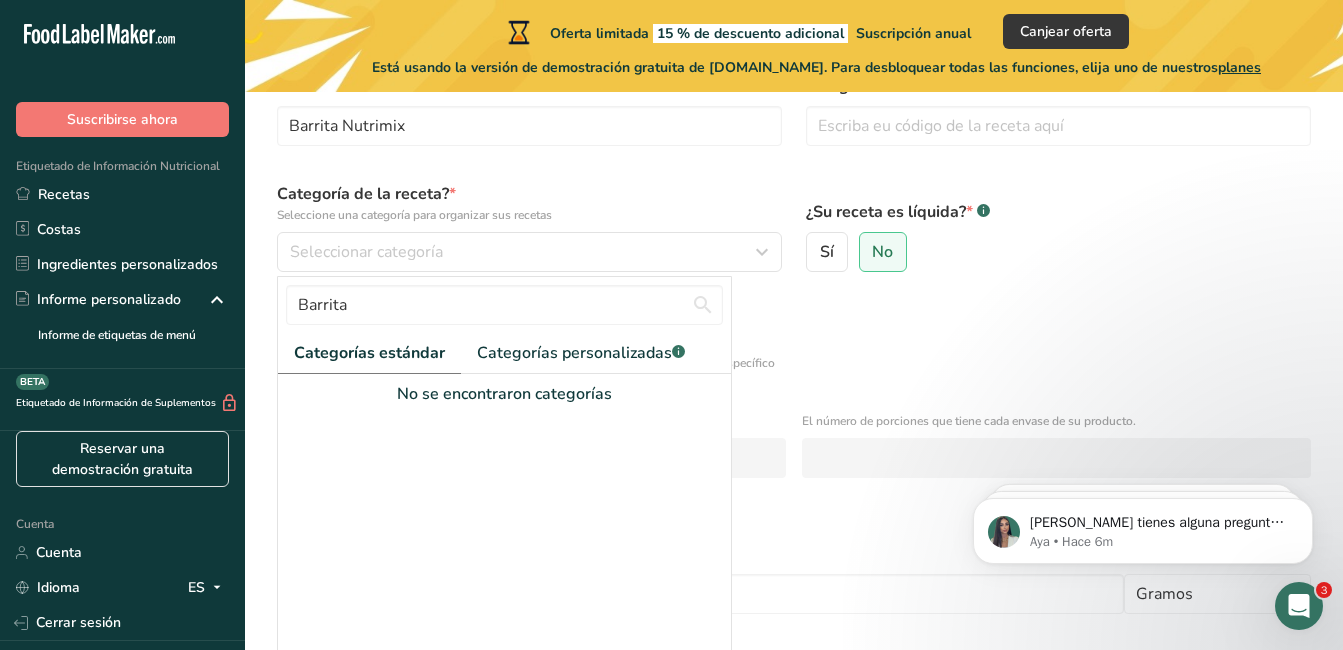 click on "Categorías estándar" at bounding box center [369, 353] 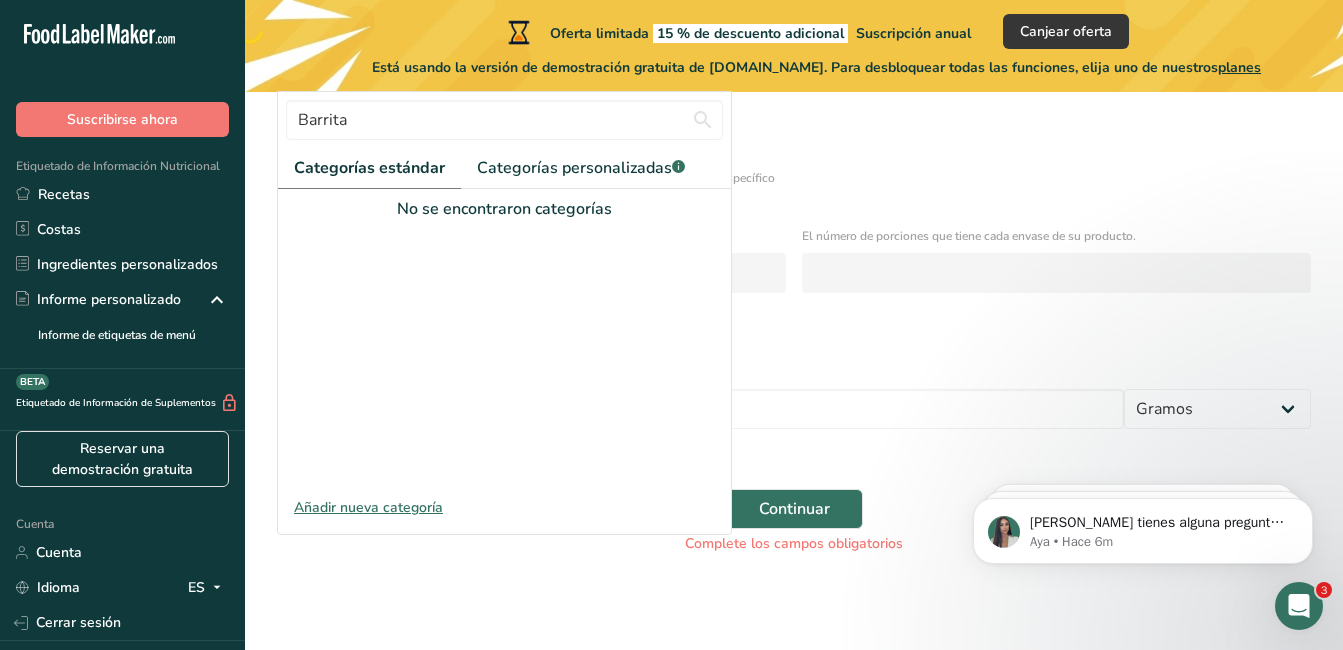 click on "Añadir nueva categoría" at bounding box center [504, 507] 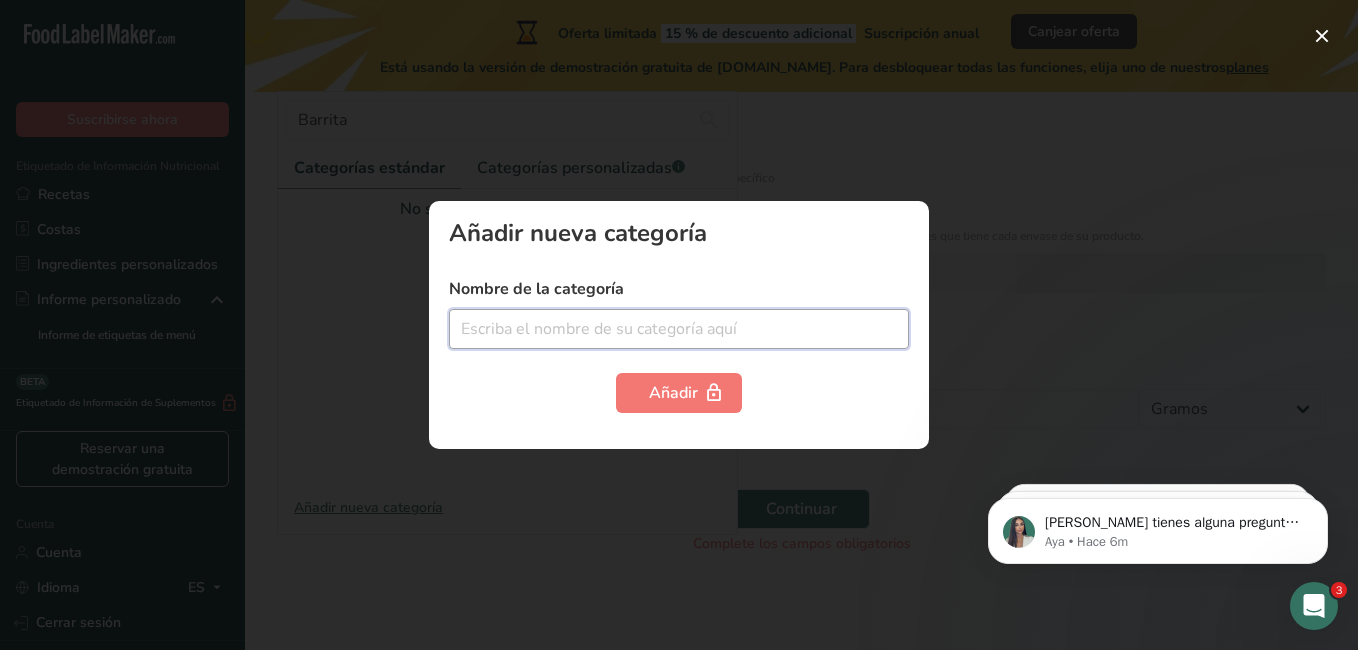 click at bounding box center [679, 329] 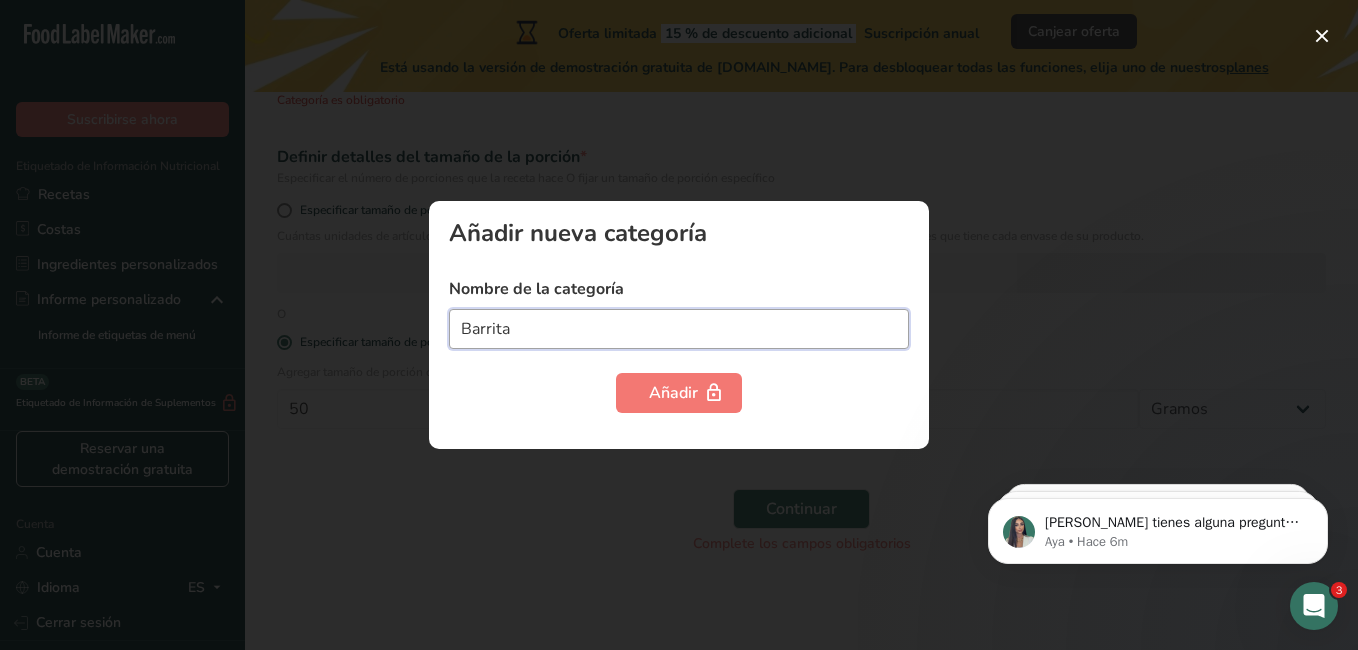 type on "Barrita" 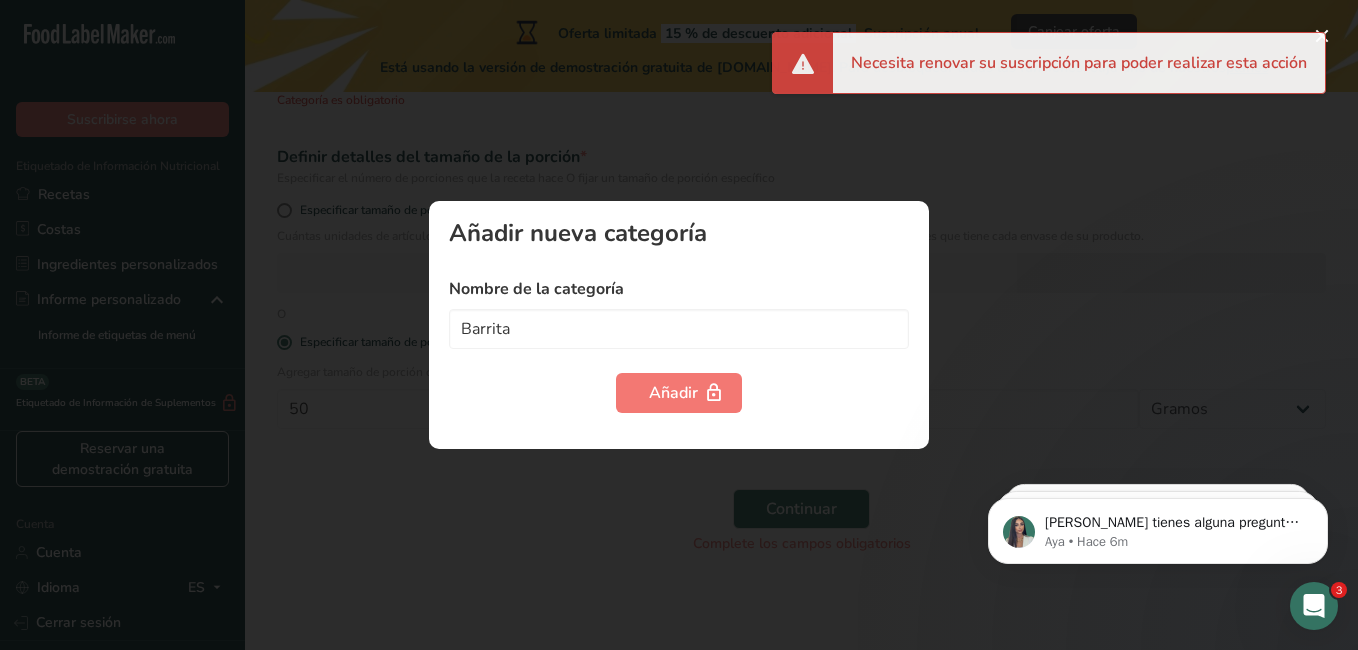 click at bounding box center [679, 325] 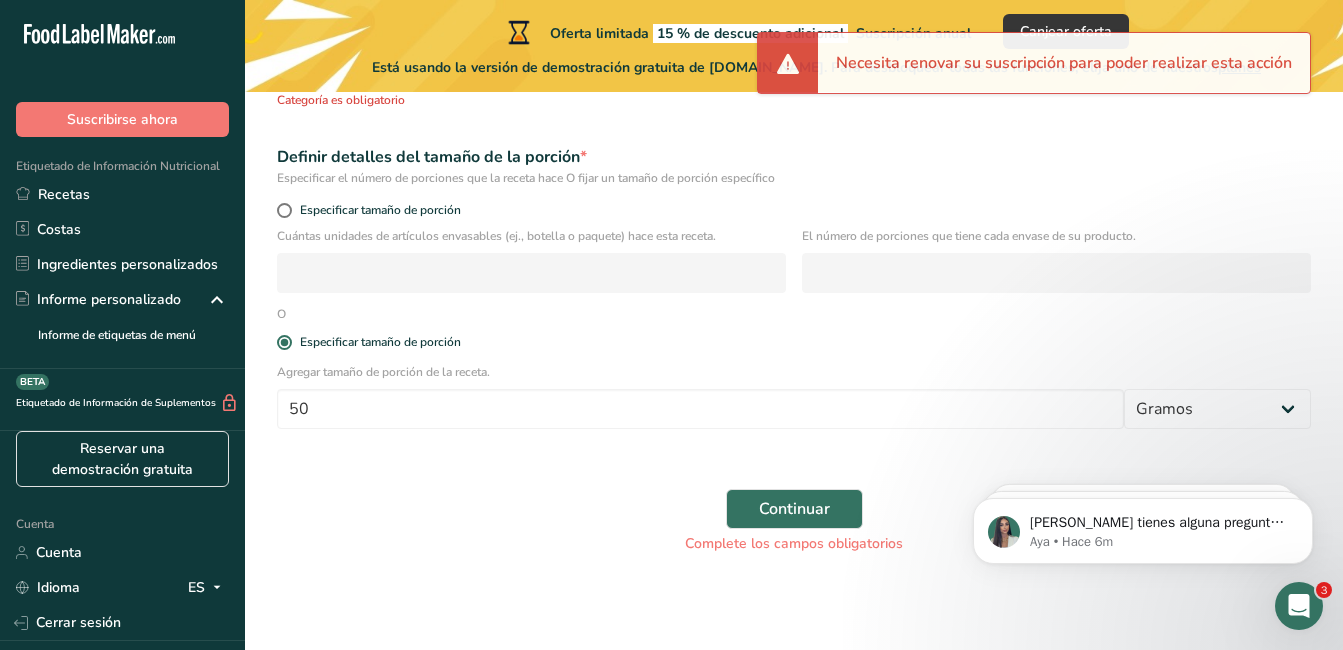 click on "Especificar tamaño de porción" at bounding box center (794, 210) 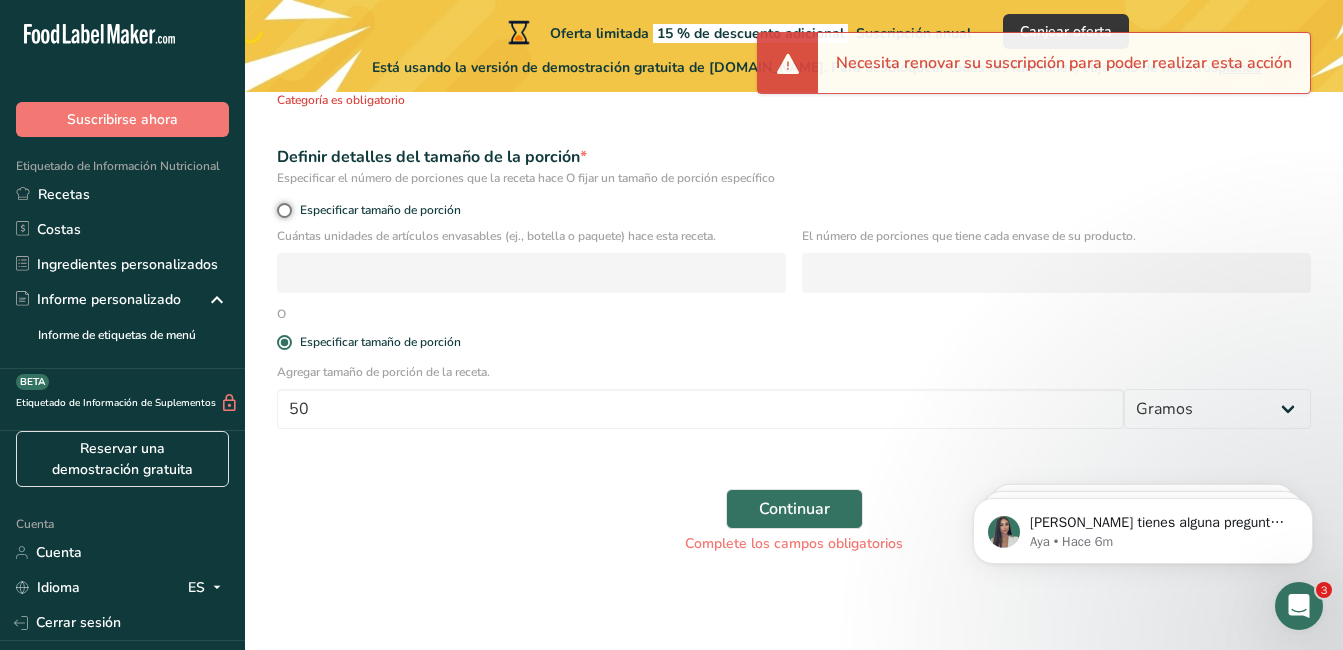 click on "Especificar tamaño de porción" at bounding box center (283, 210) 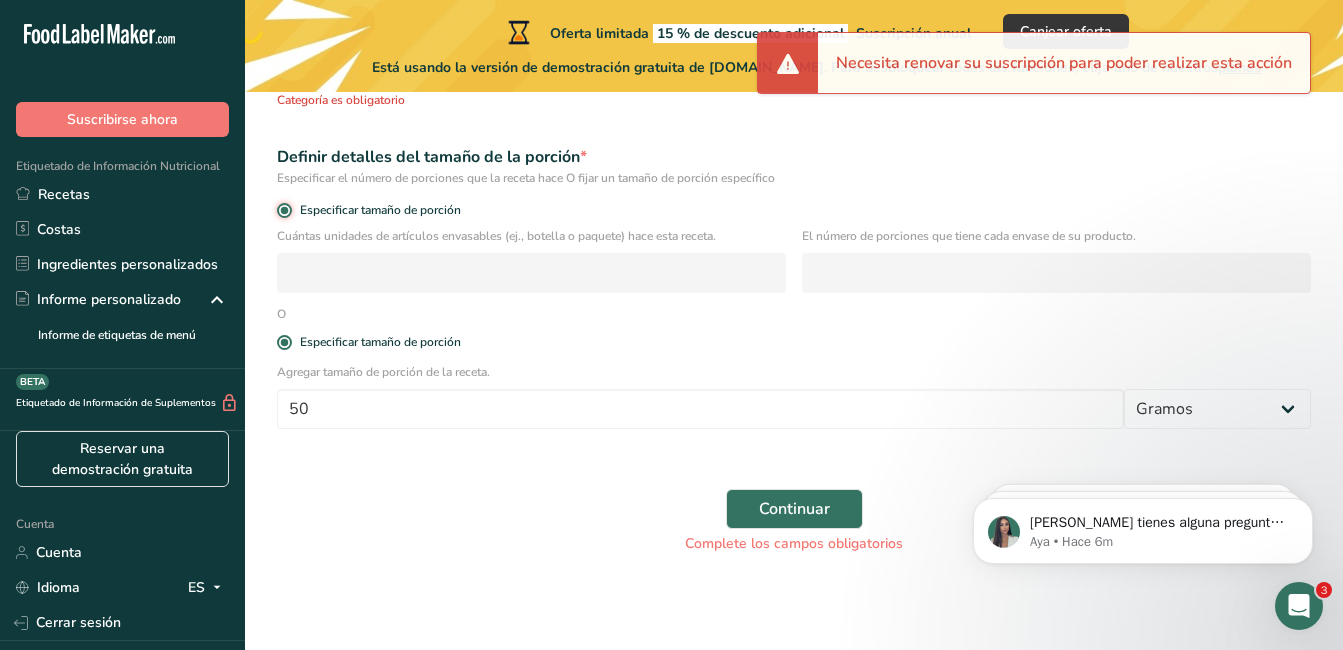 radio on "false" 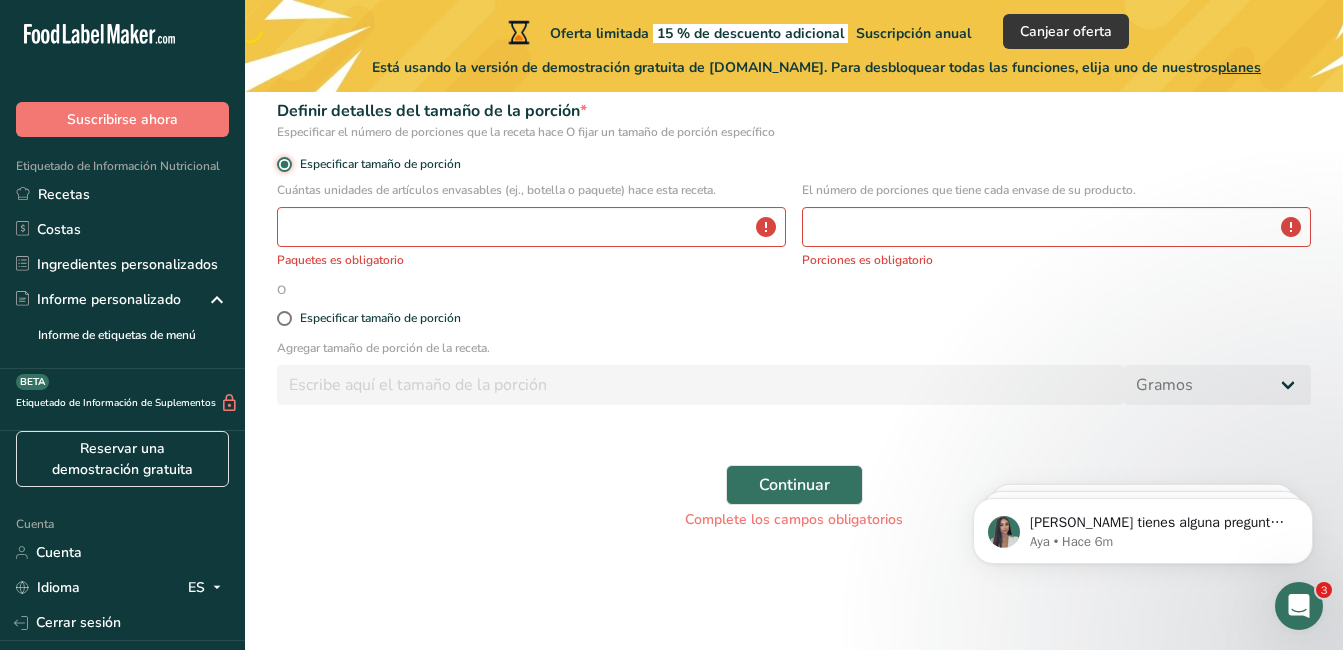 scroll, scrollTop: 0, scrollLeft: 0, axis: both 